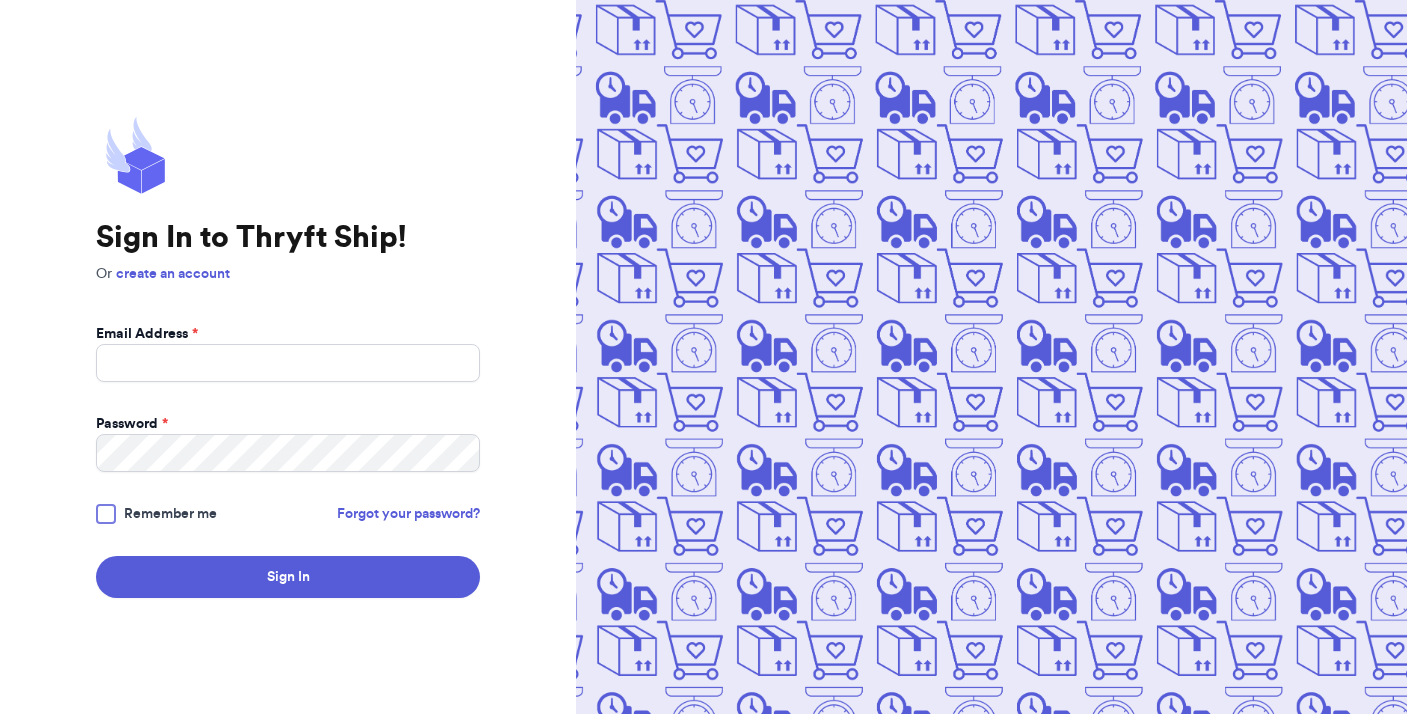 scroll, scrollTop: 0, scrollLeft: 0, axis: both 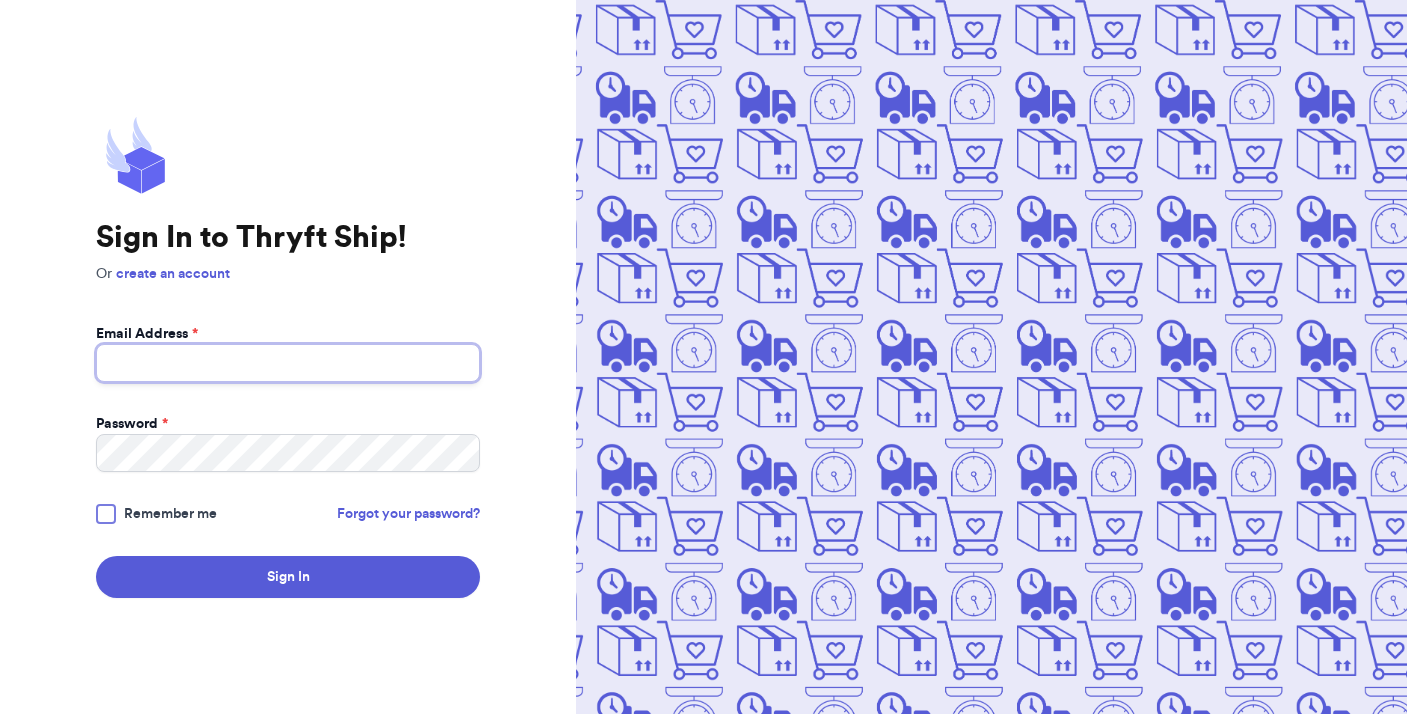 type on "[EMAIL]" 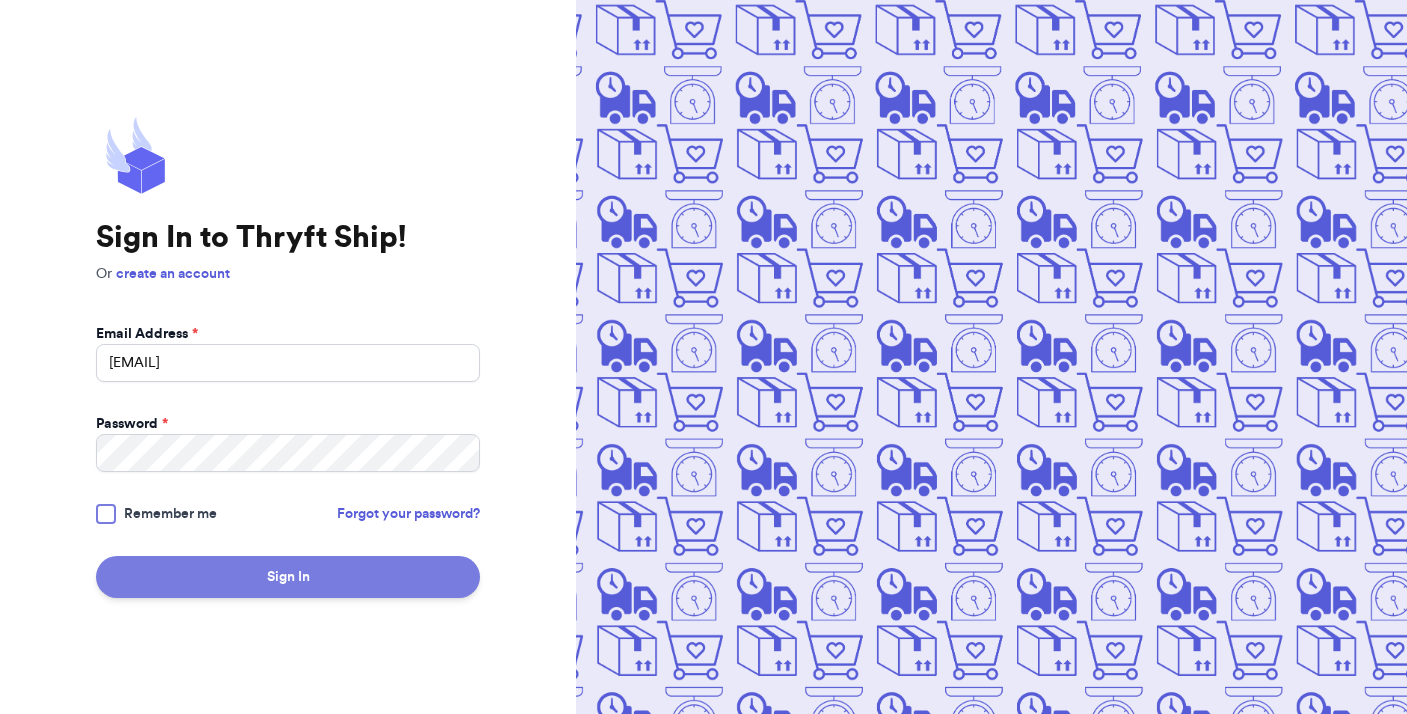 click on "Sign In" at bounding box center [288, 577] 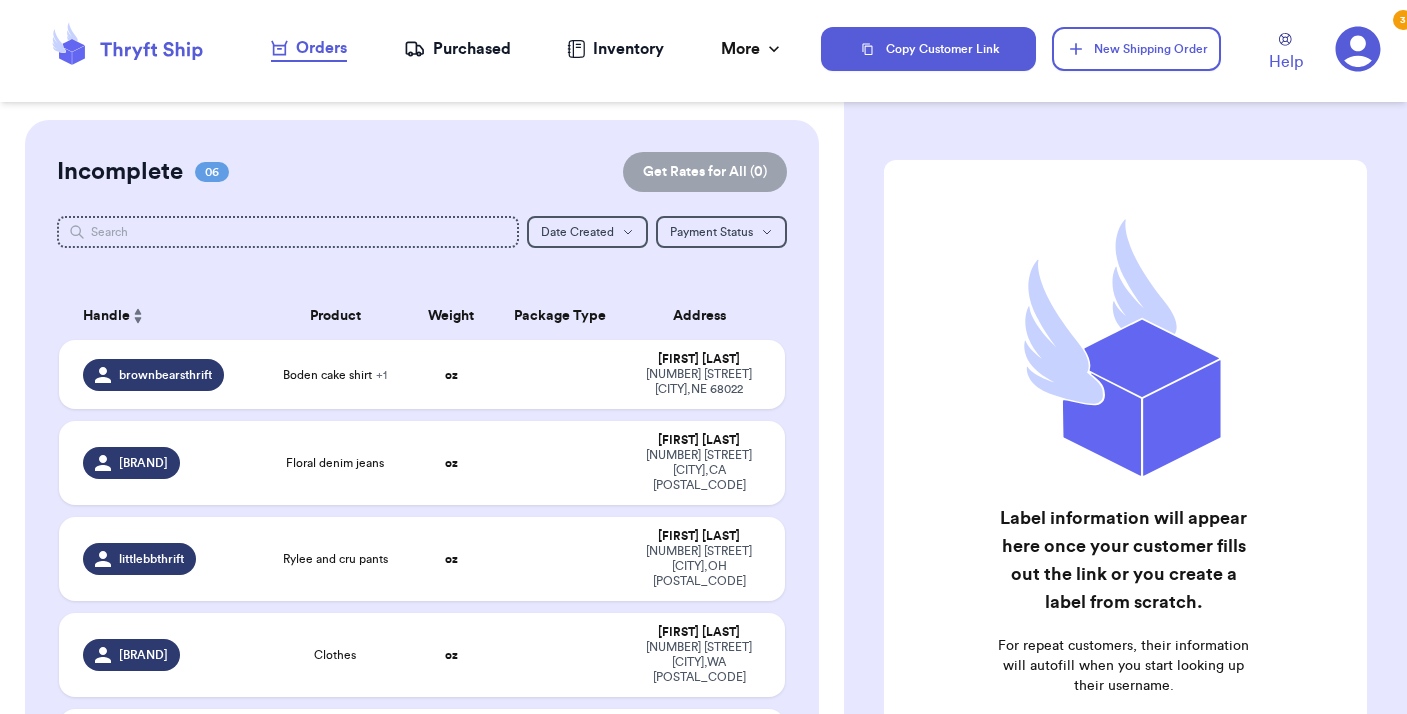 scroll, scrollTop: 0, scrollLeft: 0, axis: both 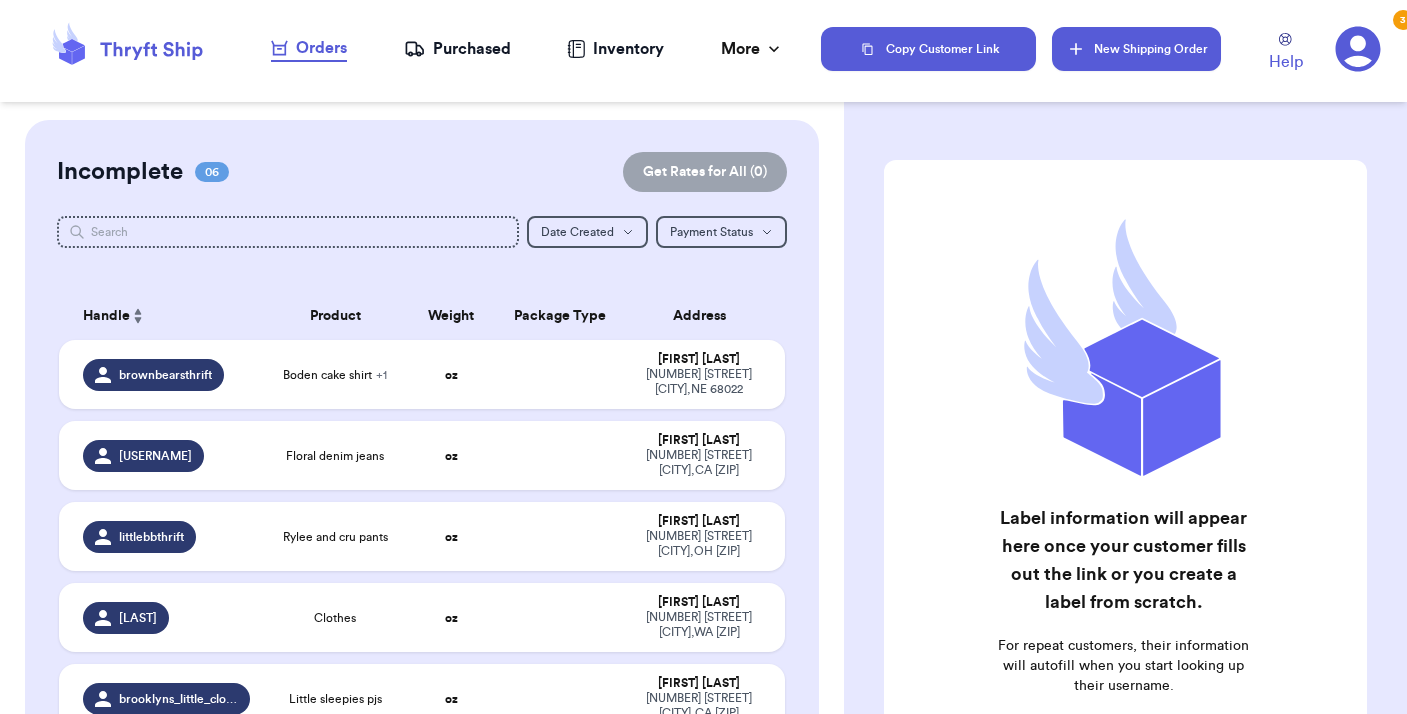 click on "New Shipping Order" at bounding box center [1136, 49] 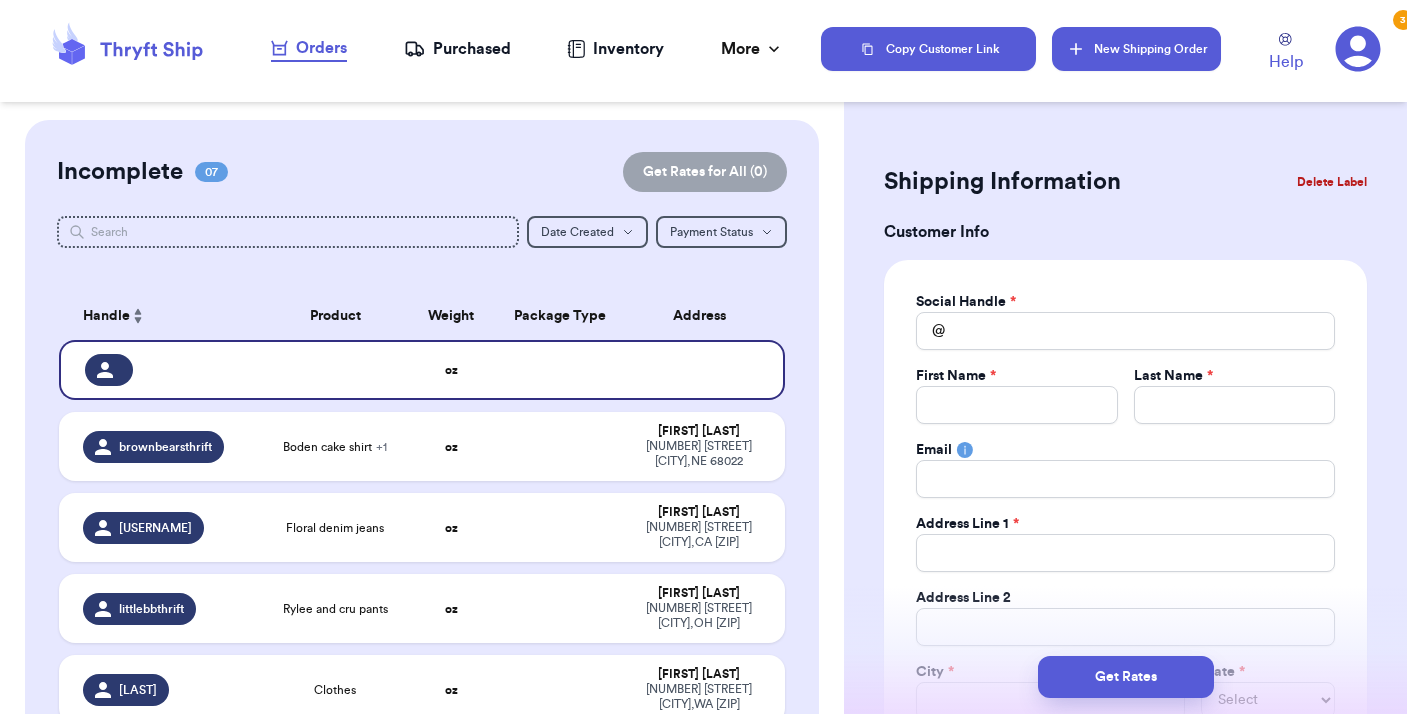 type 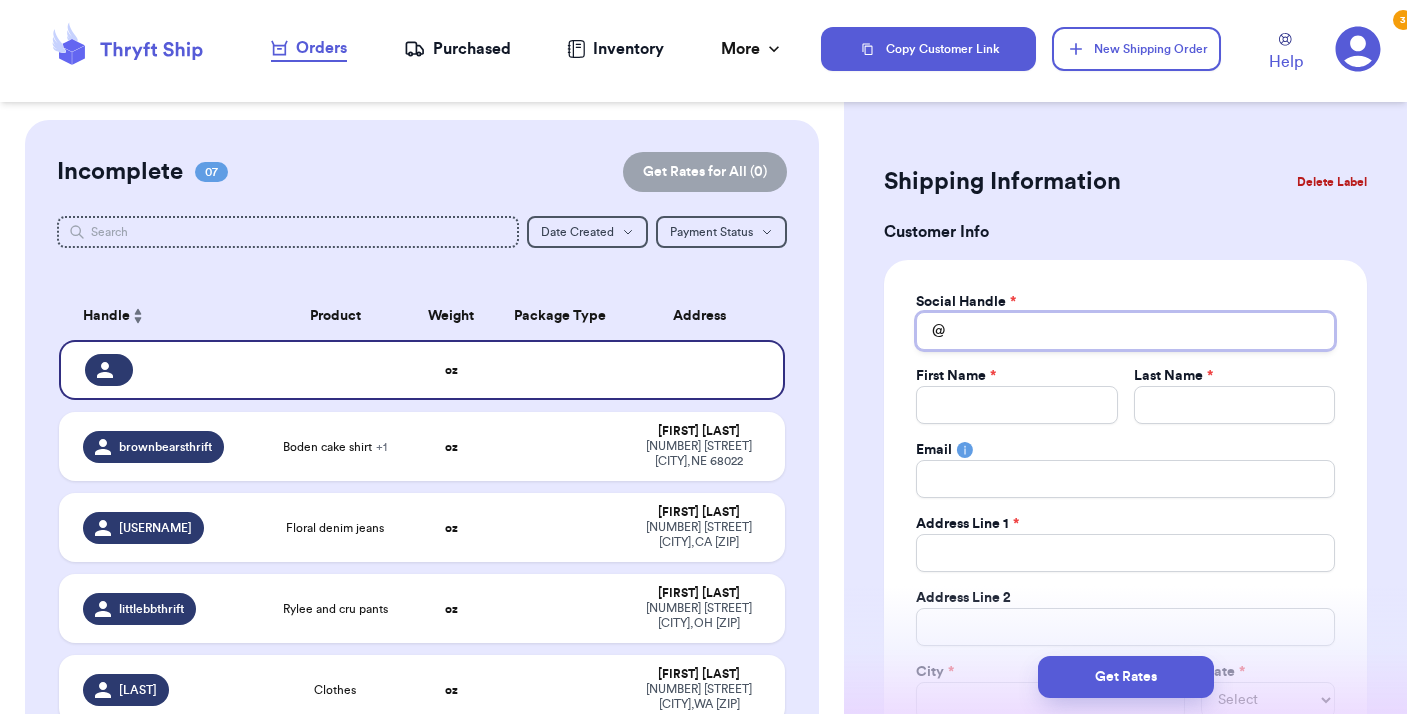 click on "Total Amount Paid" at bounding box center (1125, 331) 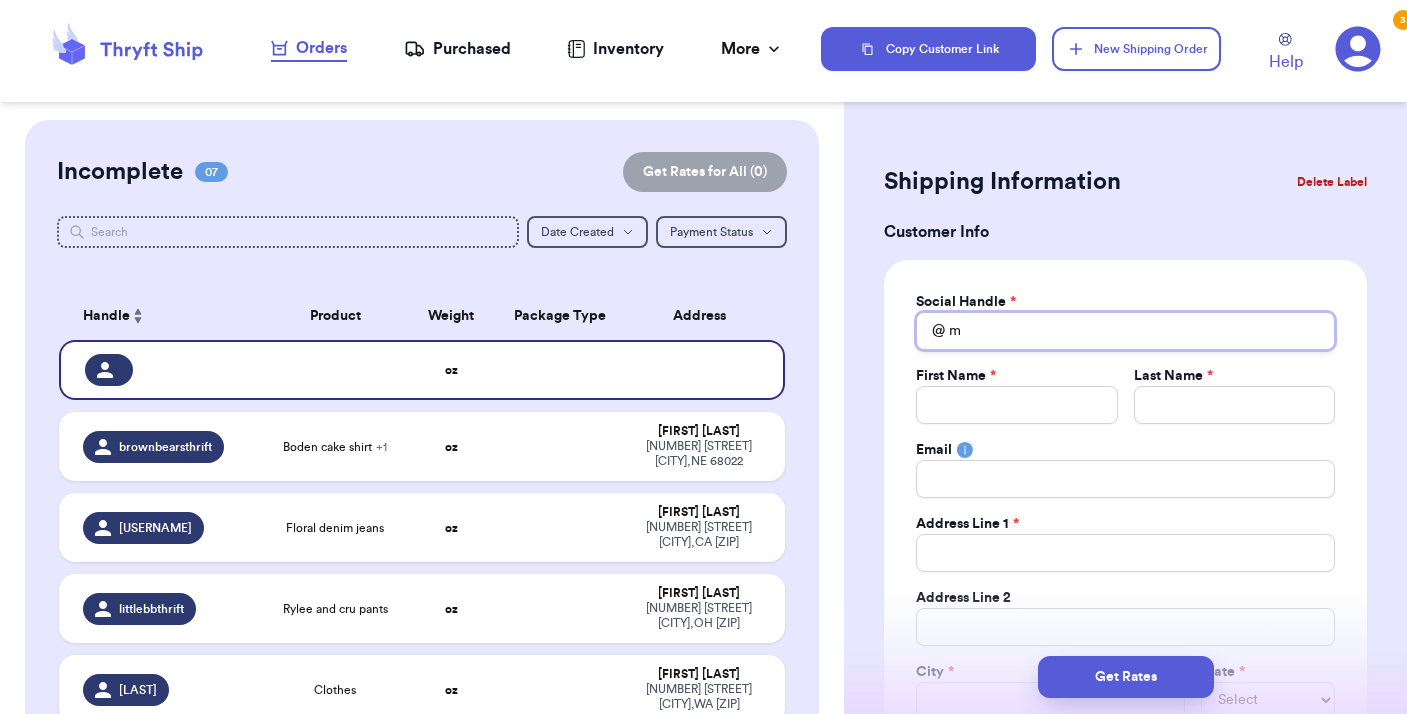 type 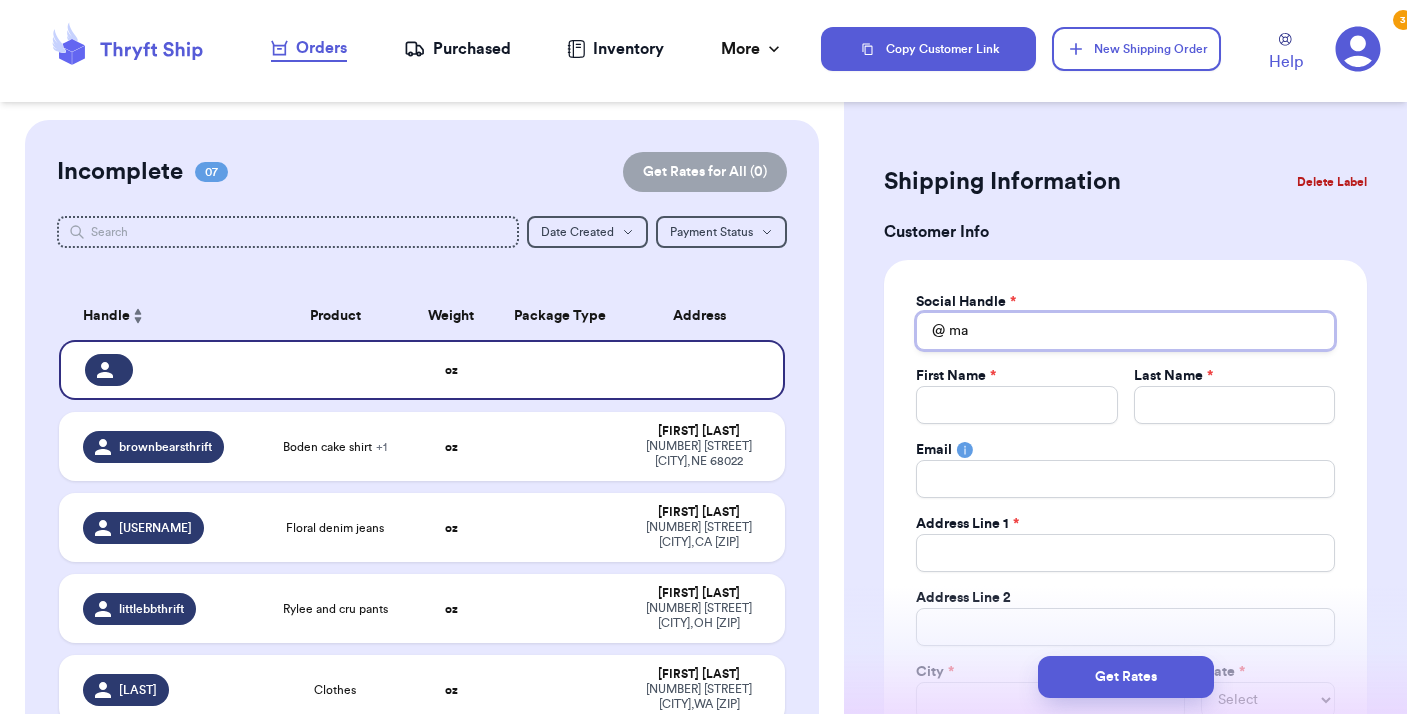 type 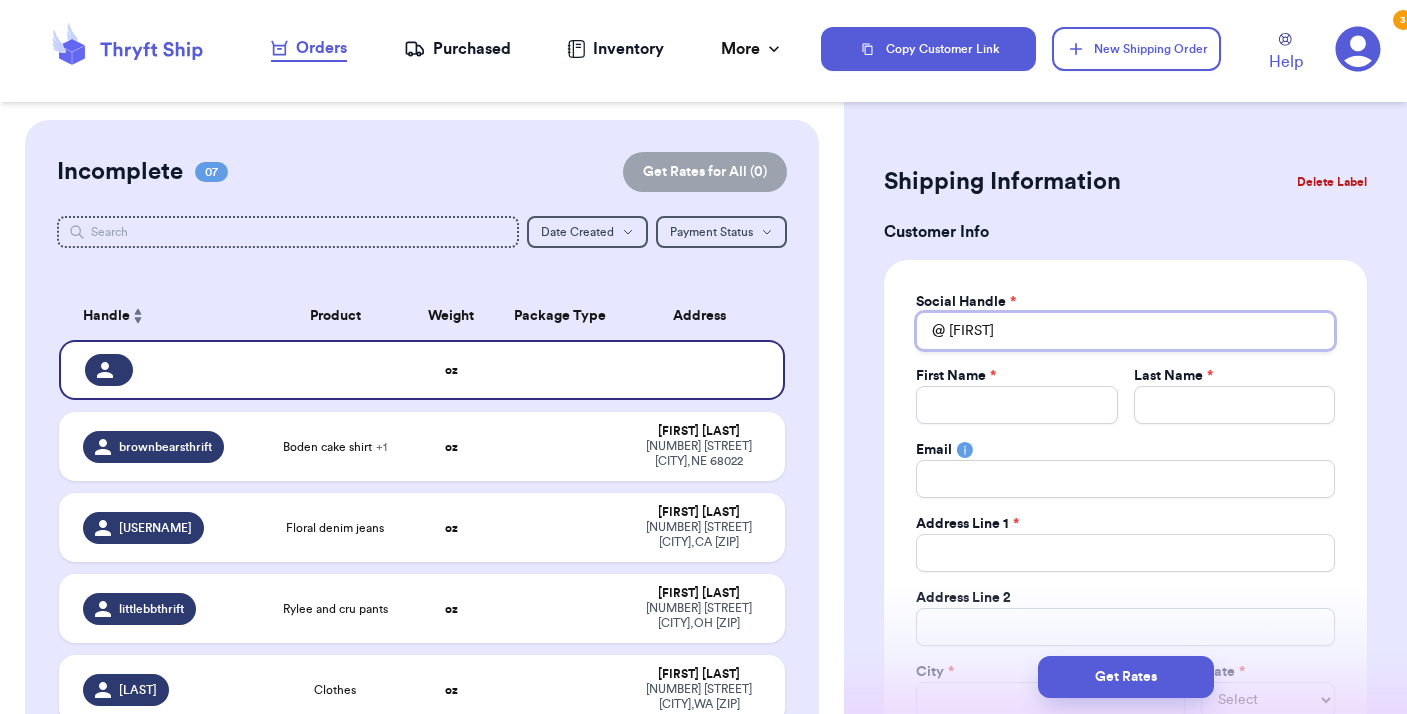 type 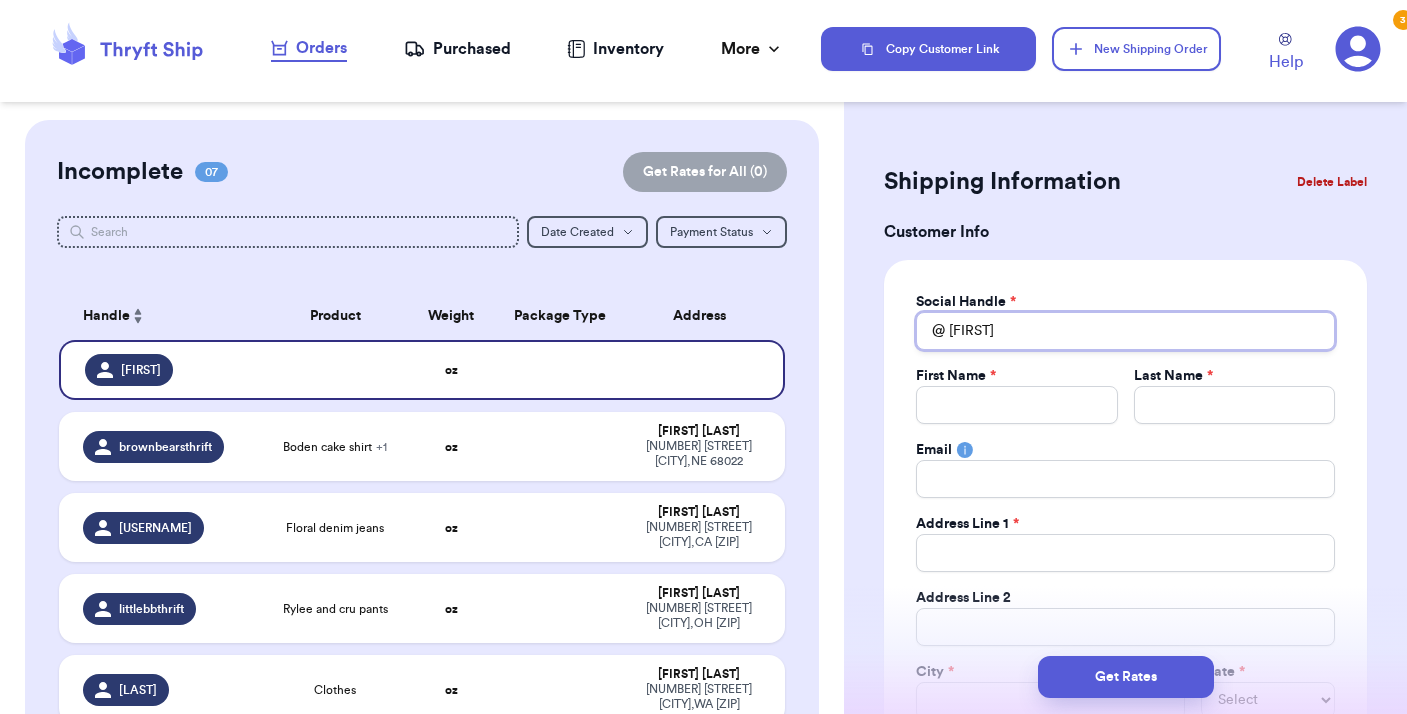 type 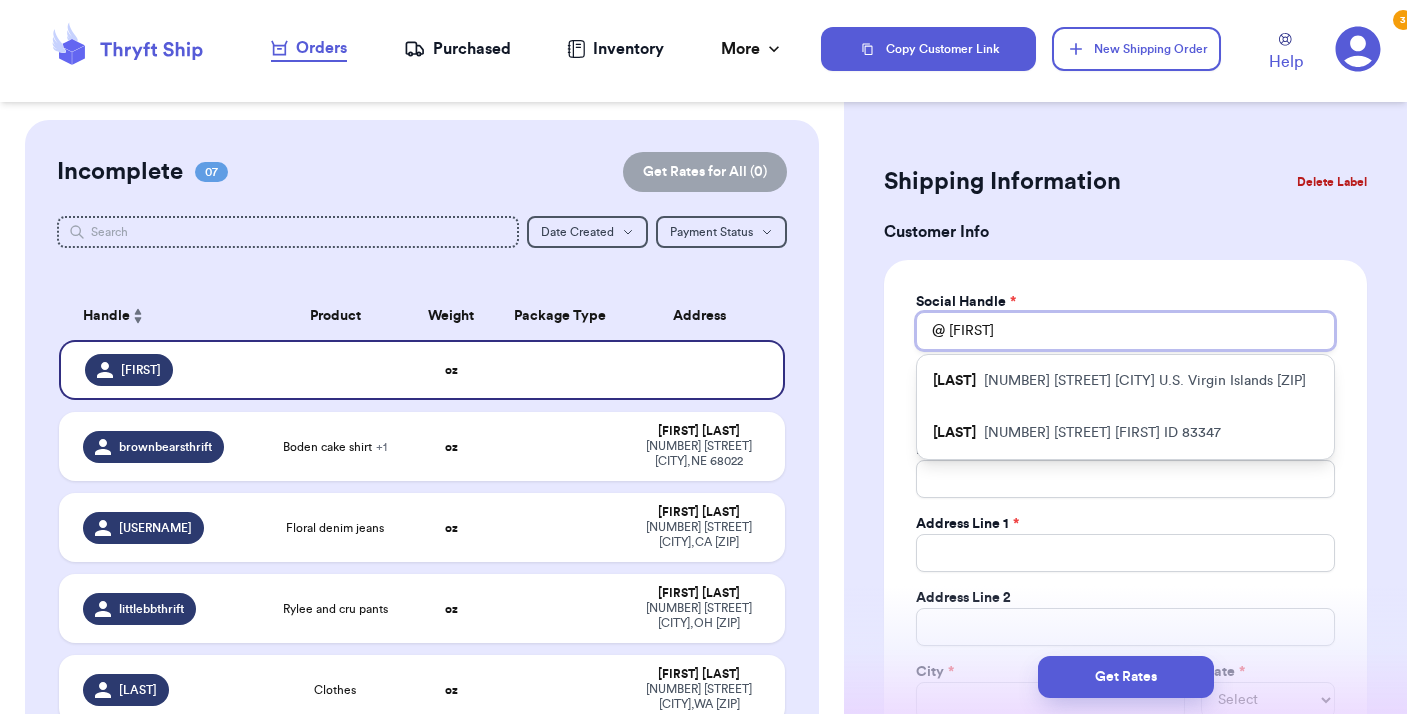 type on "[FIRST]" 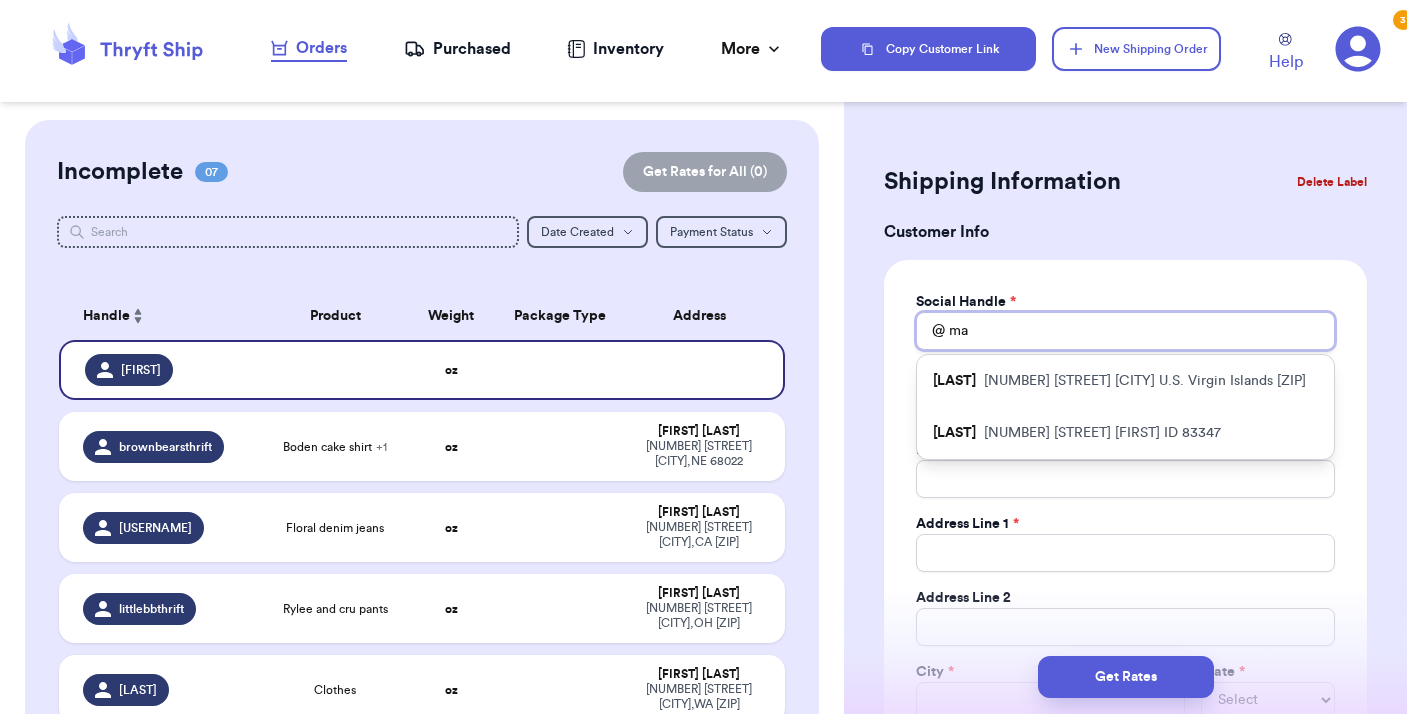 type 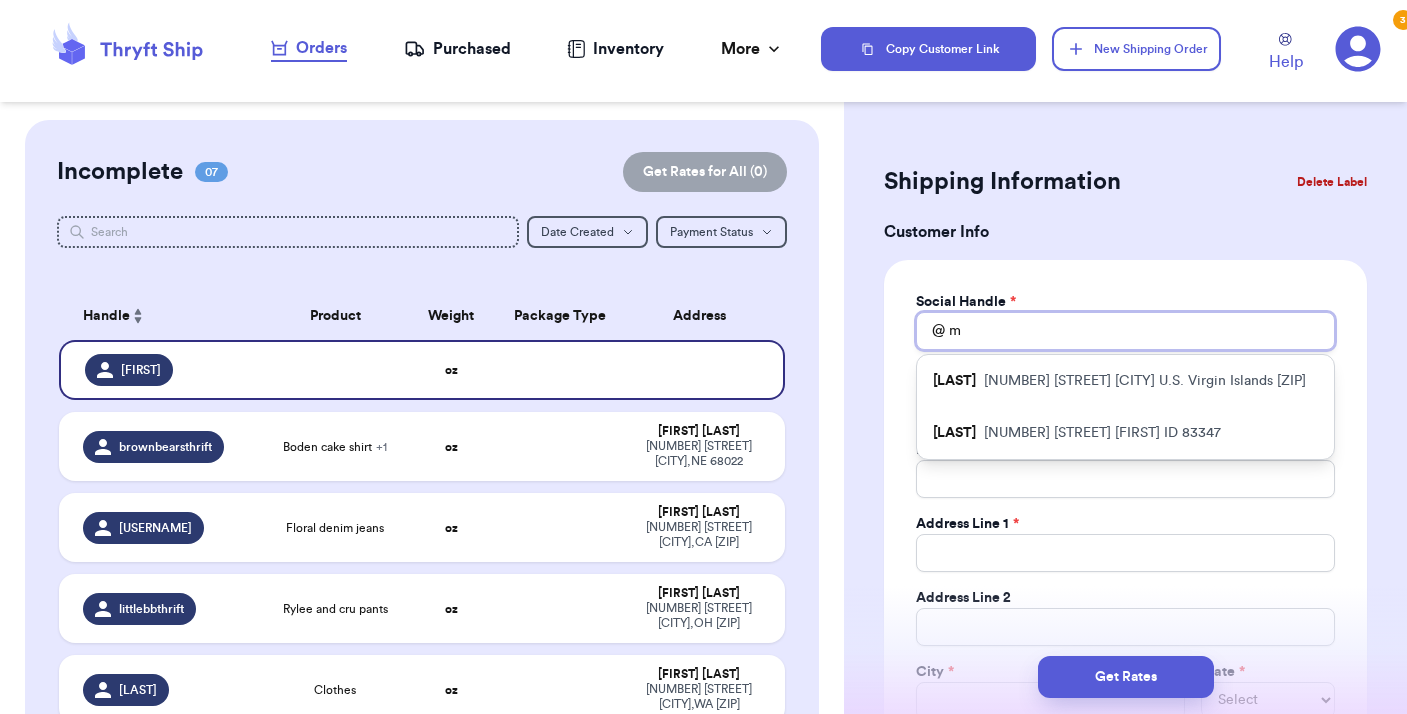 type 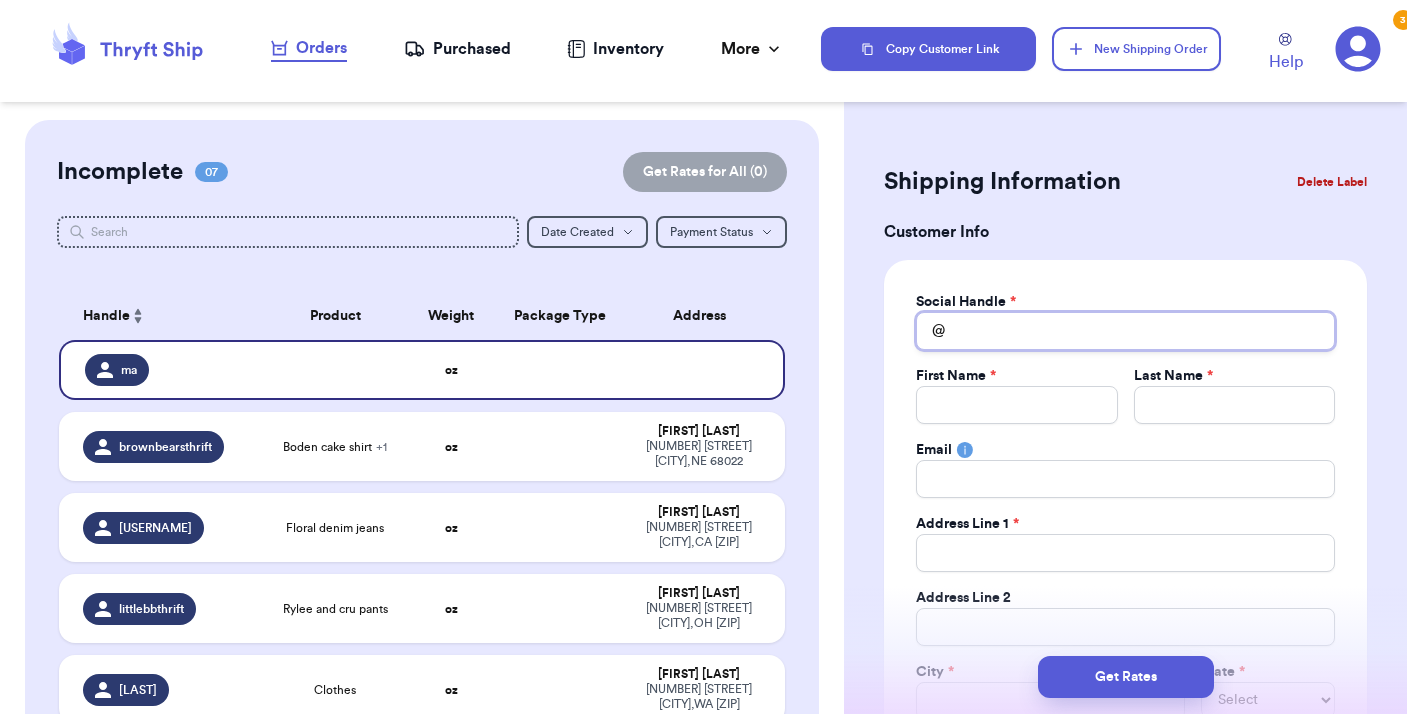 type 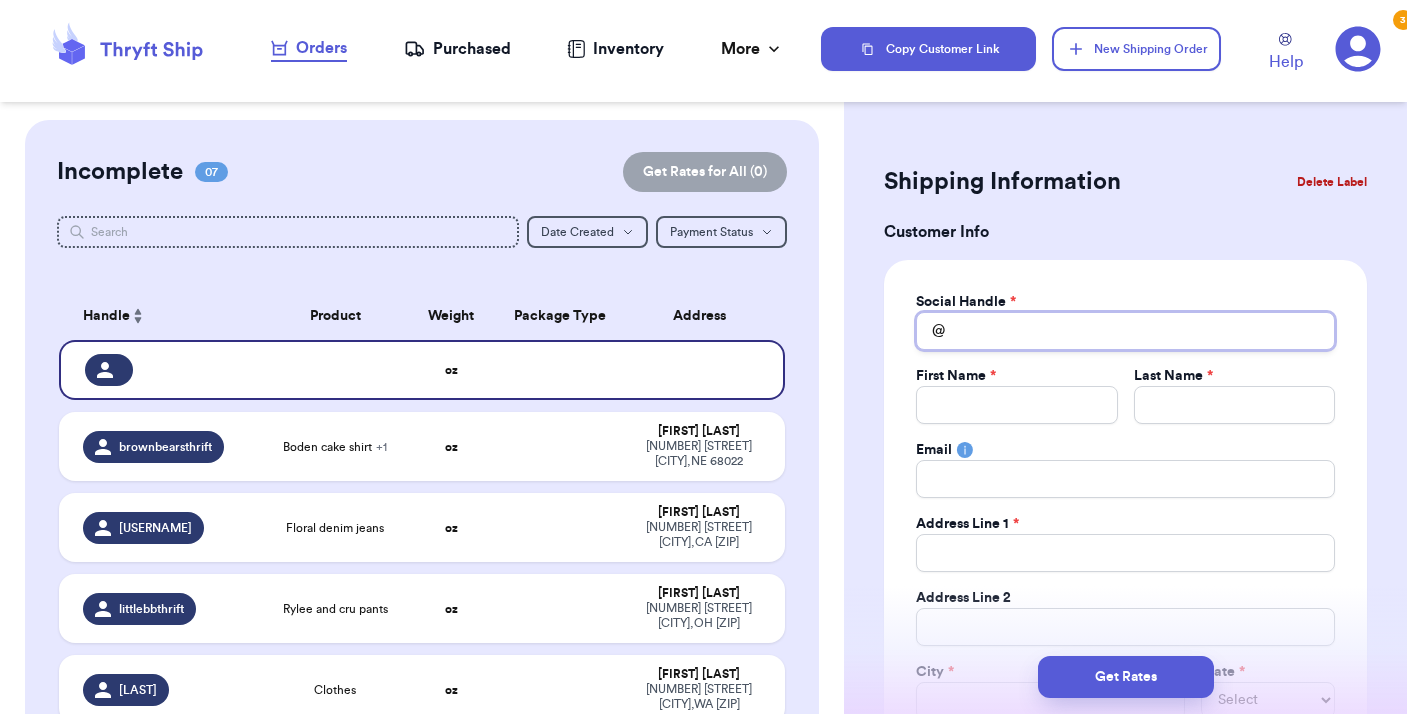 type on "h" 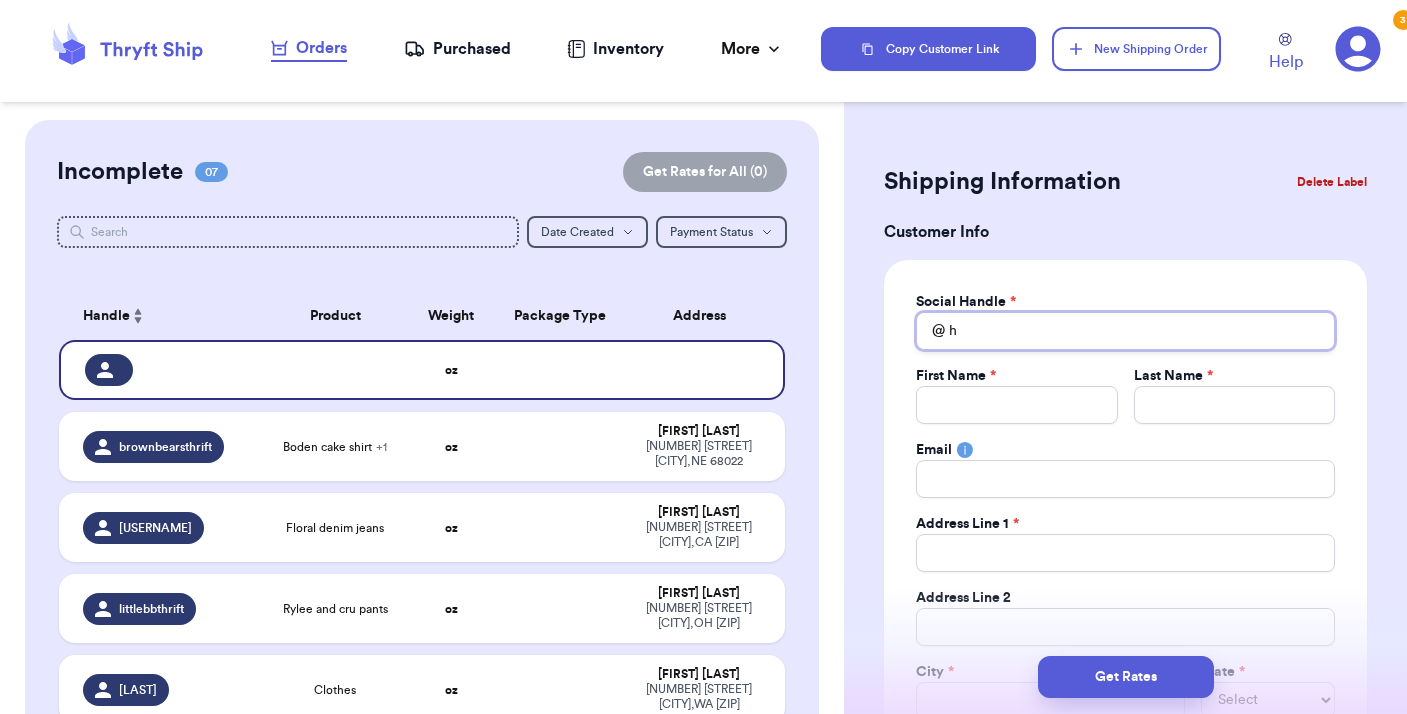 type 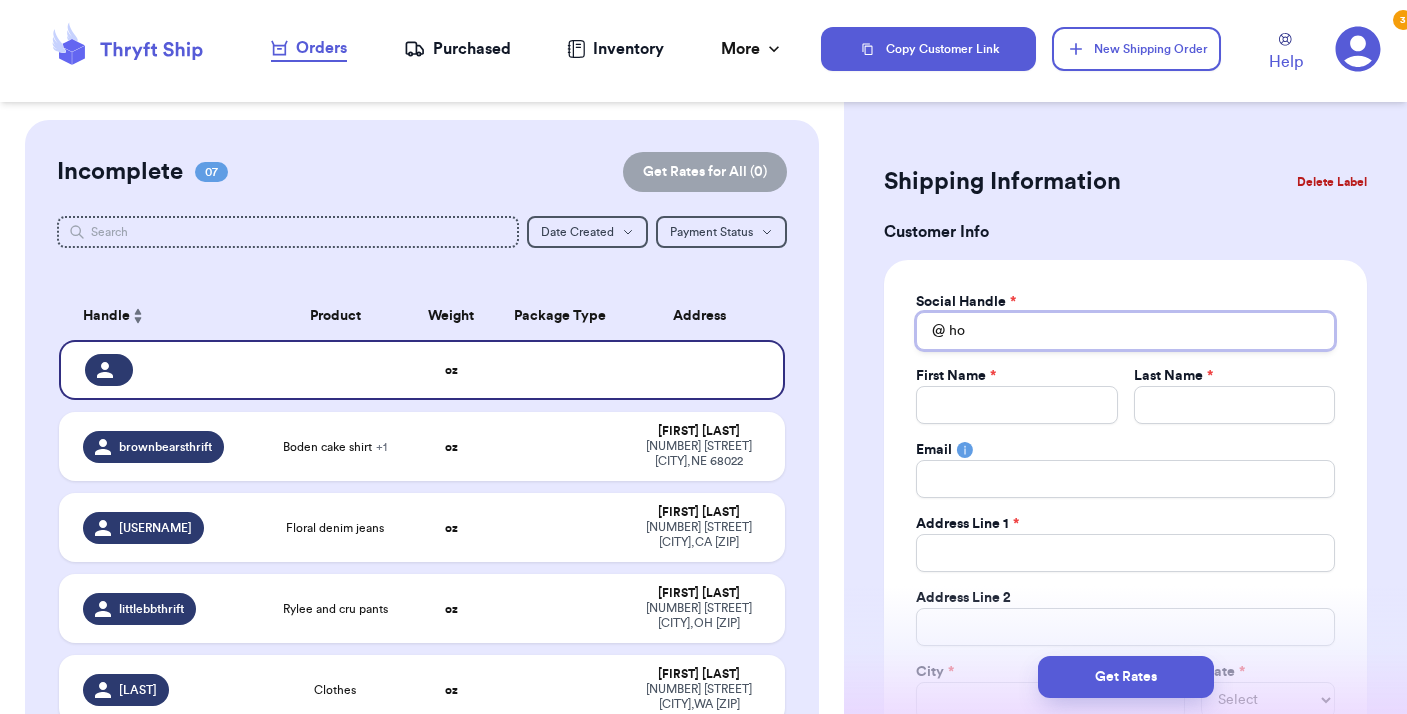 type 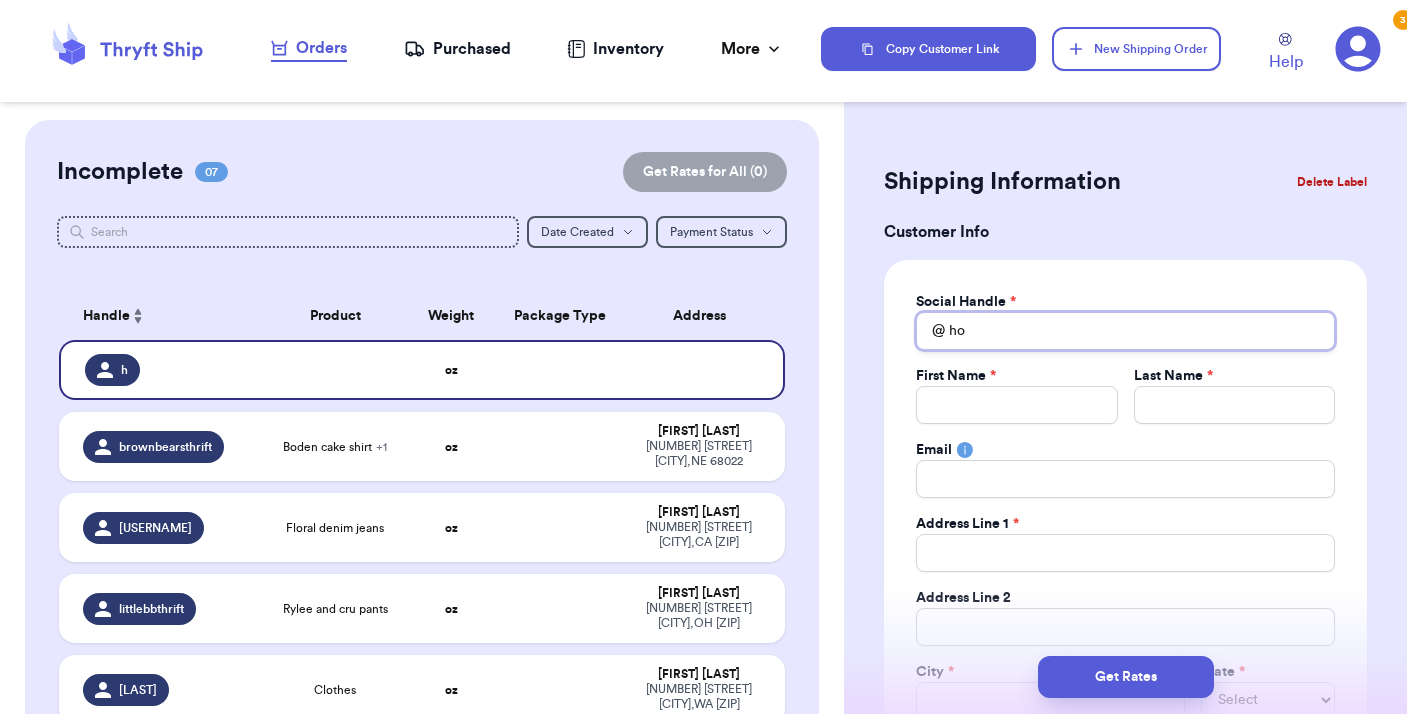 type on "hom" 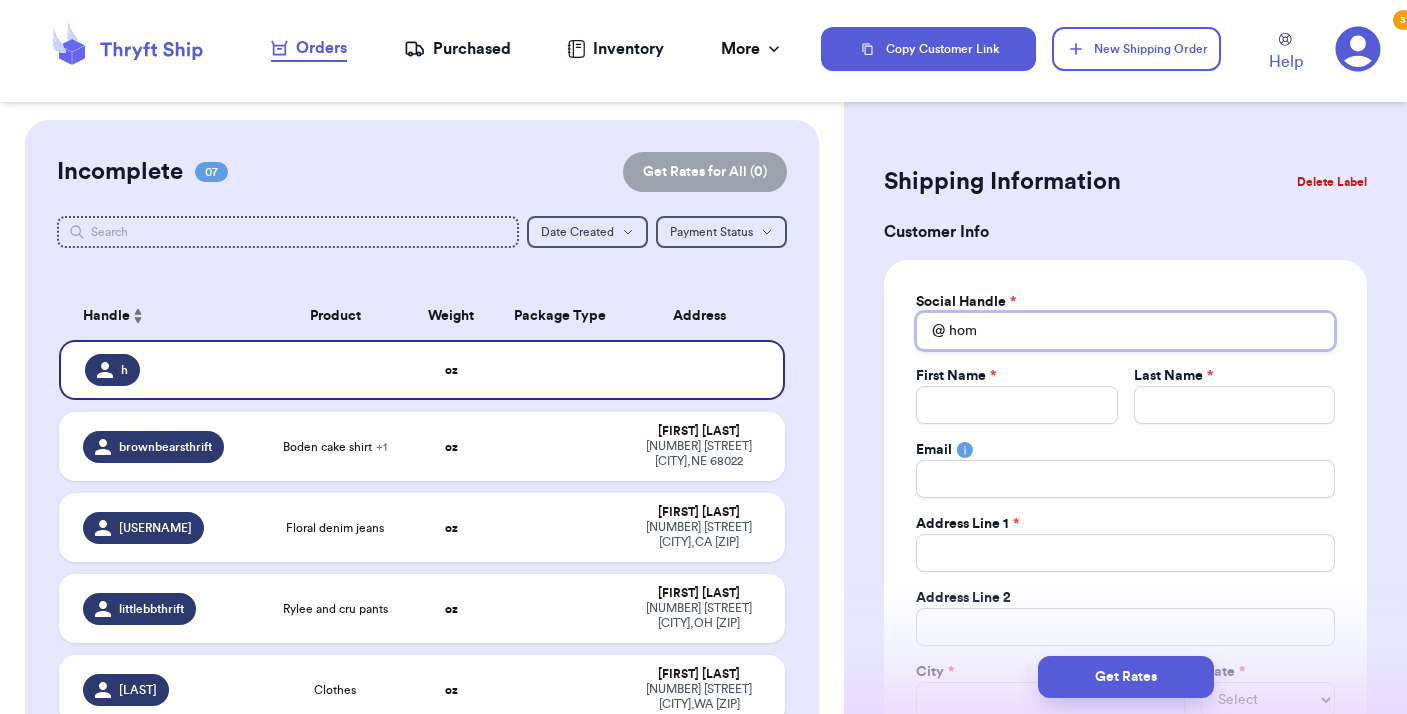 type 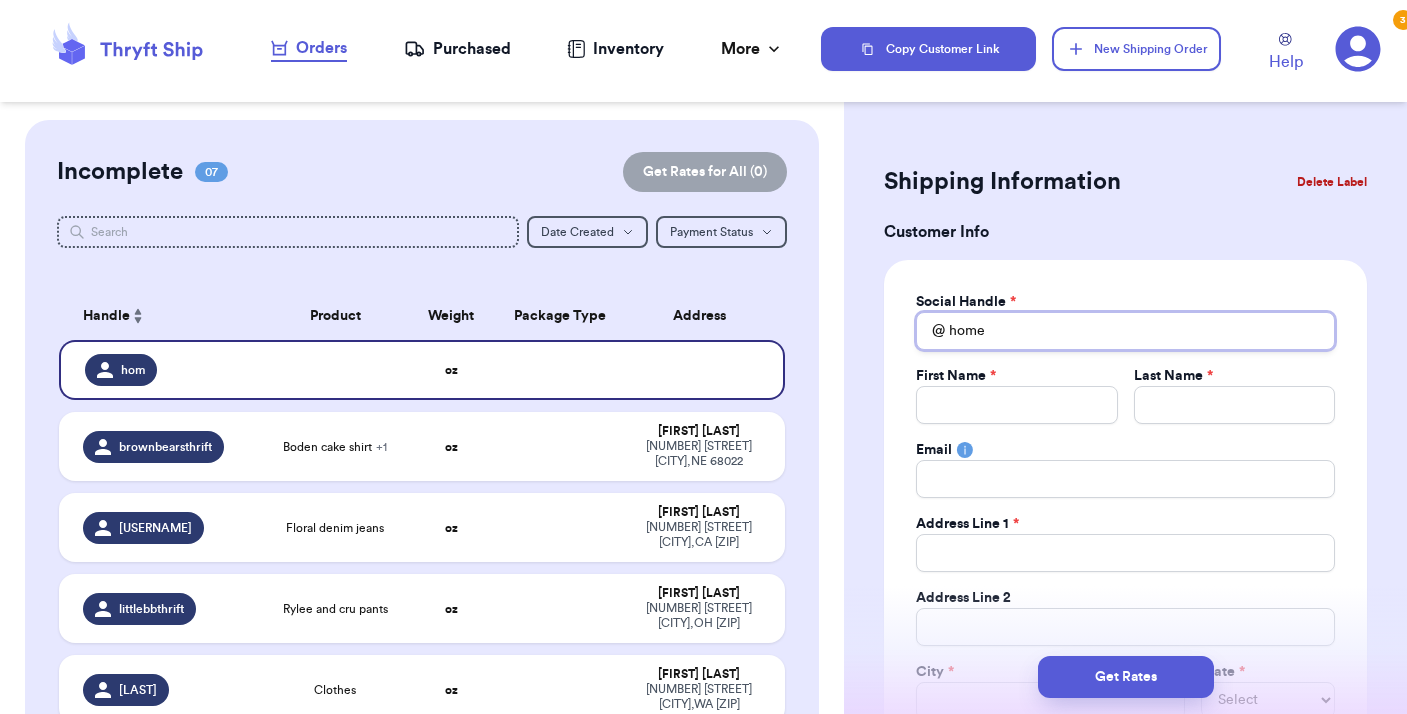type 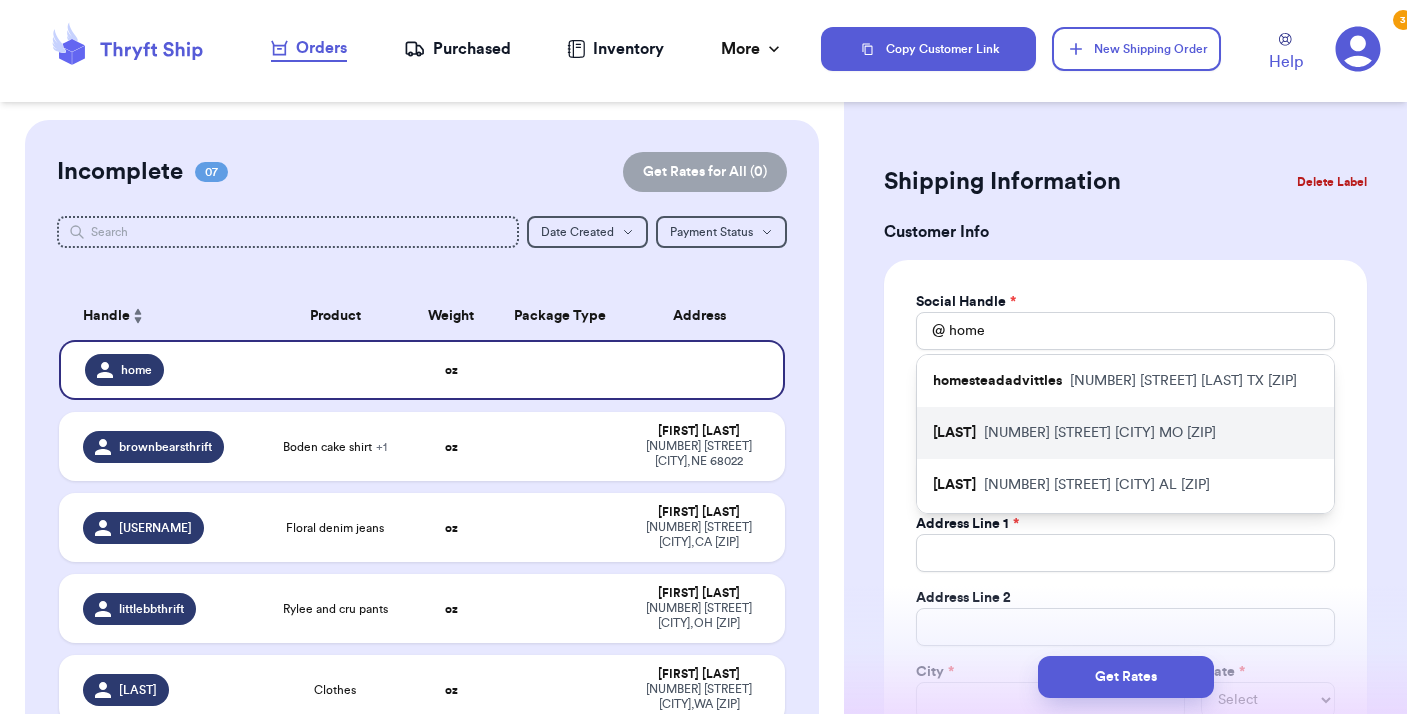 click on "[LAST] [NUMBER] [STREET] [CITY] [STATE] [ZIP]" at bounding box center [1125, 433] 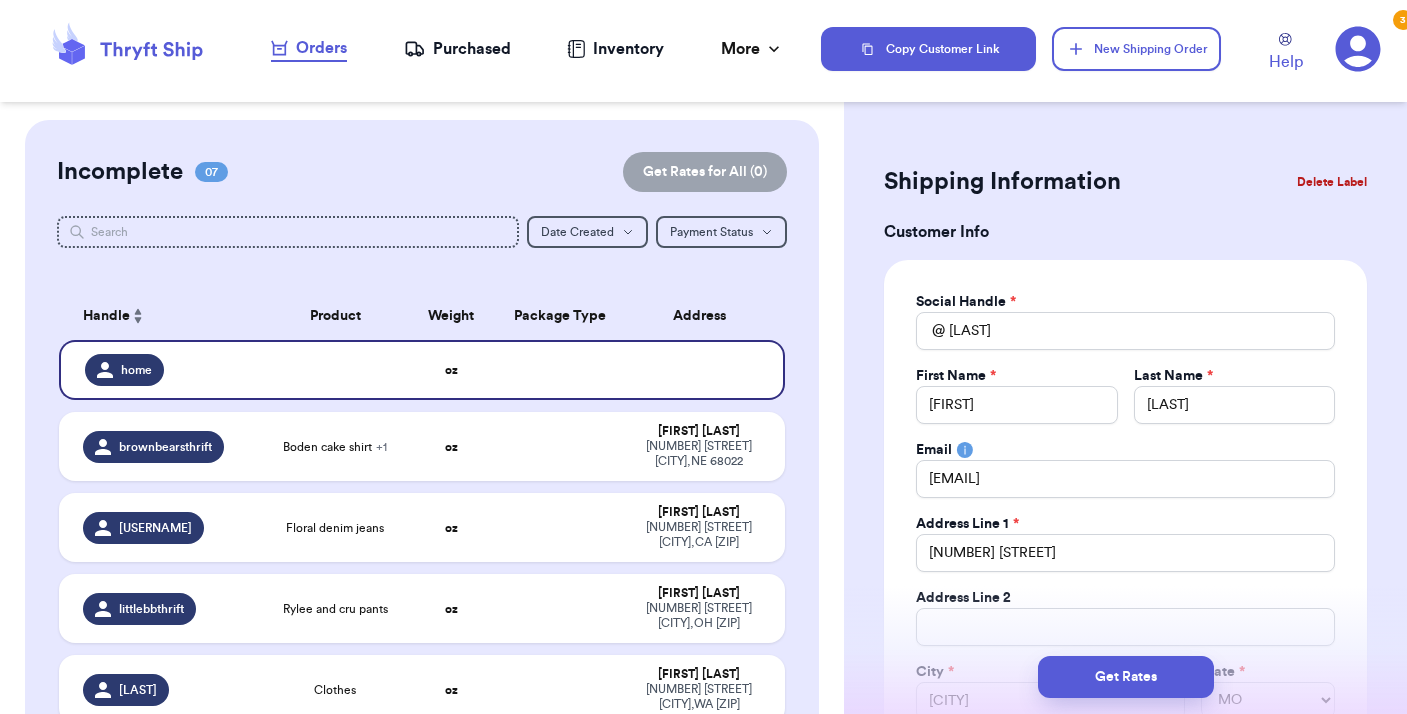 type 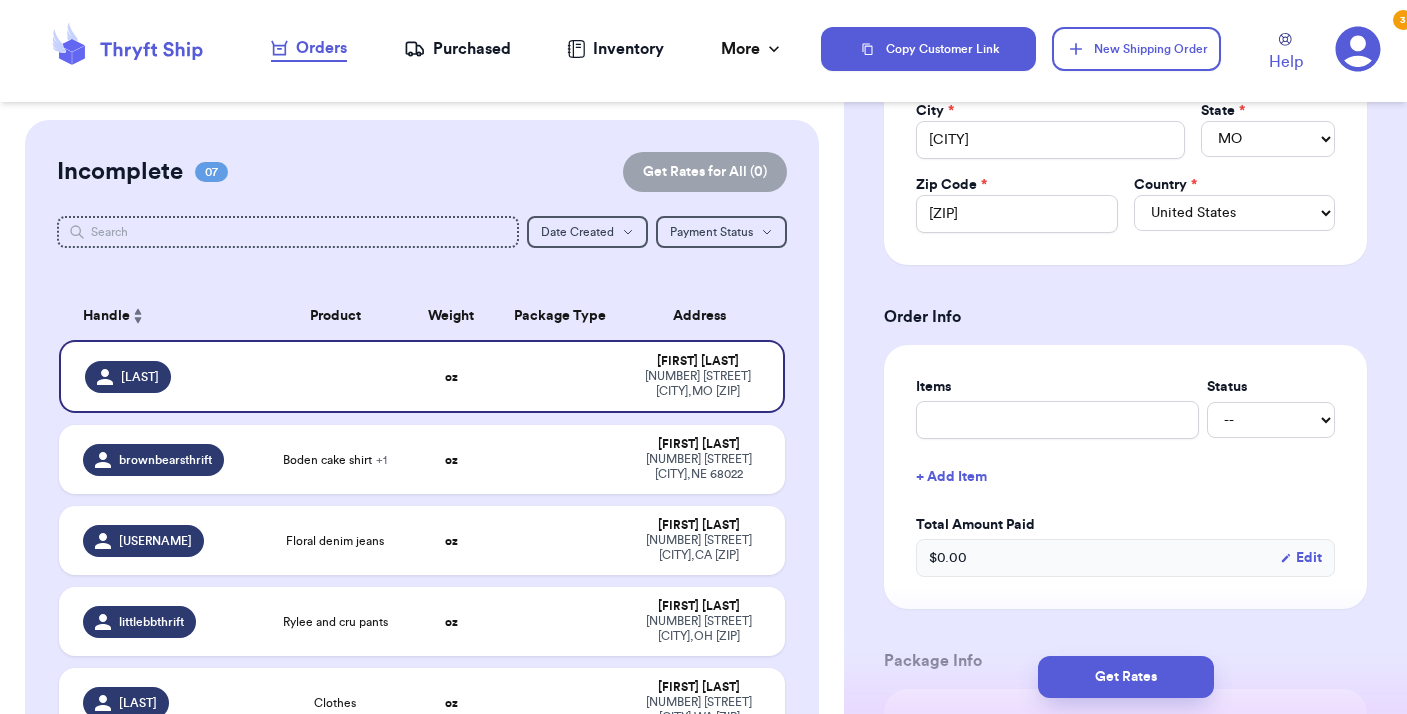 scroll, scrollTop: 585, scrollLeft: 0, axis: vertical 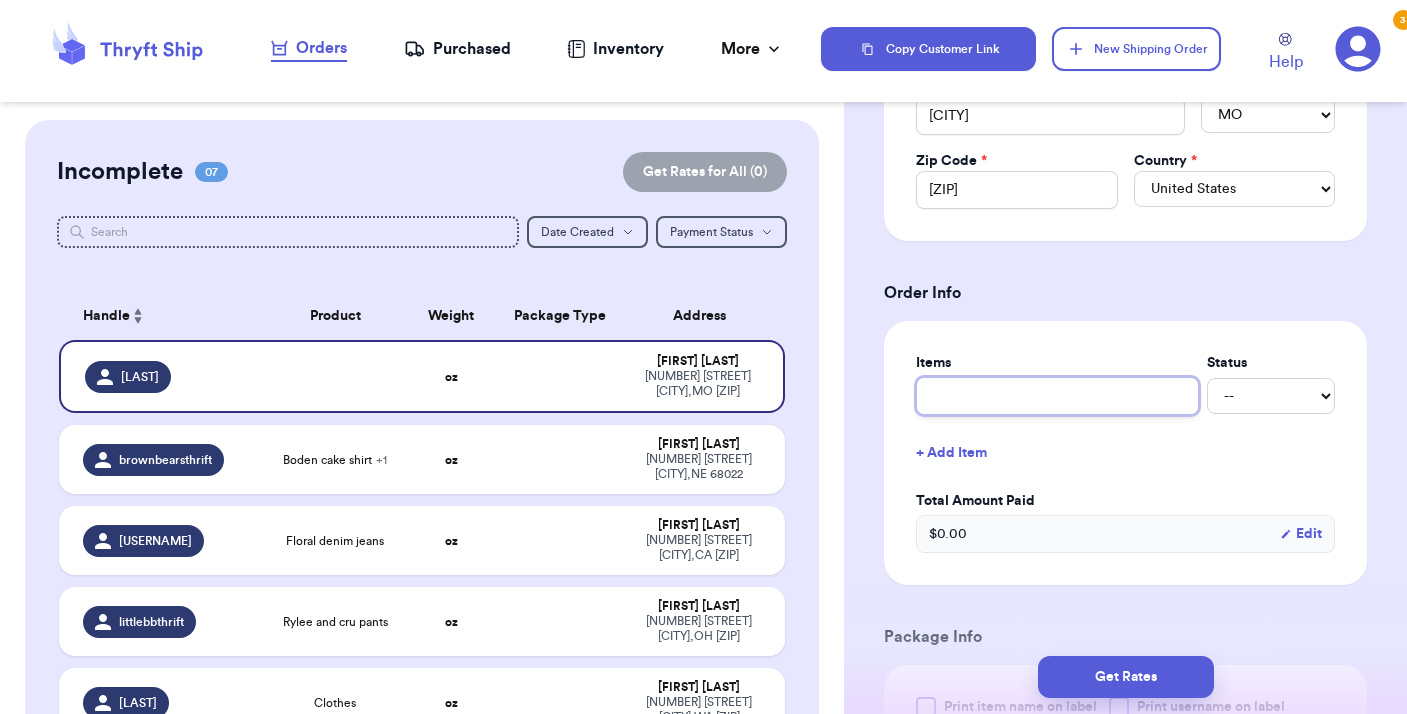 type on "p" 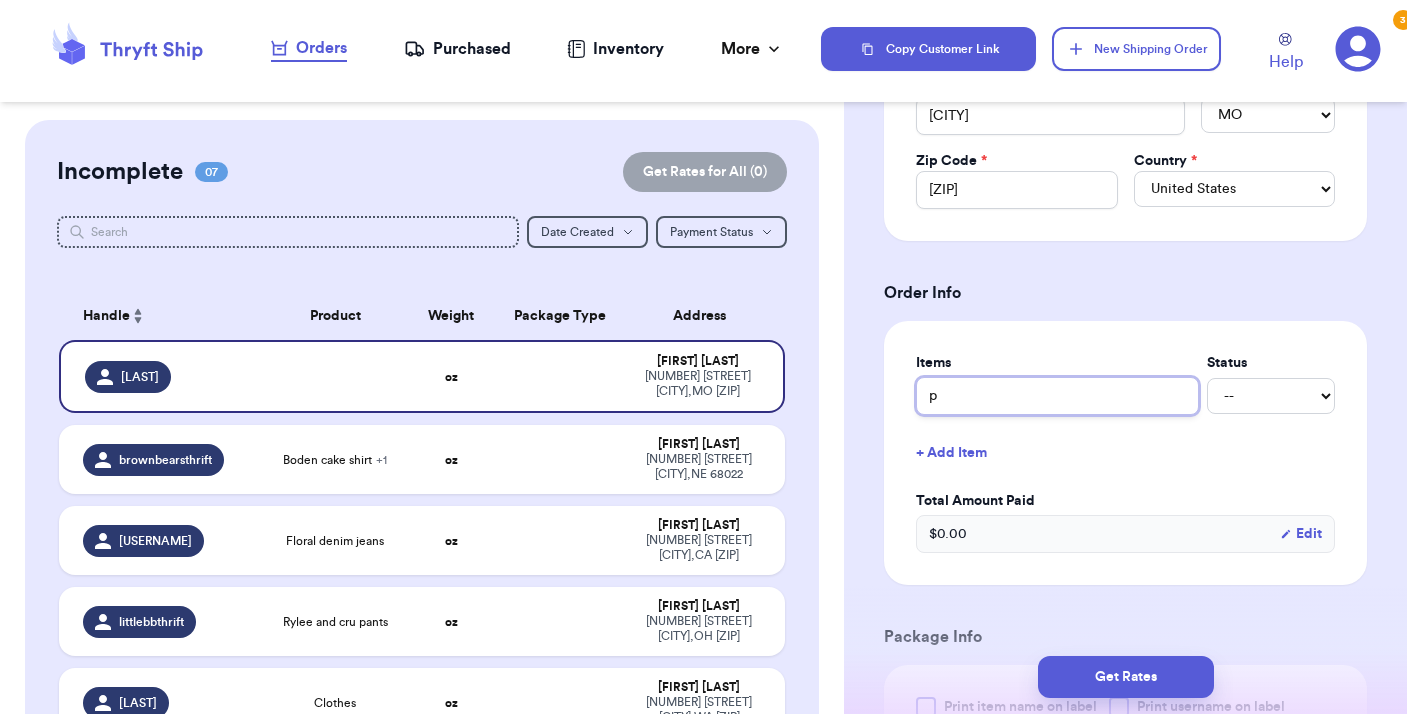 type 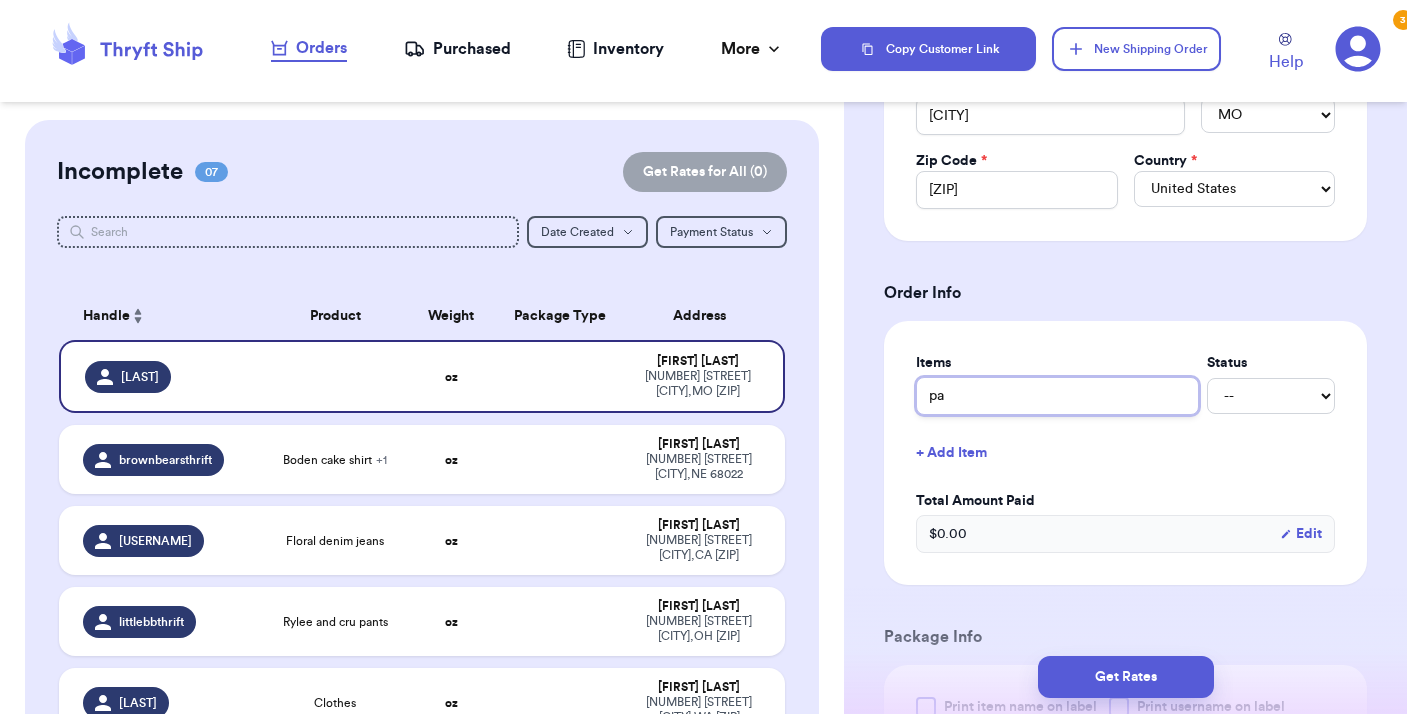 type 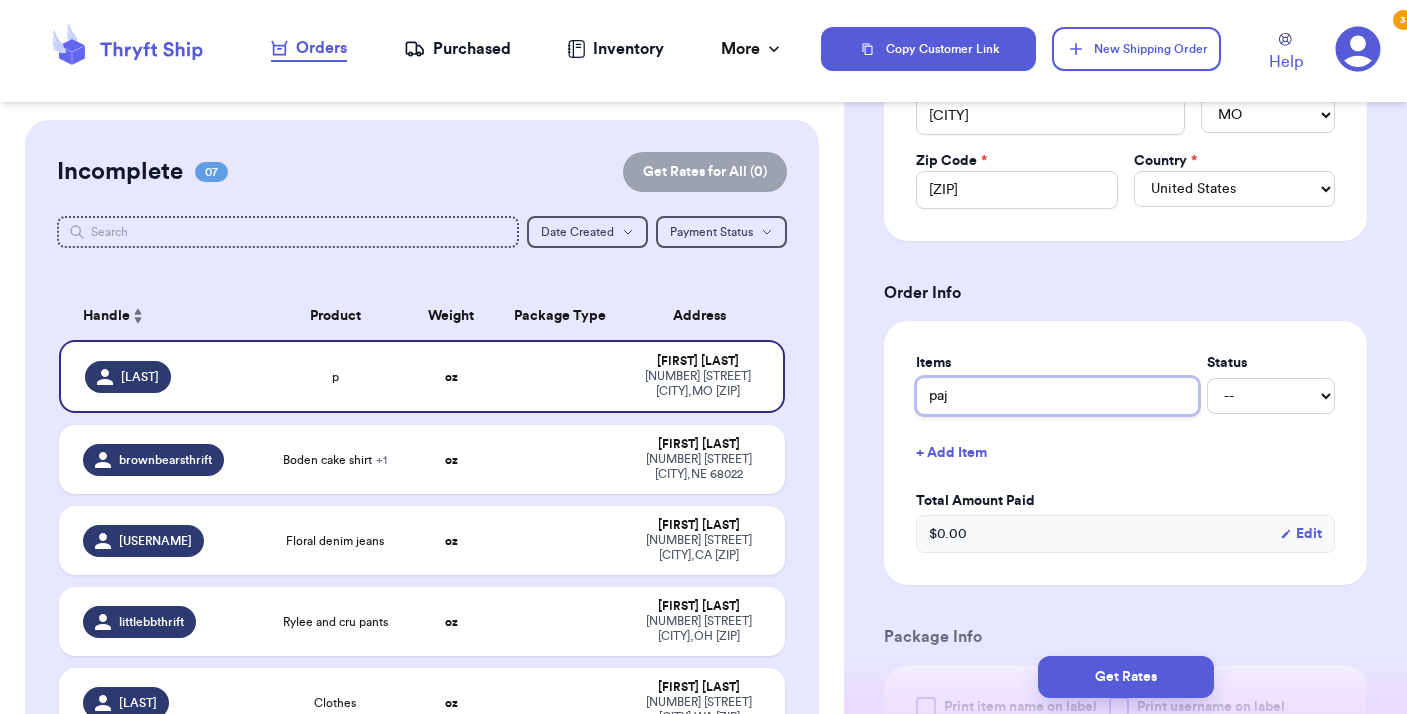 type on "paja" 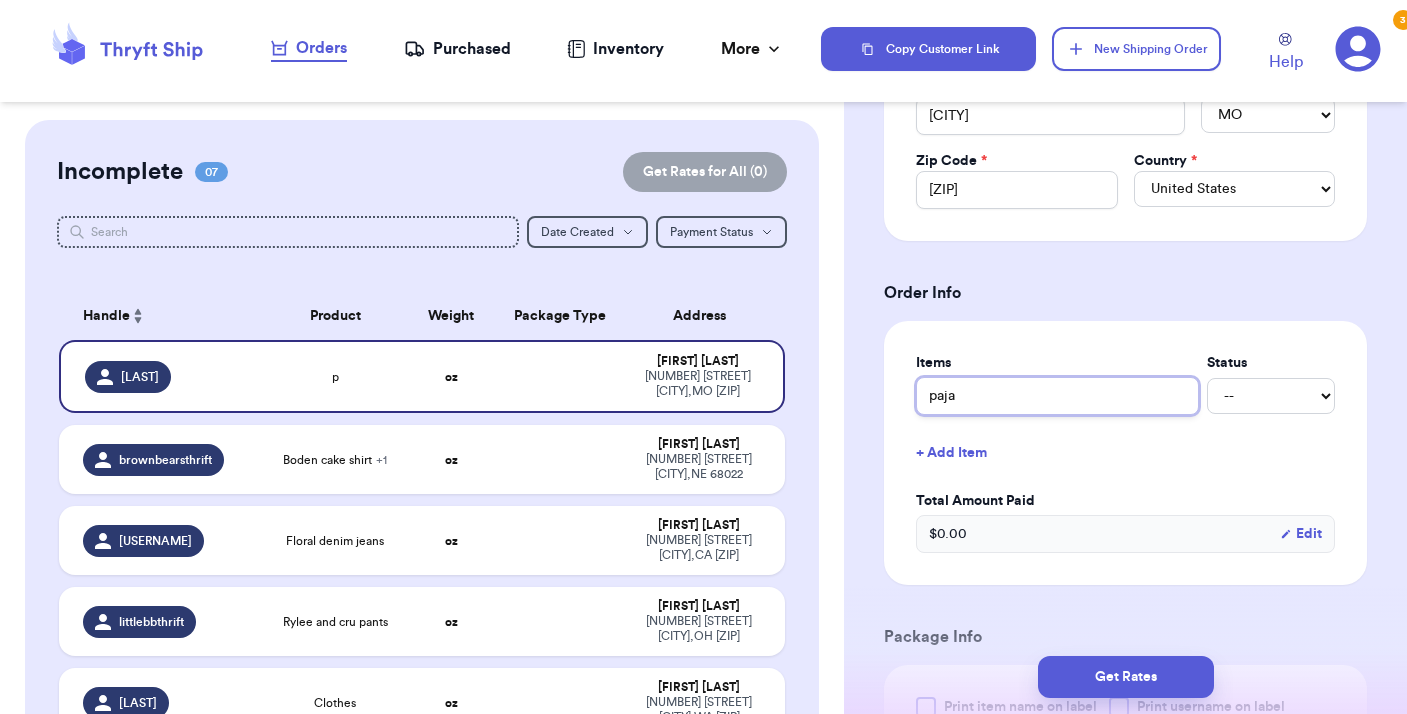 type 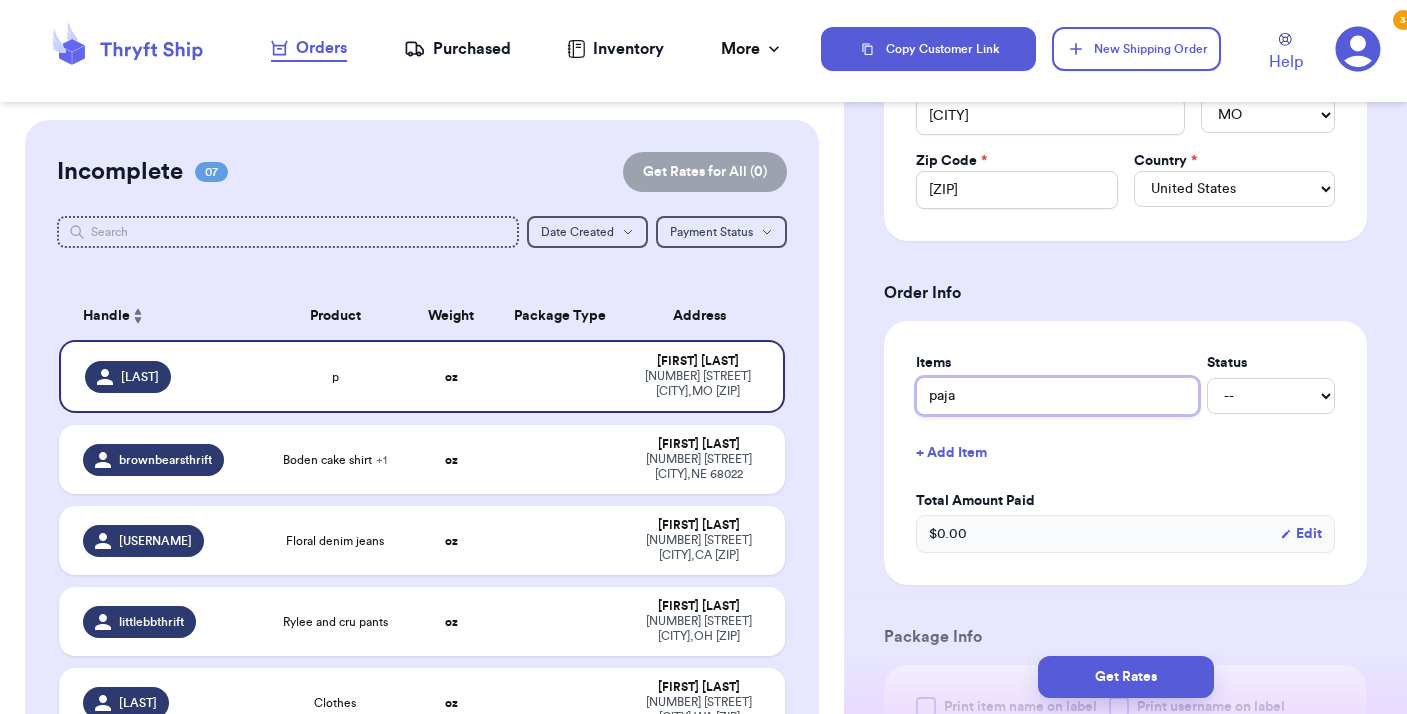 type on "pajam" 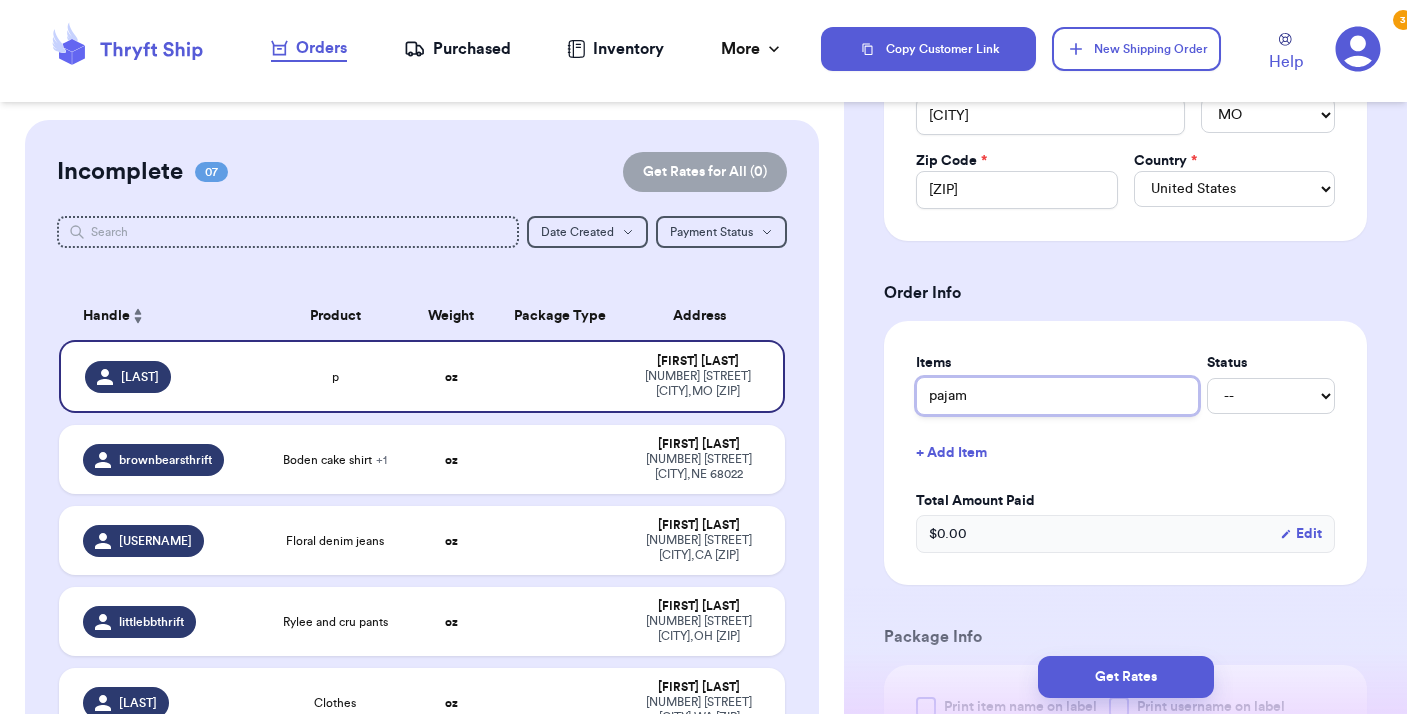 type 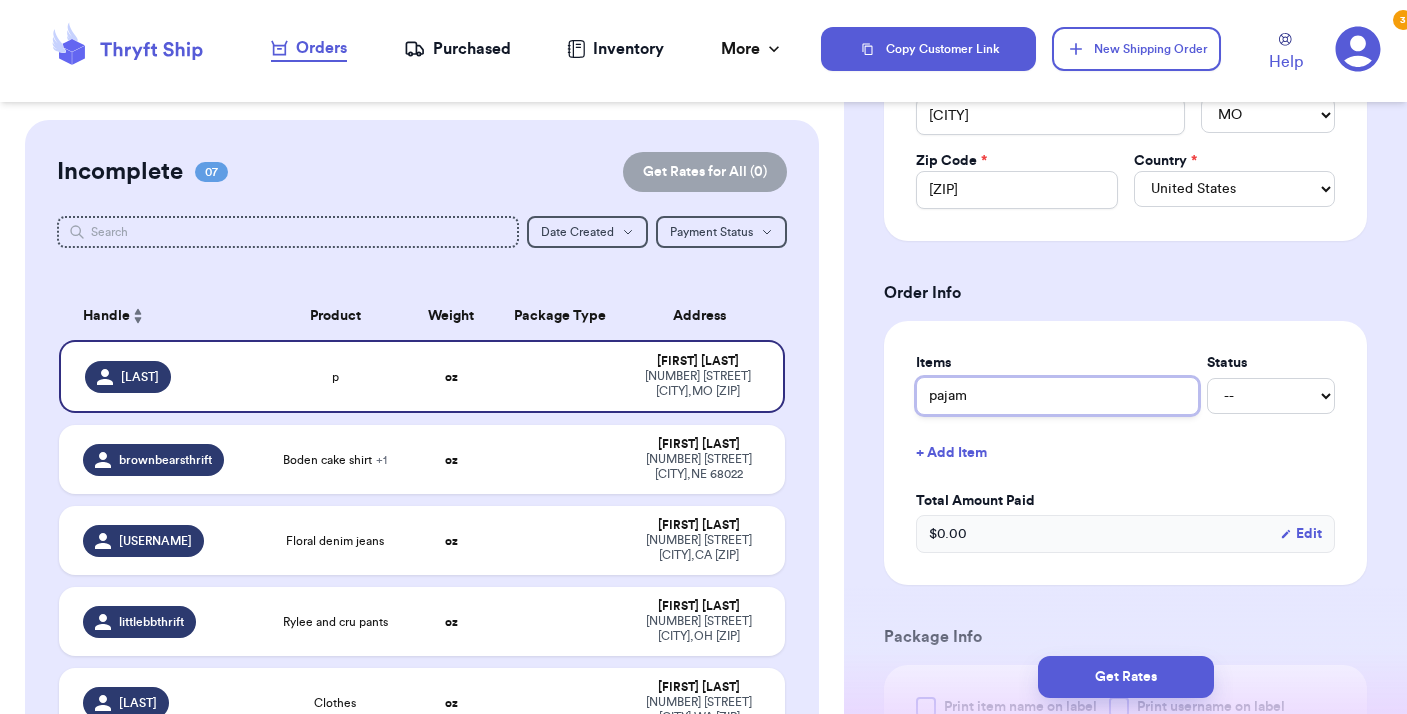 type on "pajama" 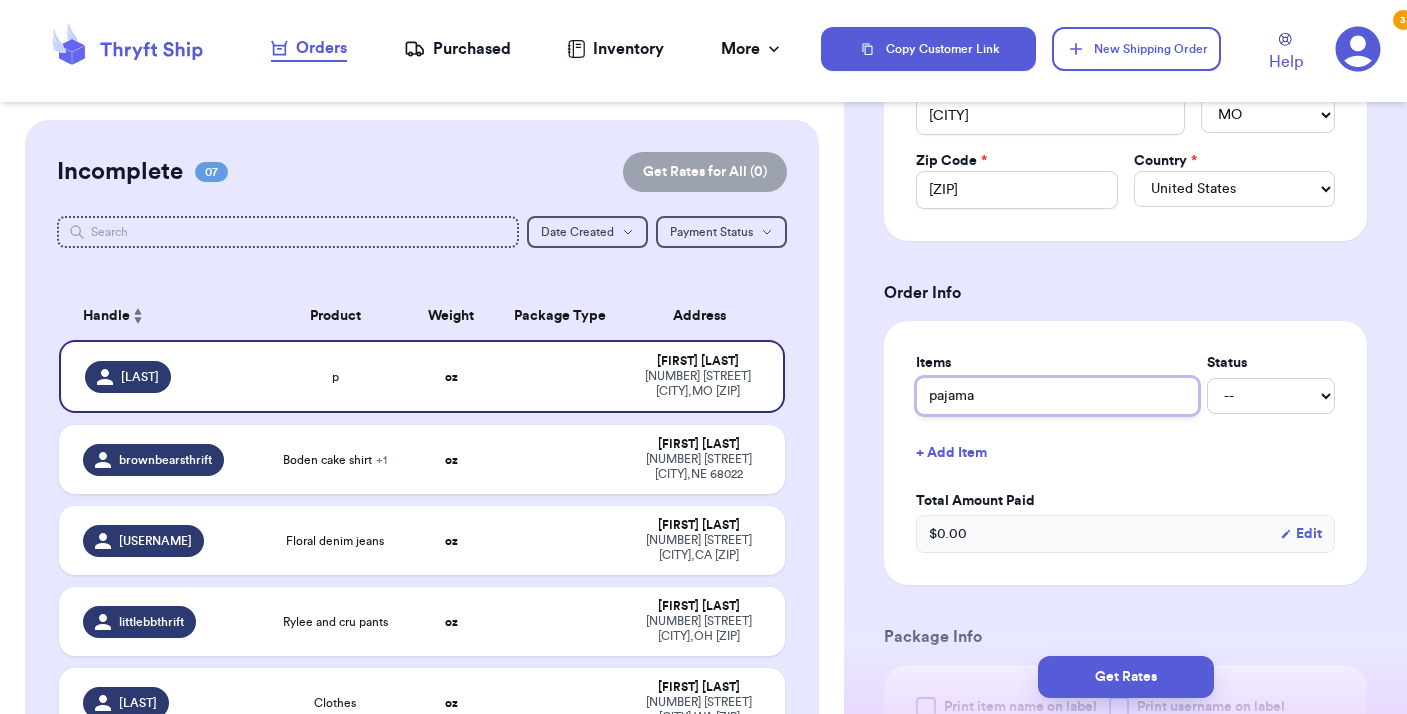 type 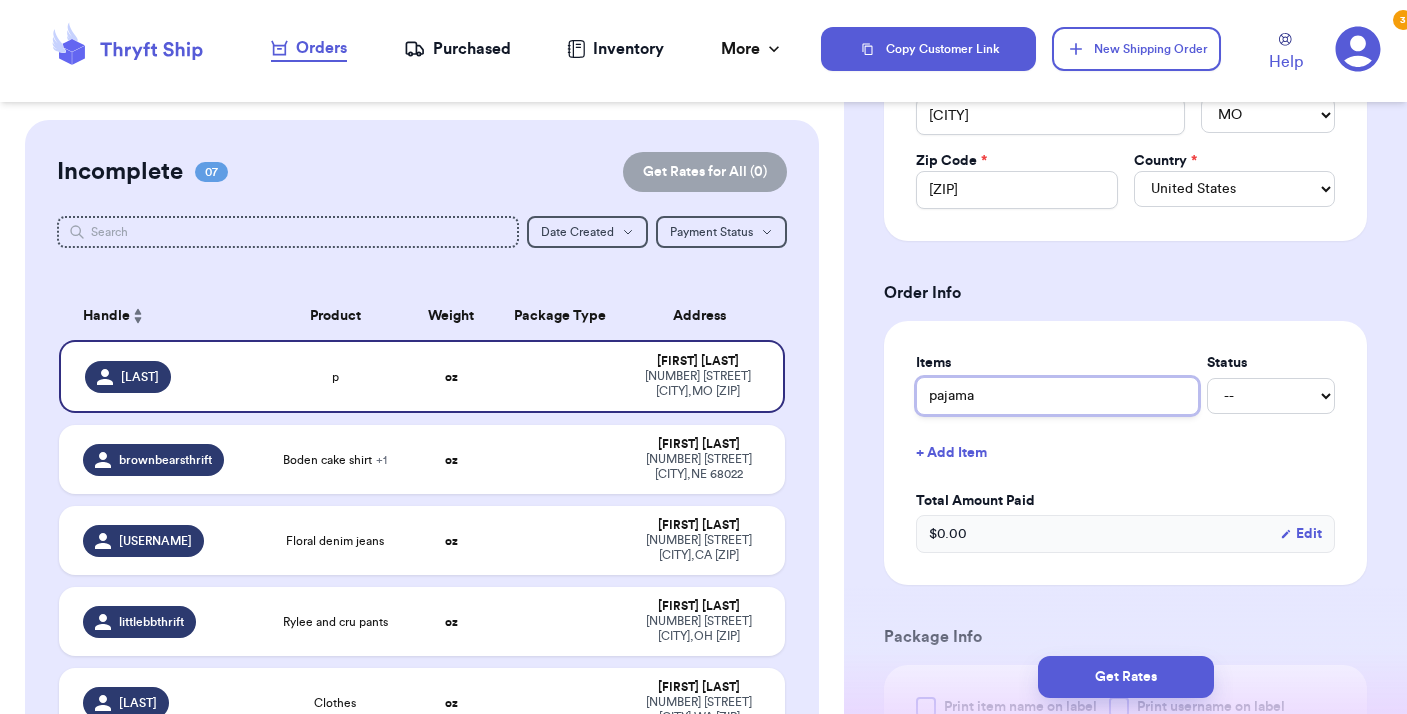type on "pajamas" 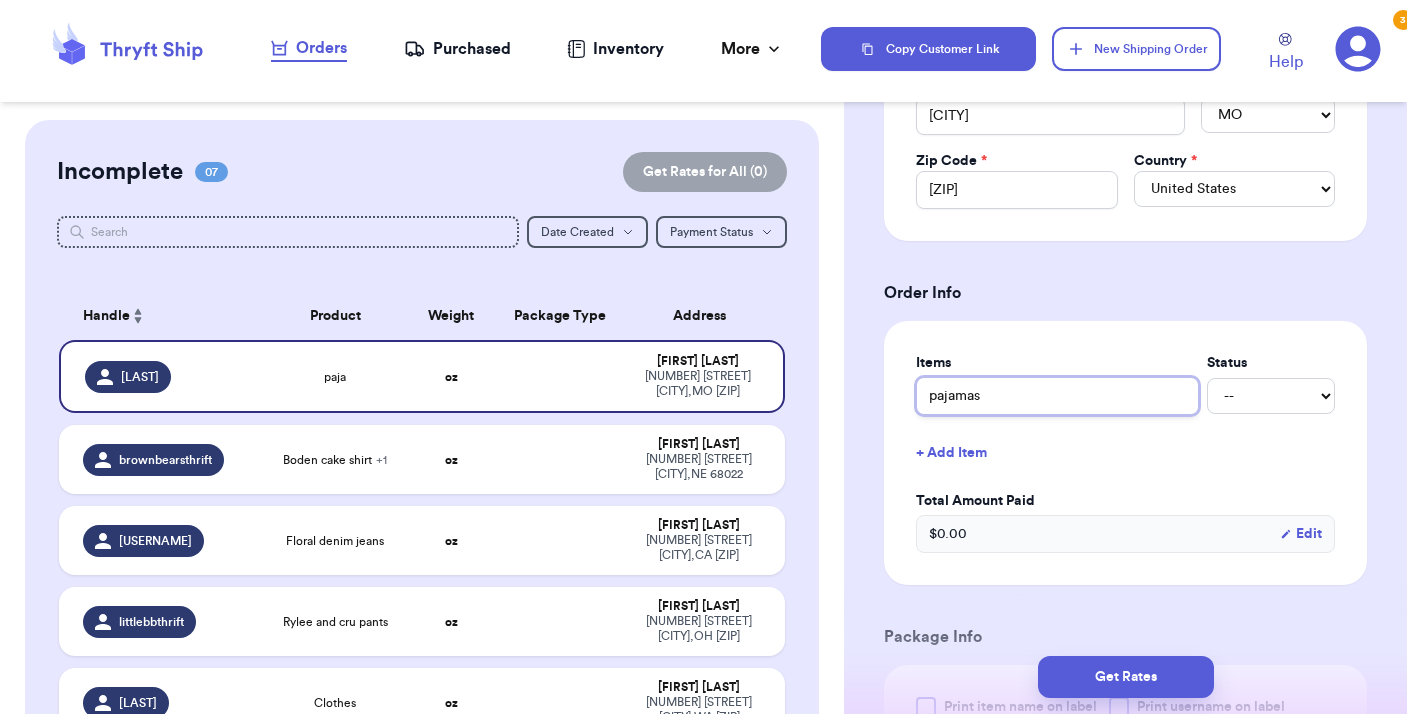 type 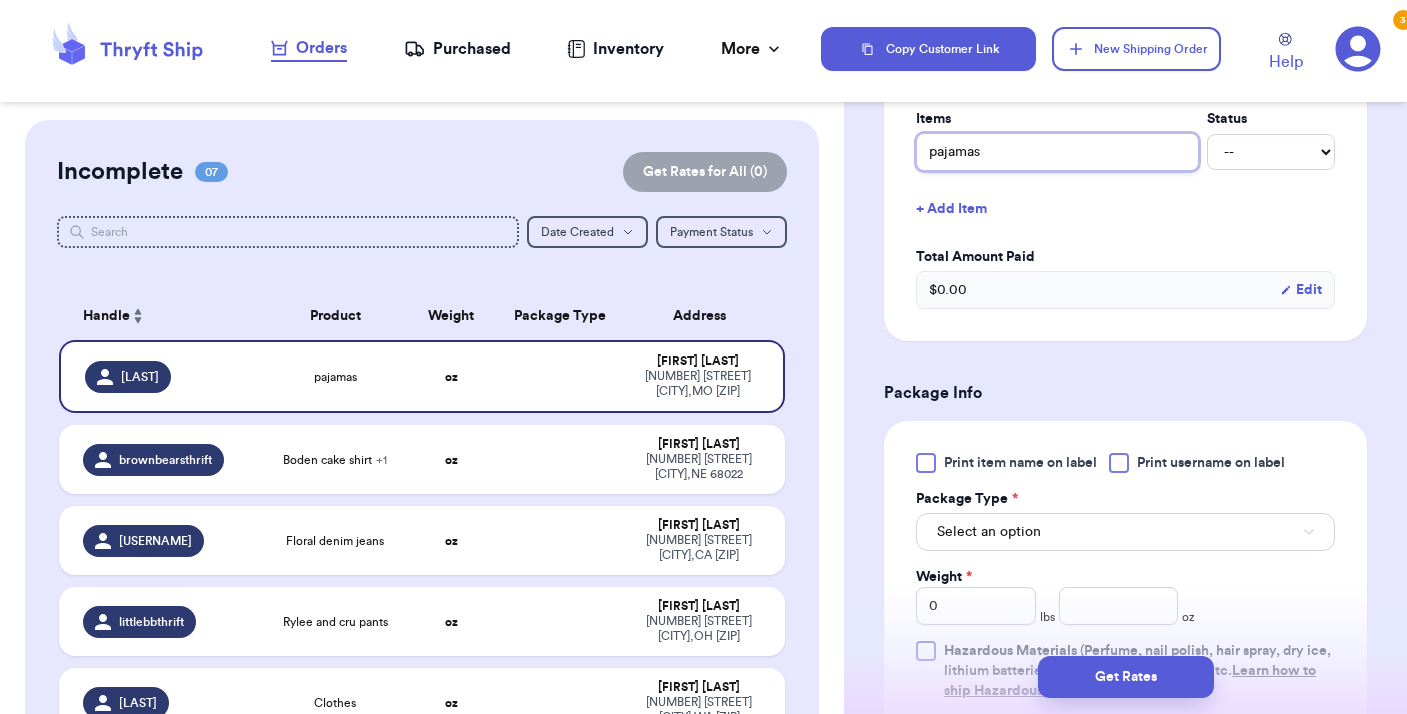 scroll, scrollTop: 881, scrollLeft: 0, axis: vertical 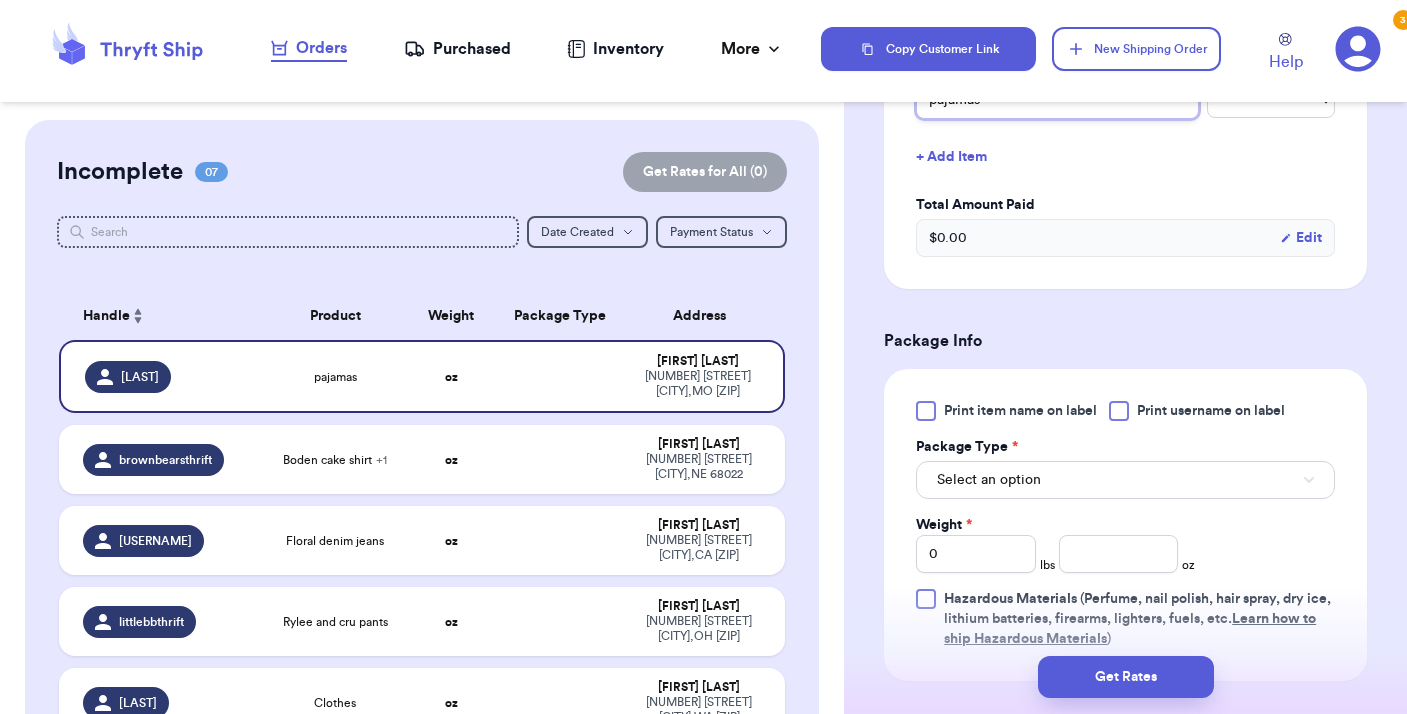 type on "pajamas" 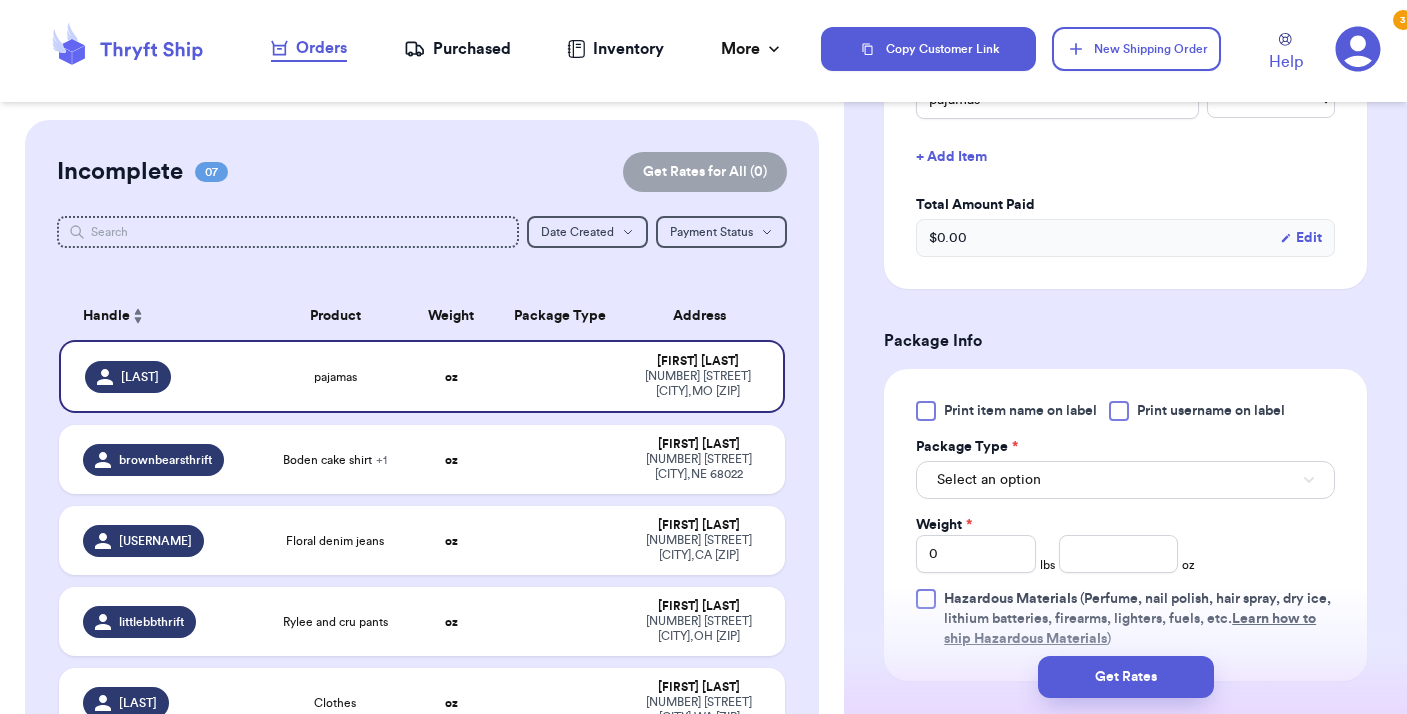 click on "Select an option" at bounding box center [1125, 480] 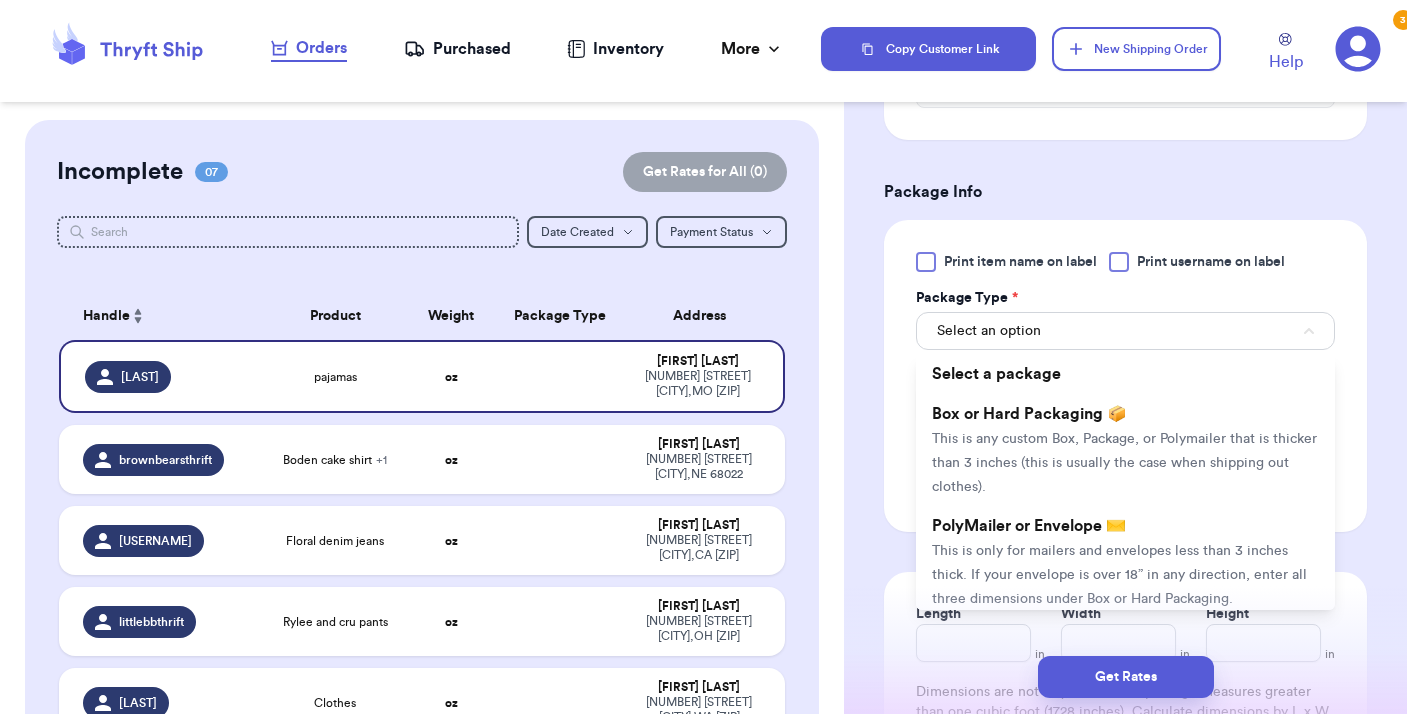 scroll, scrollTop: 1090, scrollLeft: 0, axis: vertical 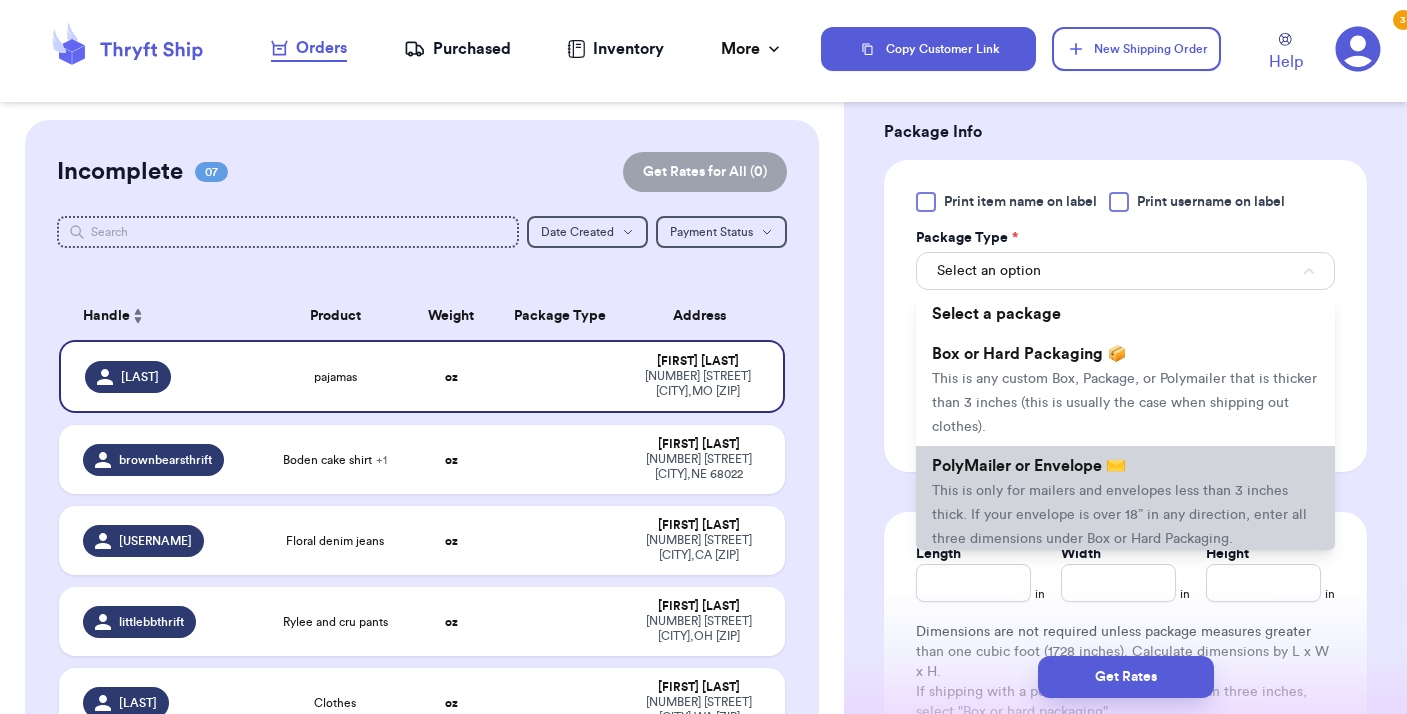 click on "This is only for mailers and envelopes less than 3 inches thick. If your envelope is over 18” in any direction, enter all three dimensions under Box or Hard Packaging." at bounding box center (1119, 515) 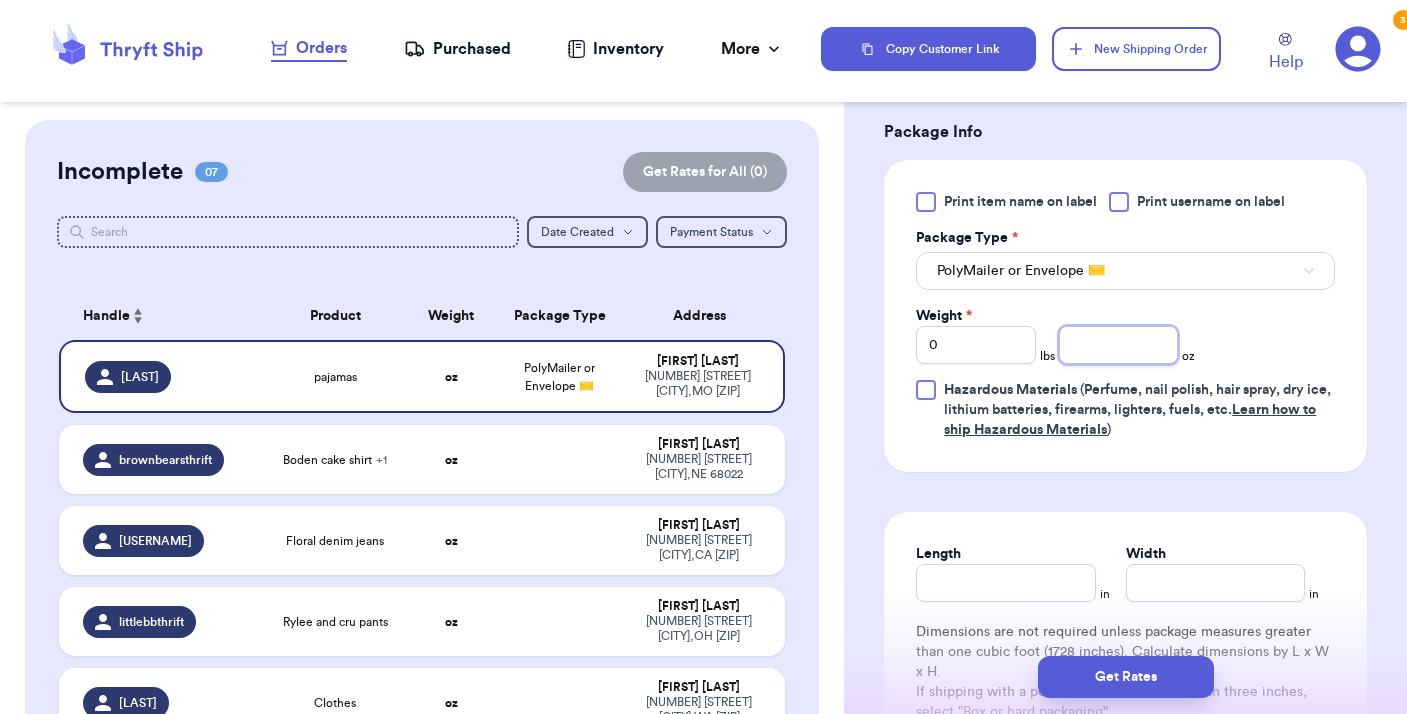 click at bounding box center [1119, 345] 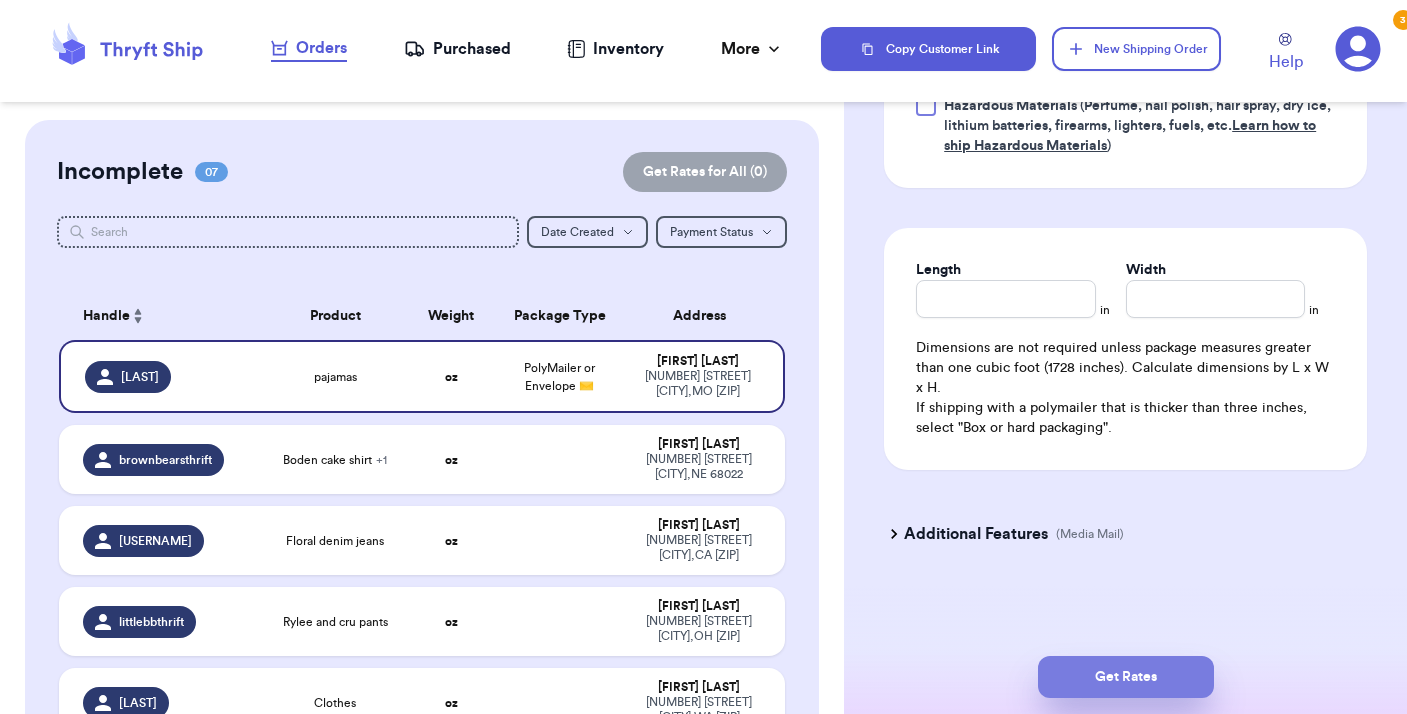 type on "4" 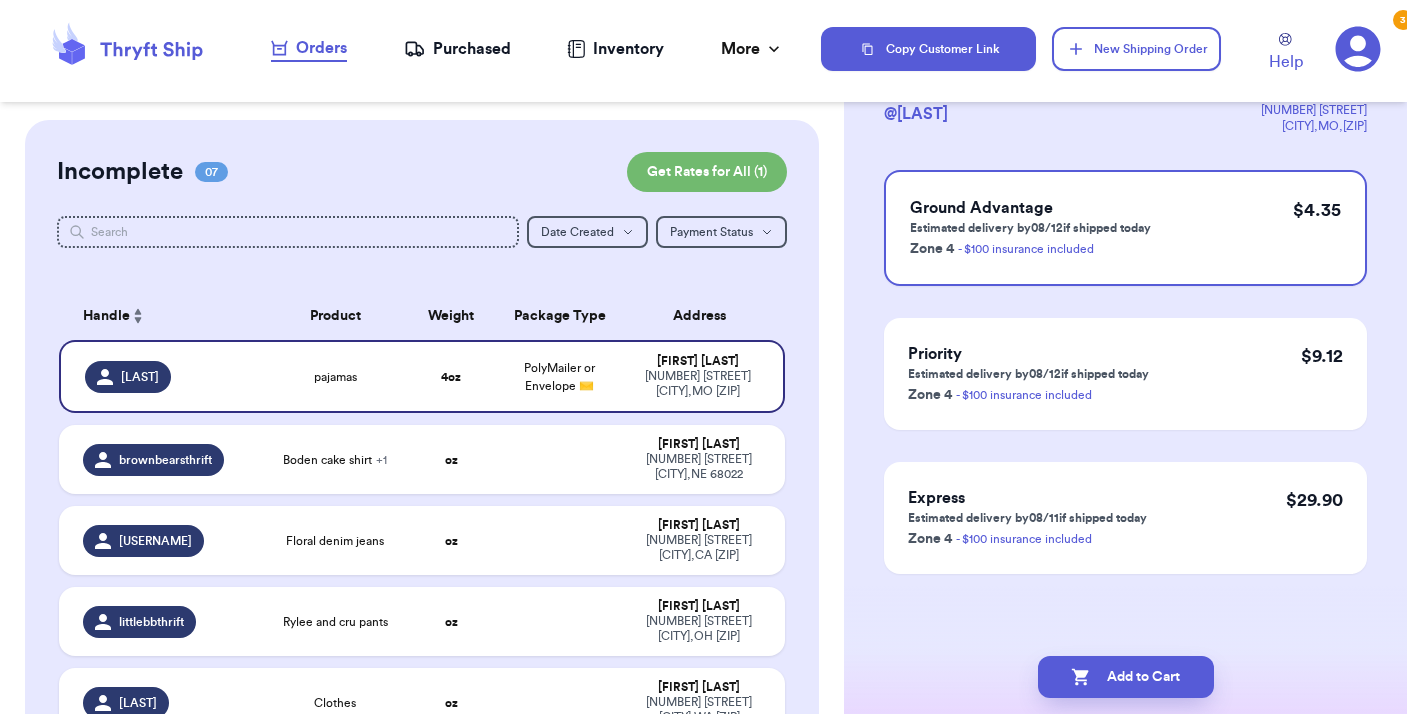 scroll, scrollTop: 0, scrollLeft: 0, axis: both 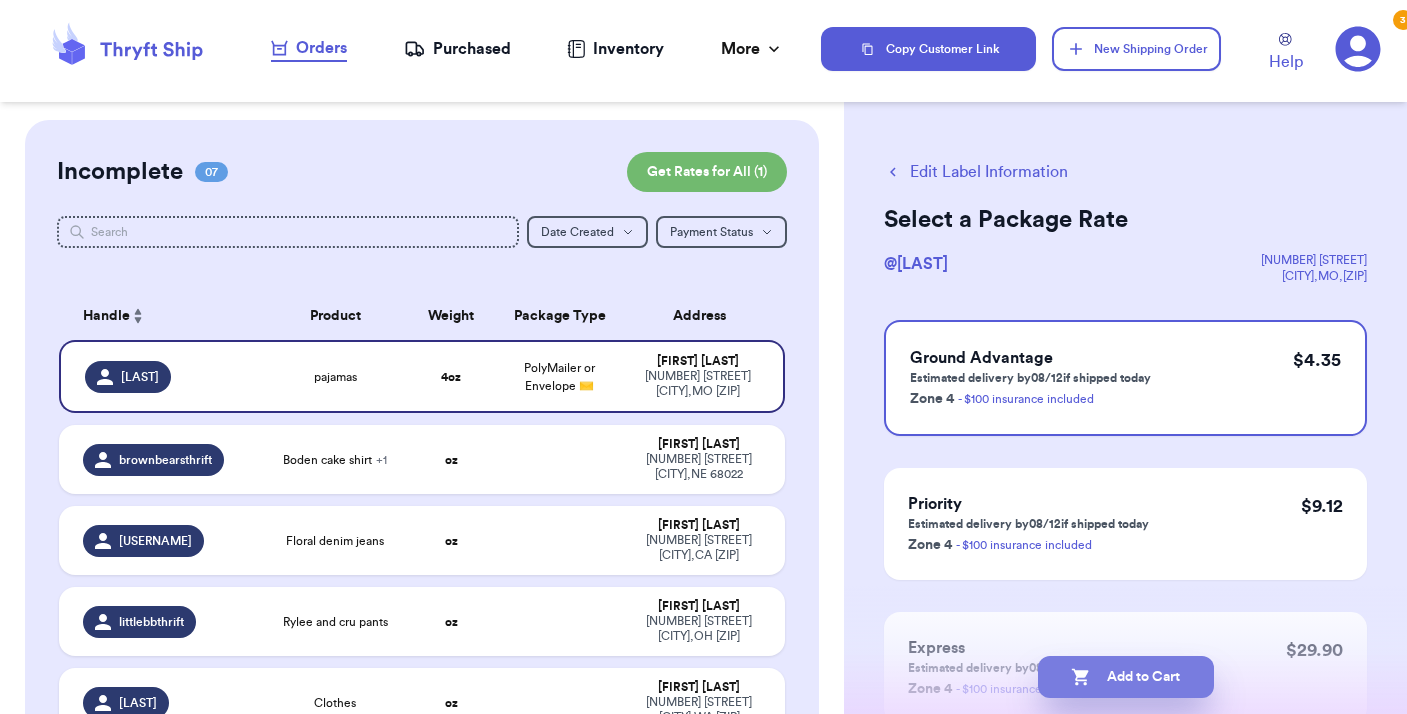 click on "Add to Cart" at bounding box center [1126, 677] 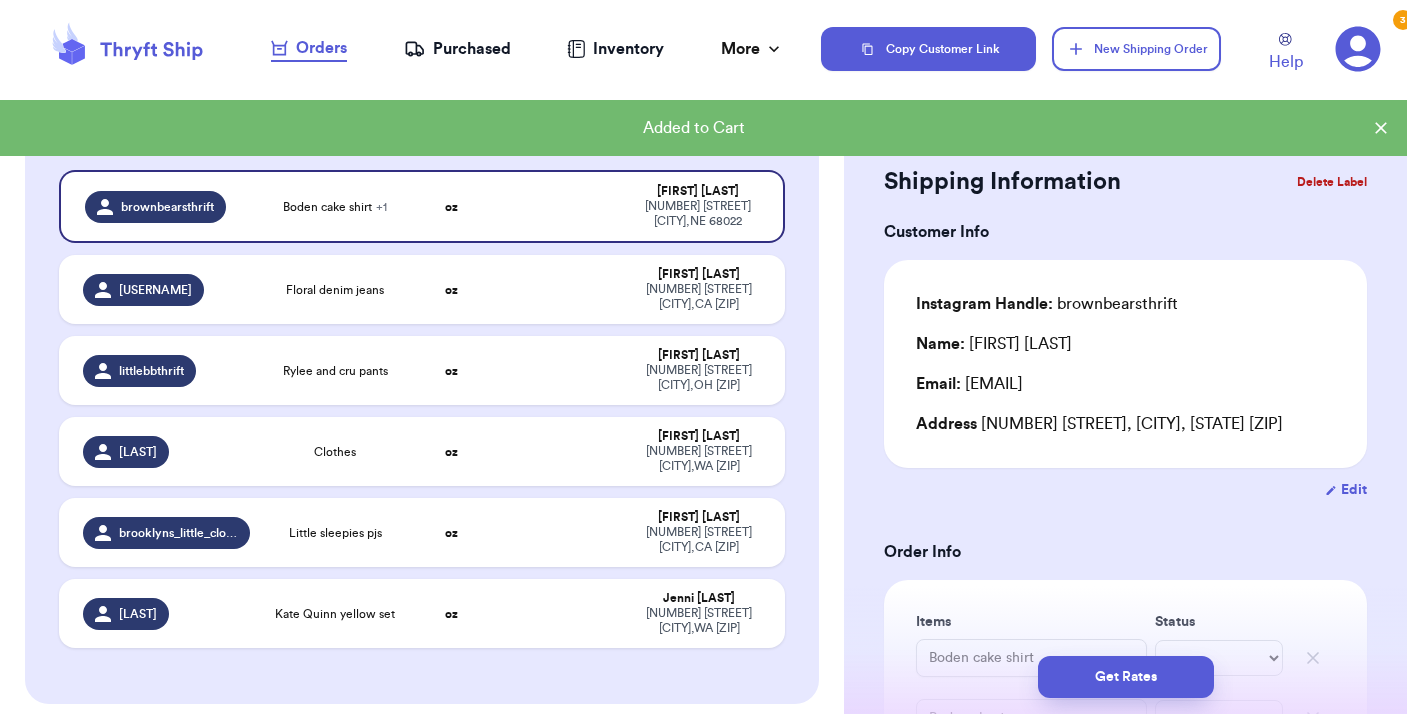 scroll, scrollTop: 195, scrollLeft: 0, axis: vertical 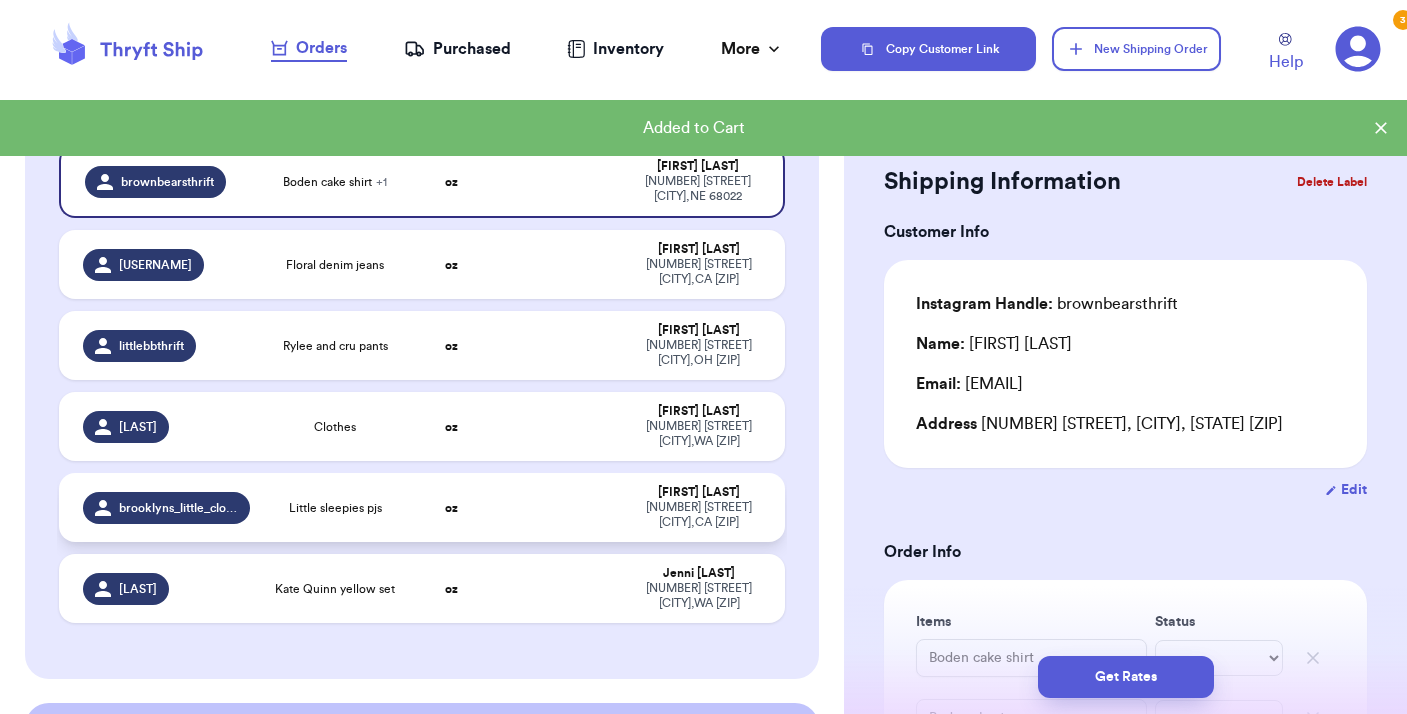 click at bounding box center (560, 507) 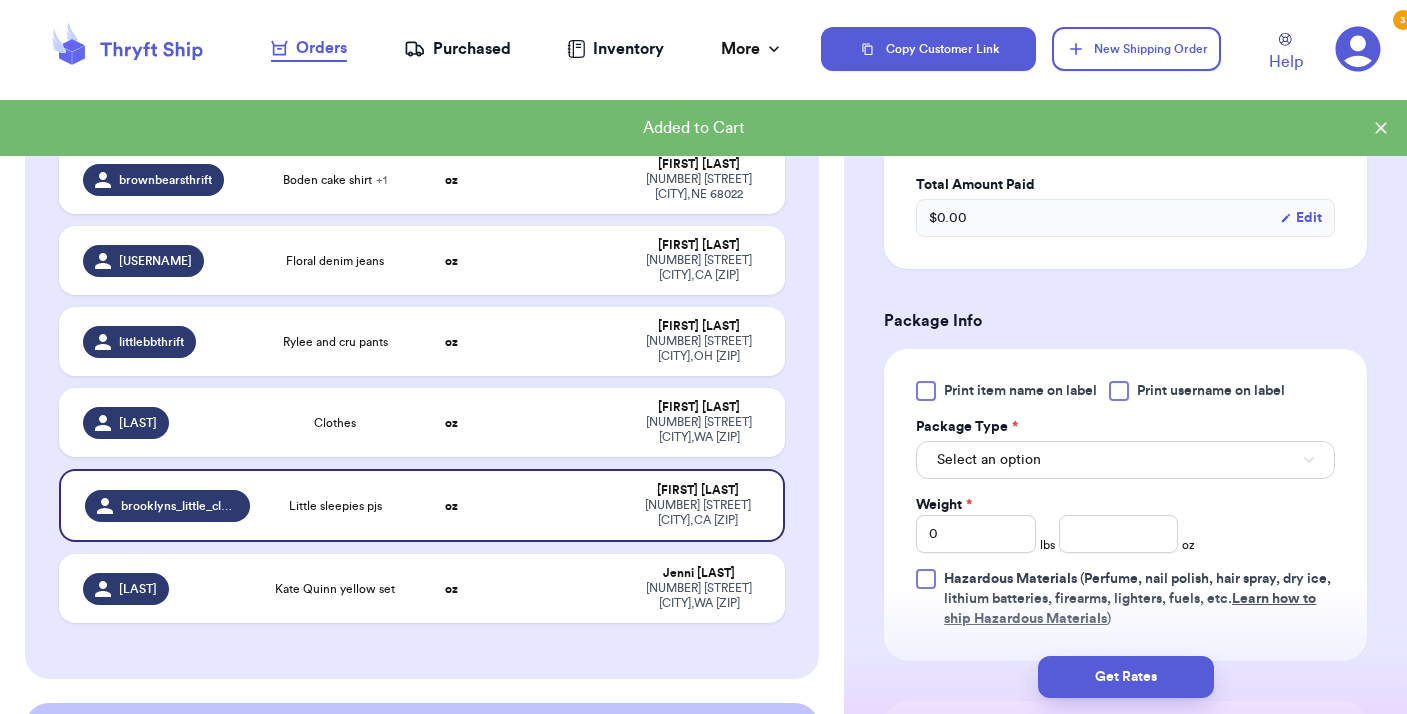 scroll, scrollTop: 579, scrollLeft: 0, axis: vertical 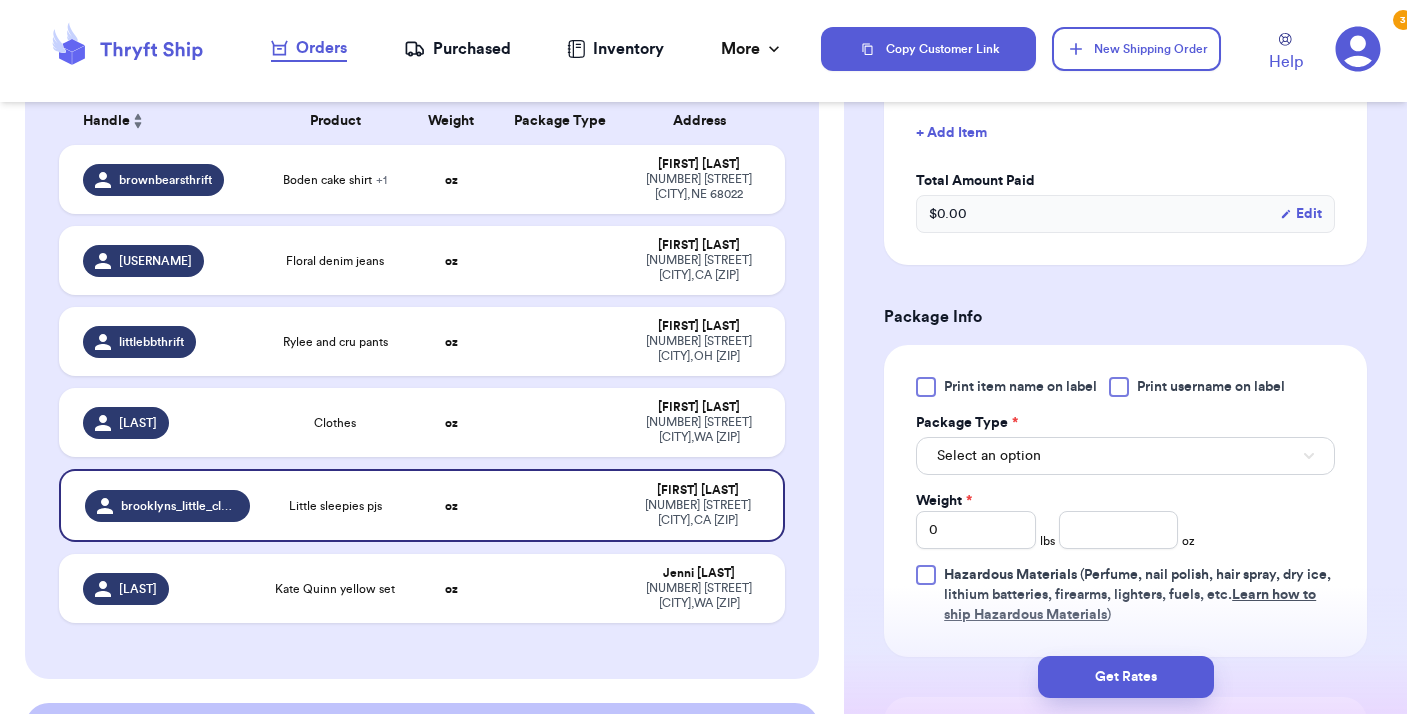 click on "Print item name on label Print username on label Package Type * Select an option Weight * 0 lbs oz Hazardous Materials   (Perfume, nail polish, hair spray, dry ice, lithium batteries, firearms, lighters, fuels, etc.  Learn how to ship Hazardous Materials )" at bounding box center (1125, 501) 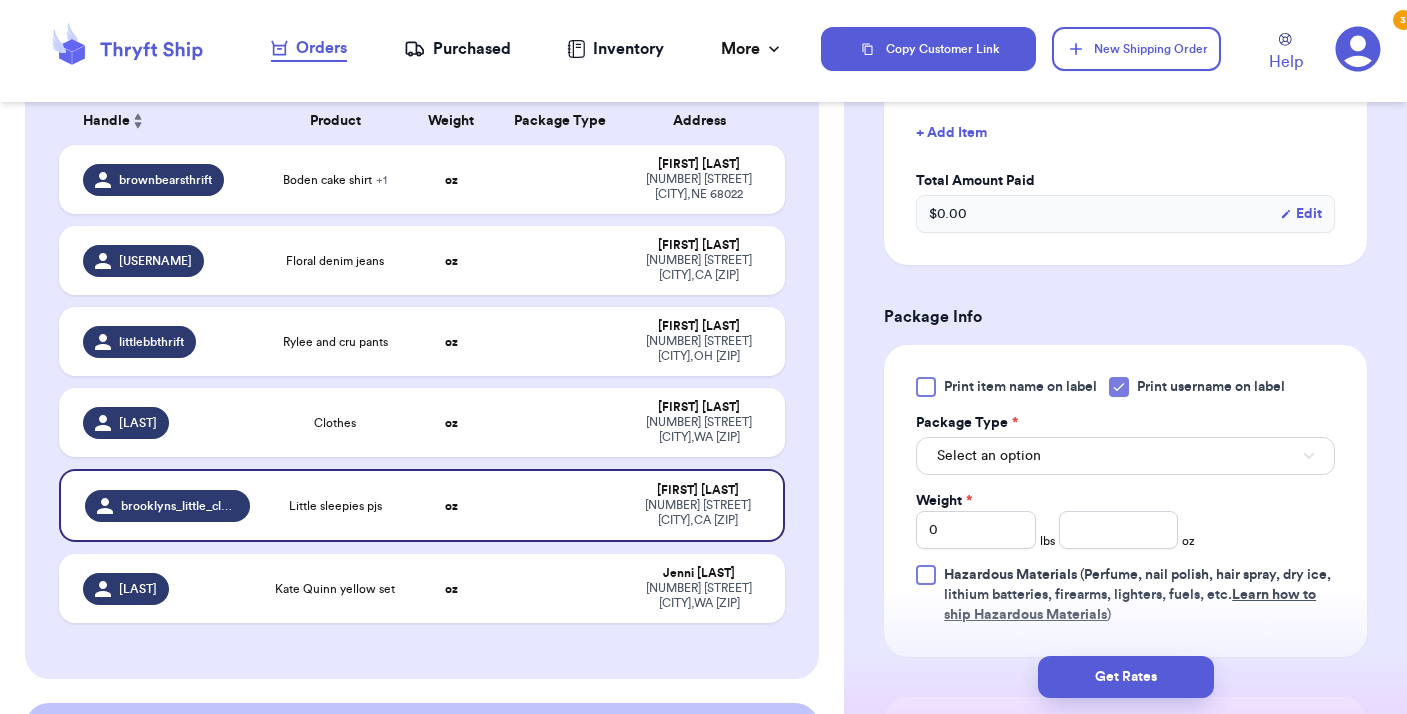 click on "Select an option" at bounding box center (1125, 456) 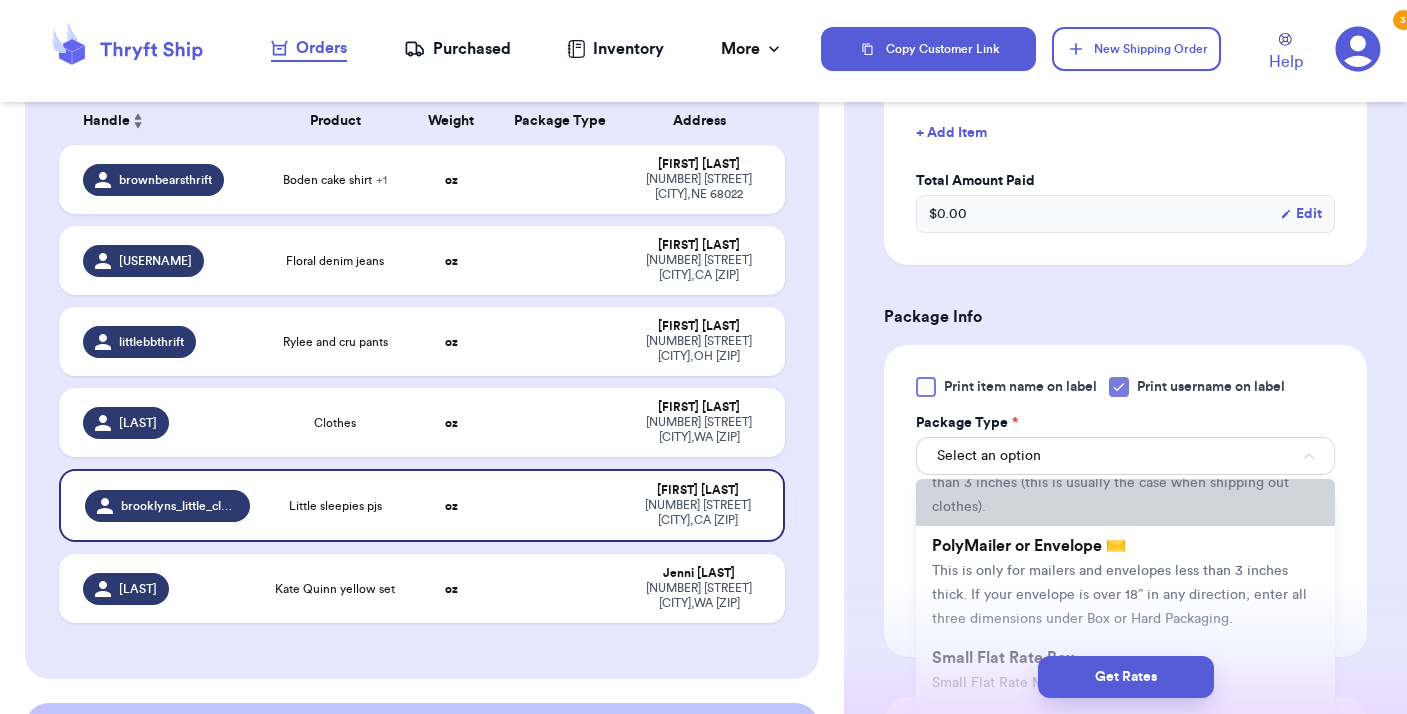 scroll, scrollTop: 109, scrollLeft: 0, axis: vertical 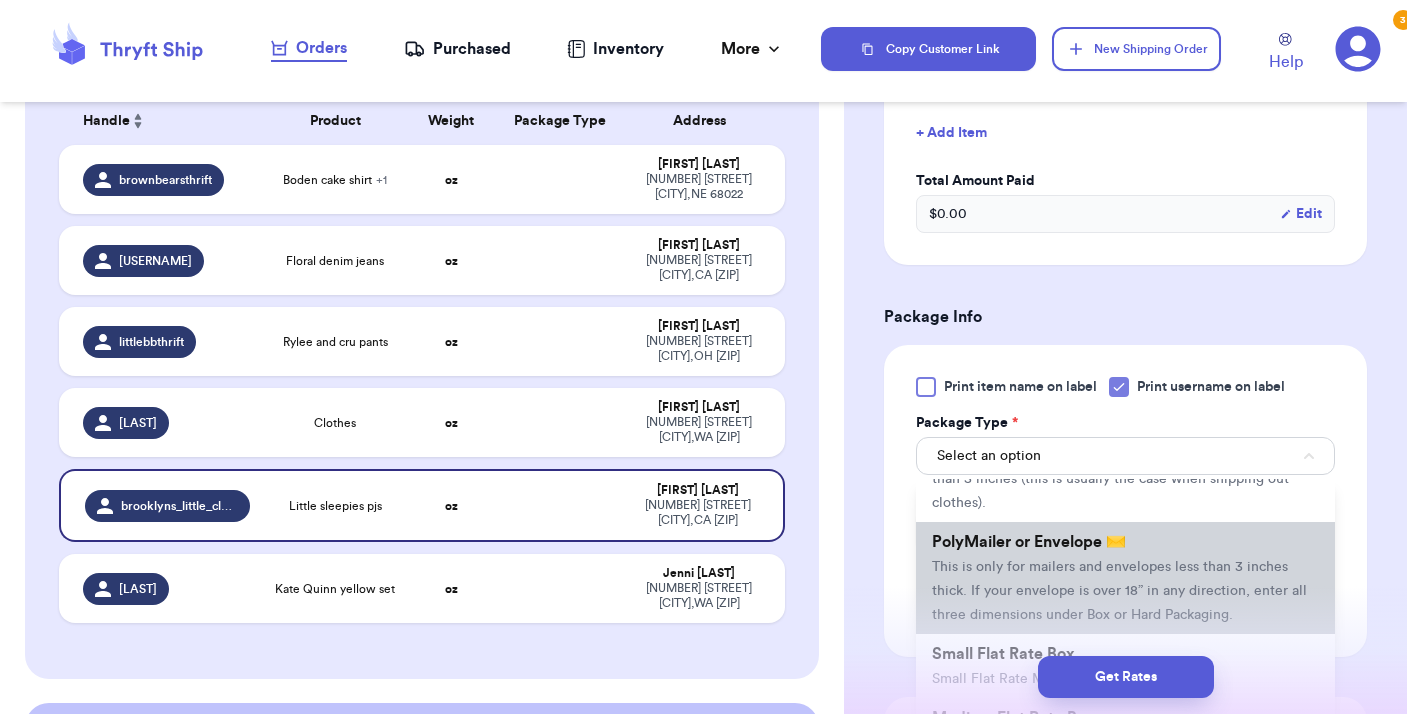 click on "This is only for mailers and envelopes less than 3 inches thick. If your envelope is over 18” in any direction, enter all three dimensions under Box or Hard Packaging." at bounding box center (1119, 591) 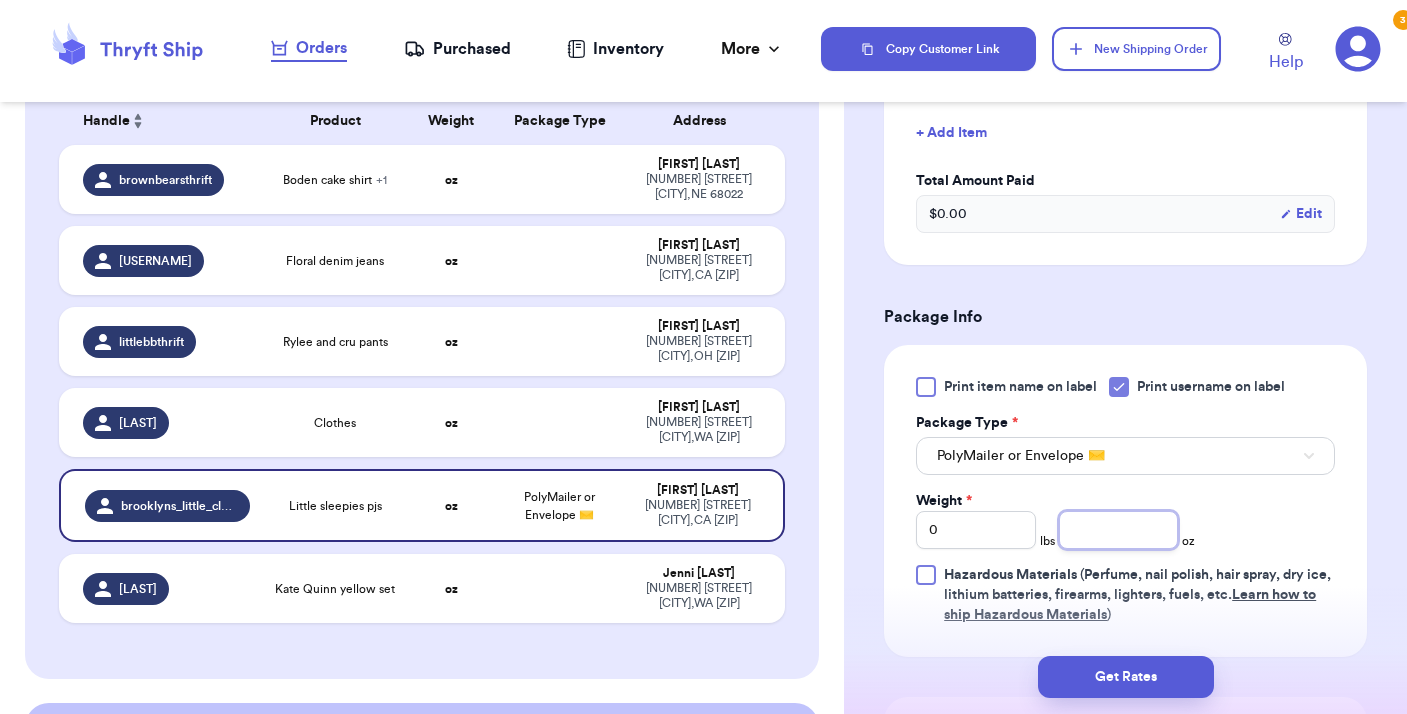 click at bounding box center (1119, 530) 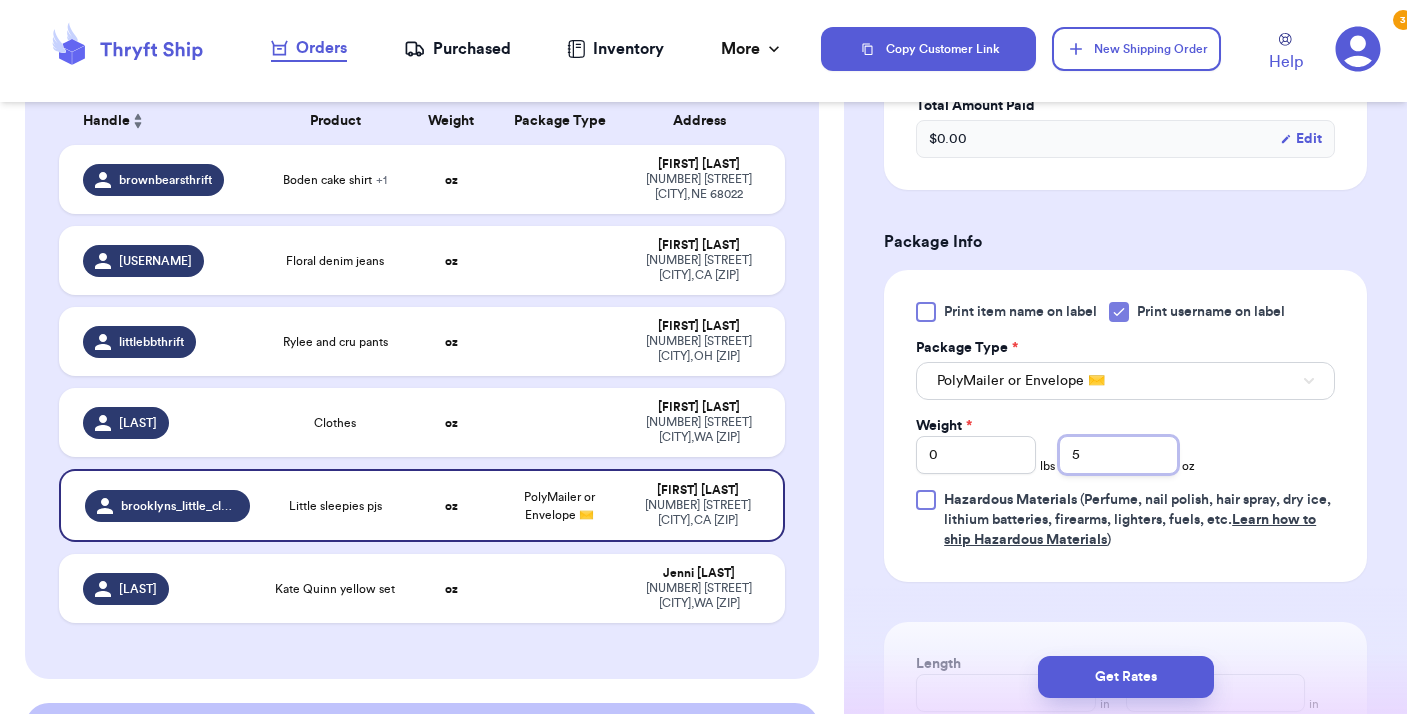 scroll, scrollTop: 661, scrollLeft: 0, axis: vertical 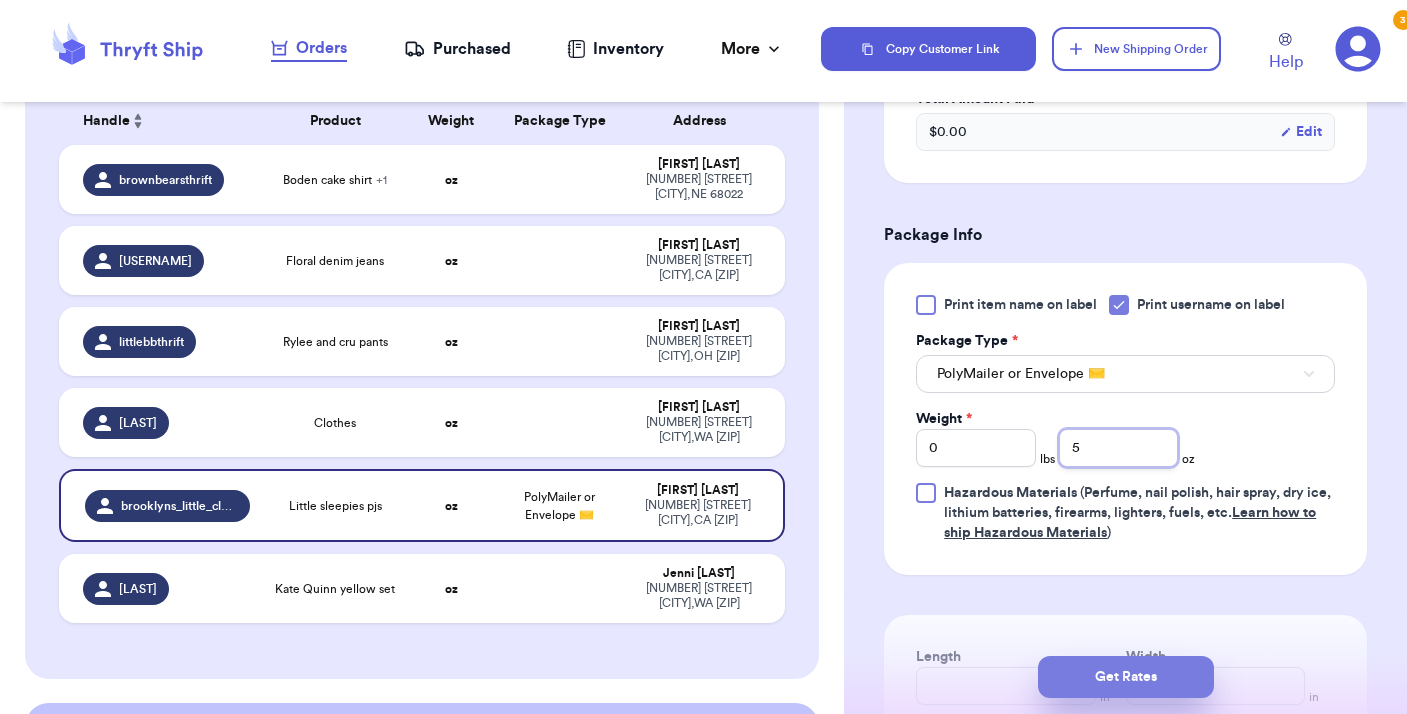 type on "5" 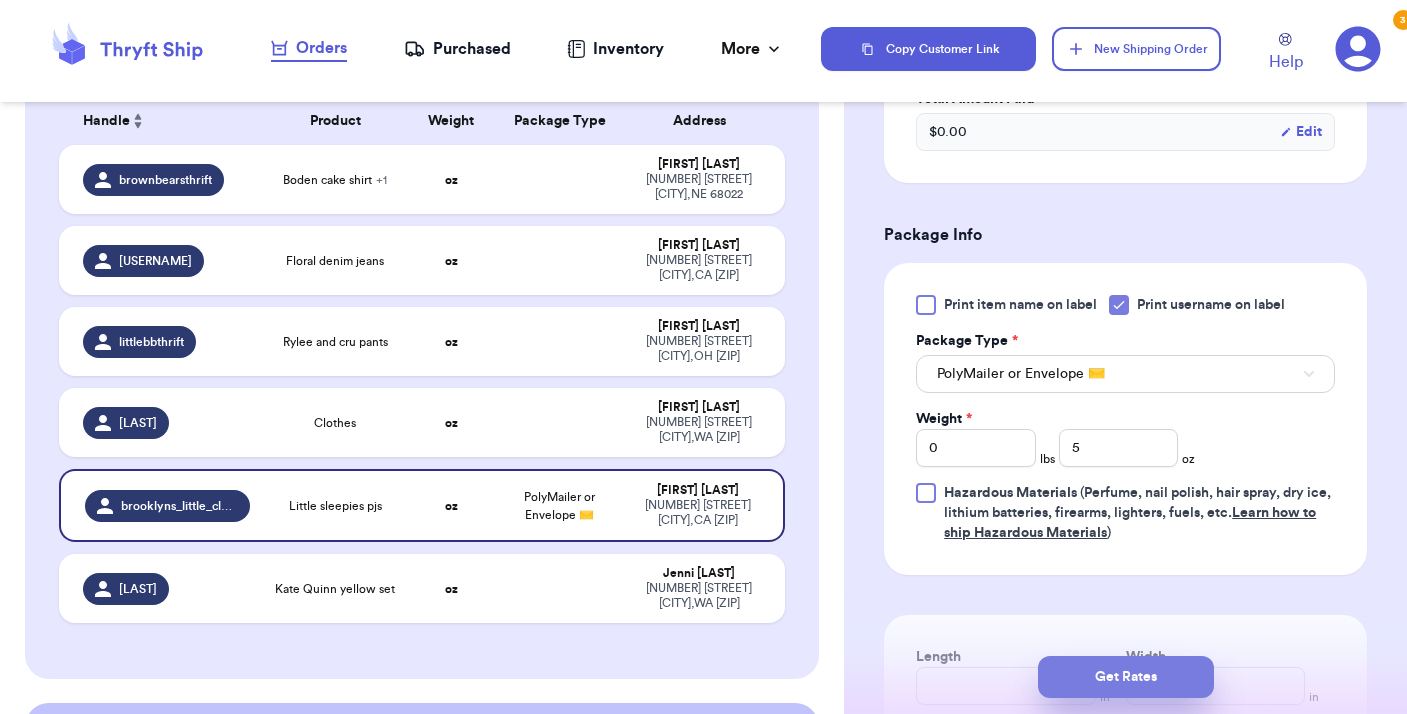 click on "Get Rates" at bounding box center (1126, 677) 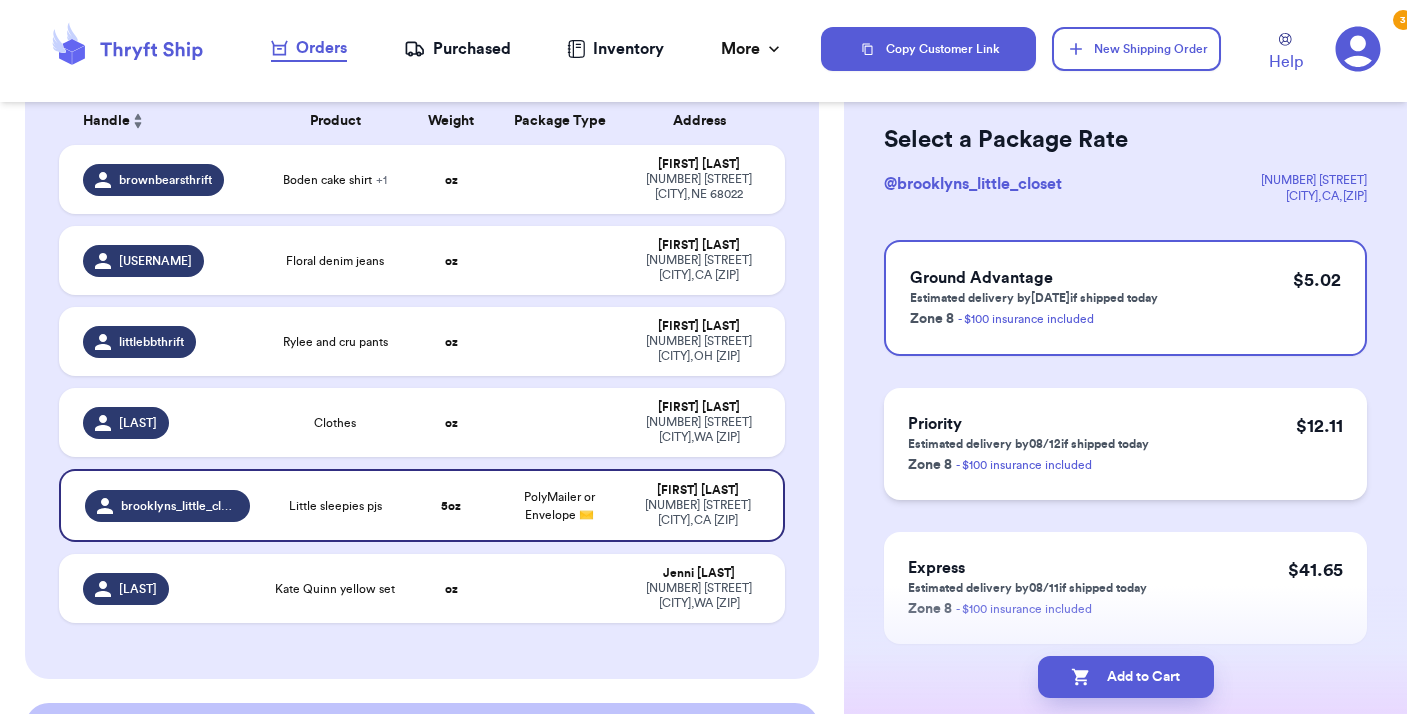 scroll, scrollTop: 82, scrollLeft: 0, axis: vertical 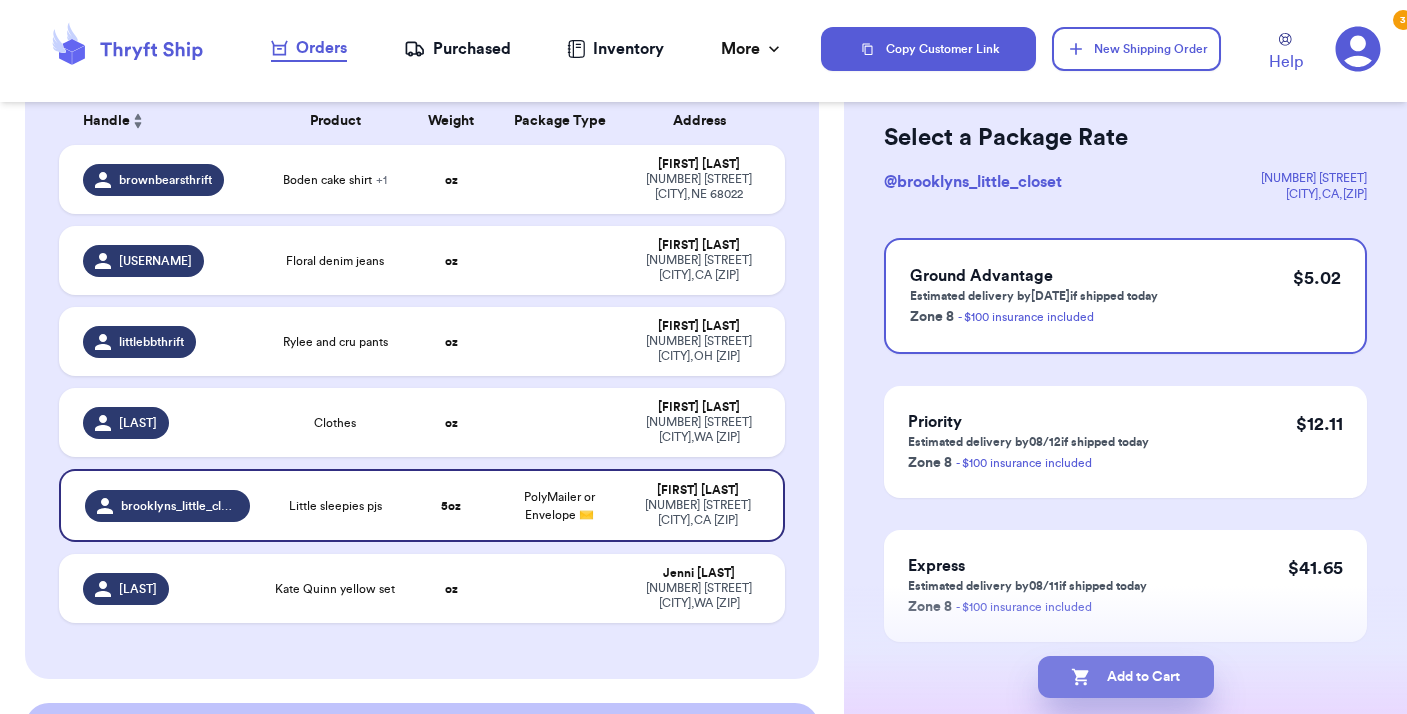 click on "Add to Cart" at bounding box center (1126, 677) 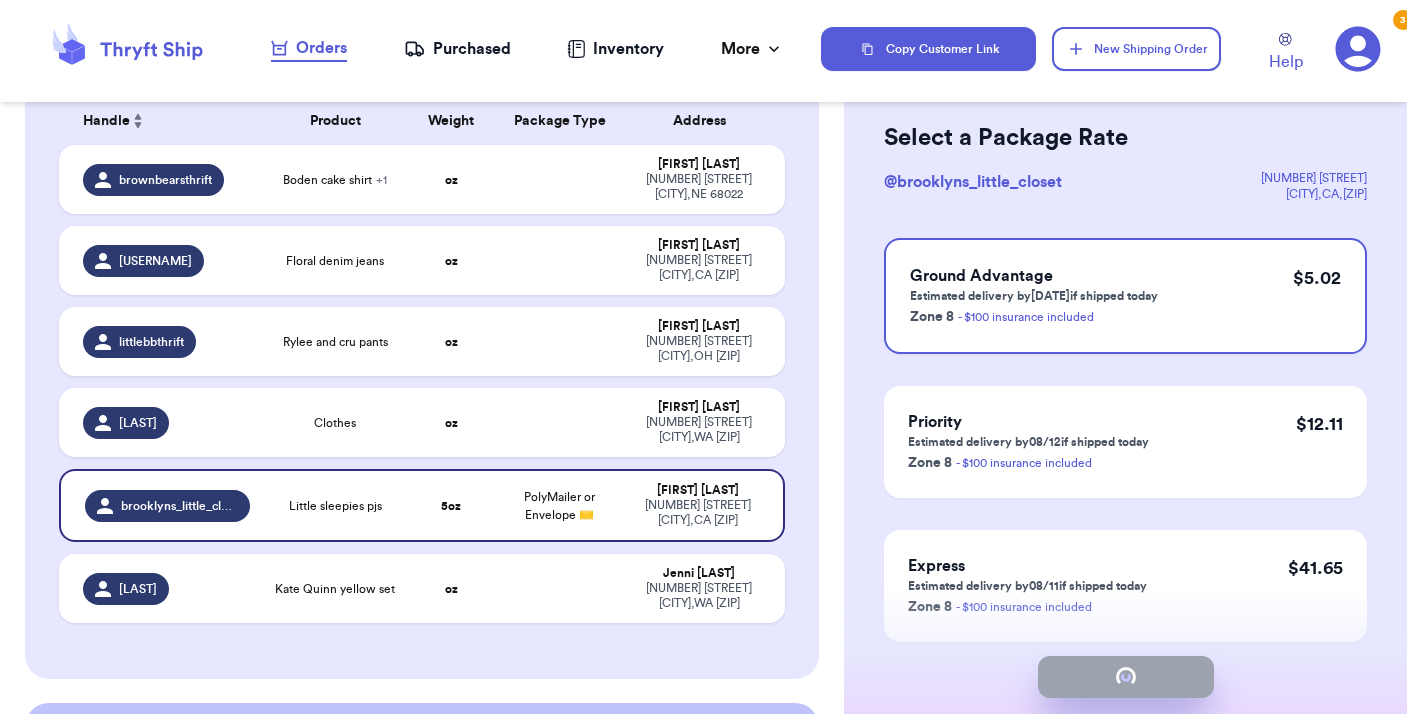 checkbox on "true" 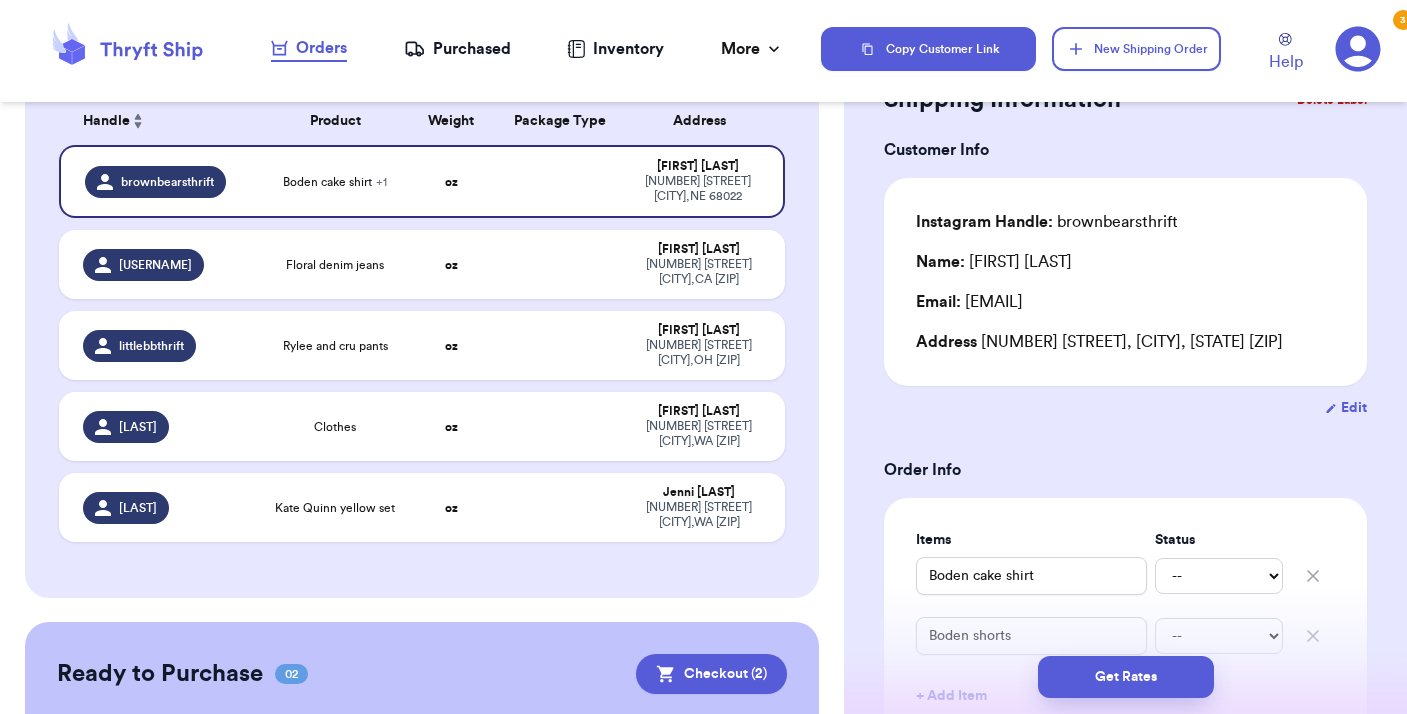 type 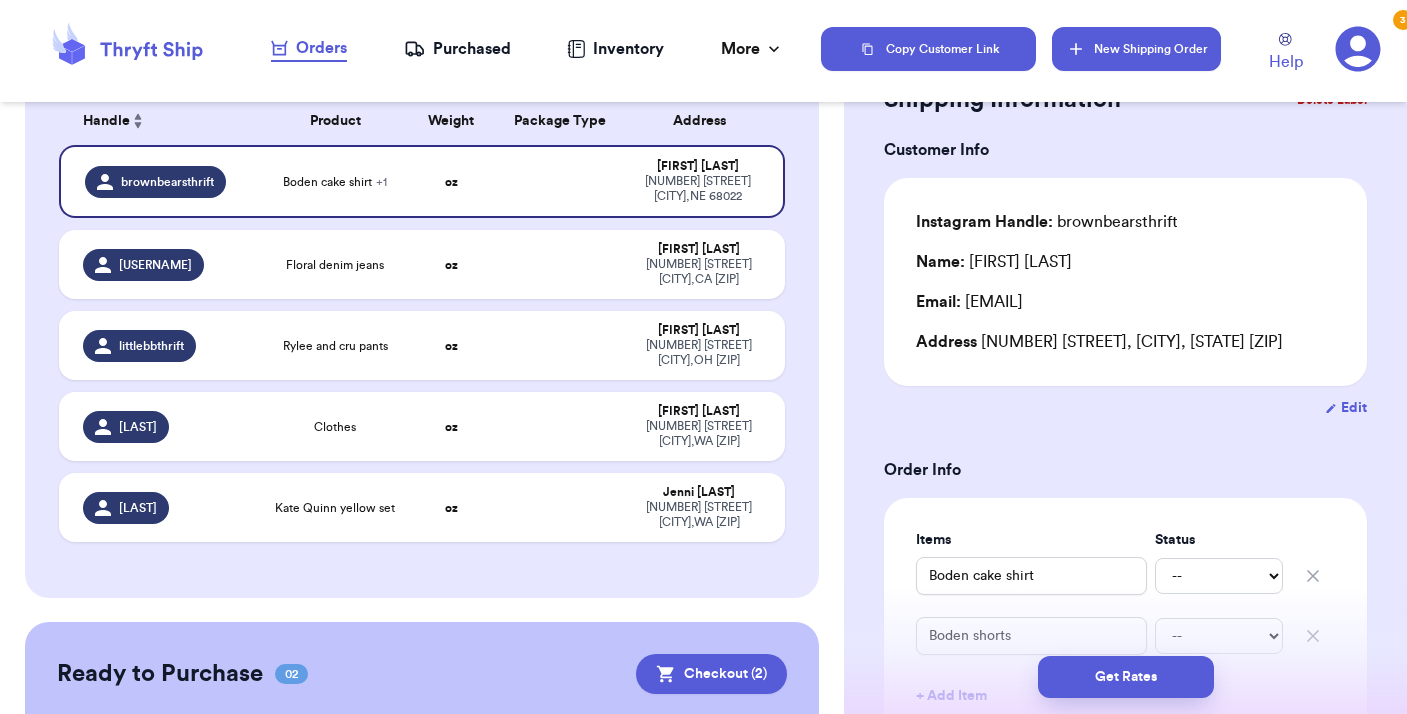 click on "New Shipping Order" at bounding box center (1136, 49) 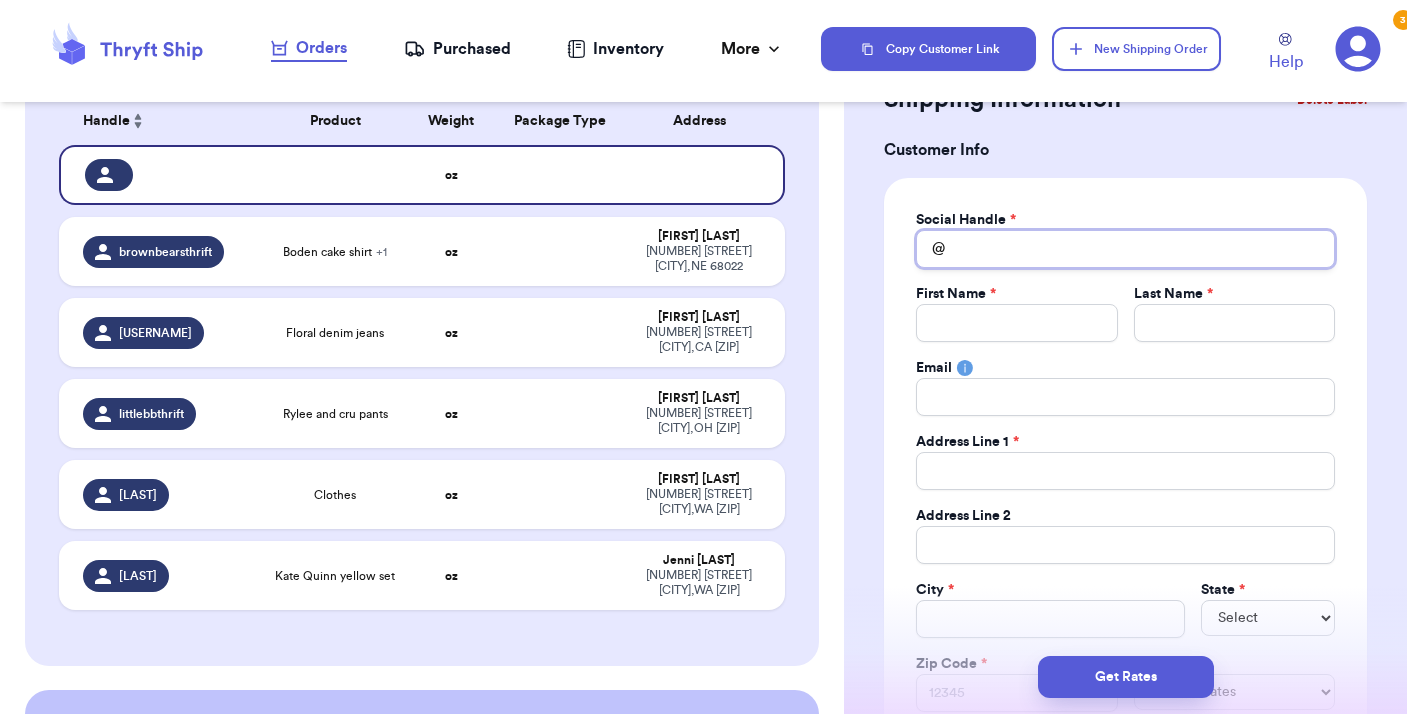 click on "Total Amount Paid" at bounding box center [1125, 249] 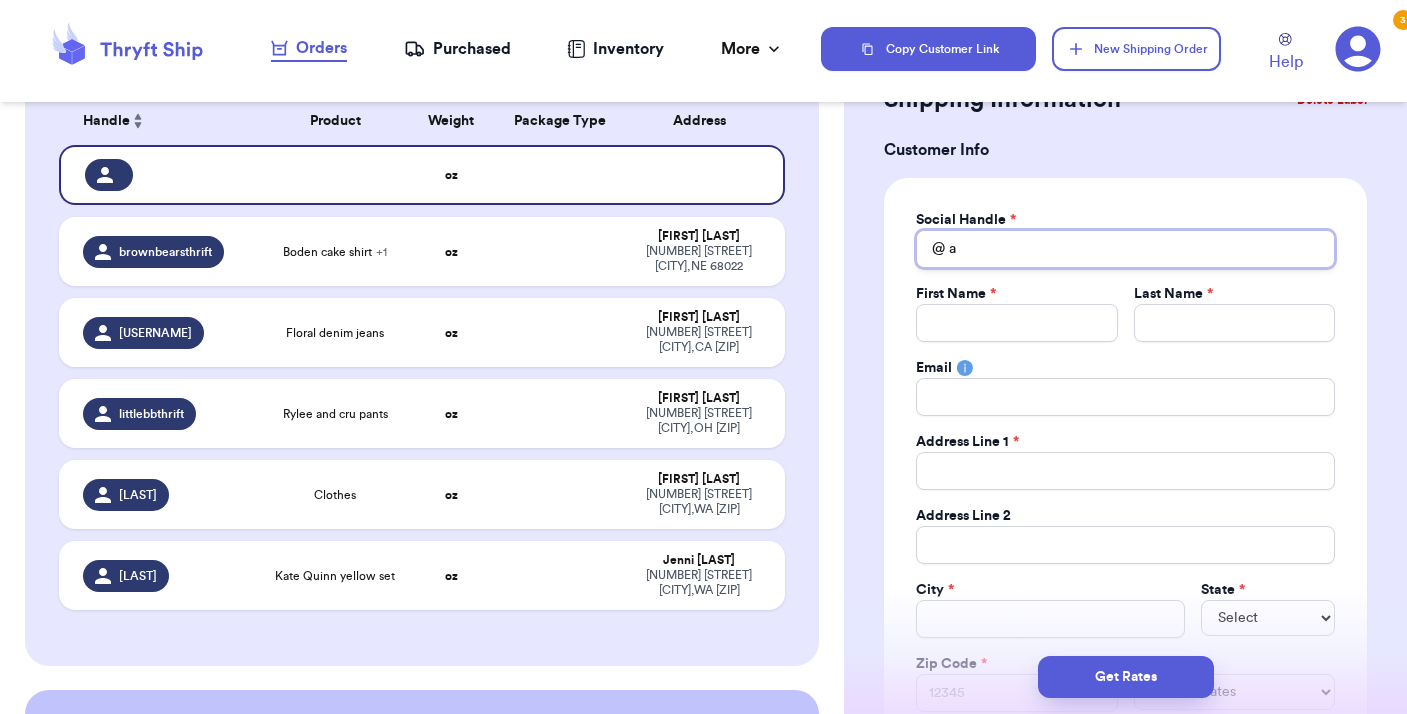 type 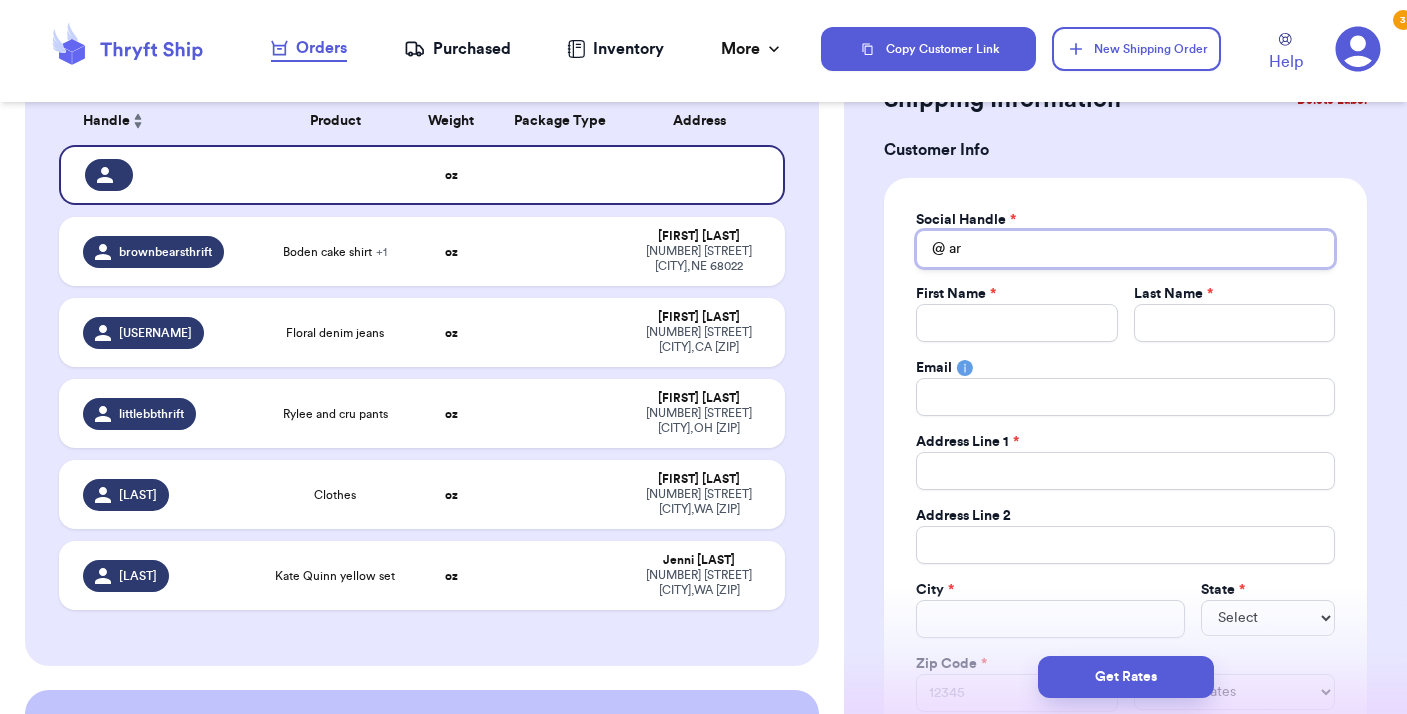 type 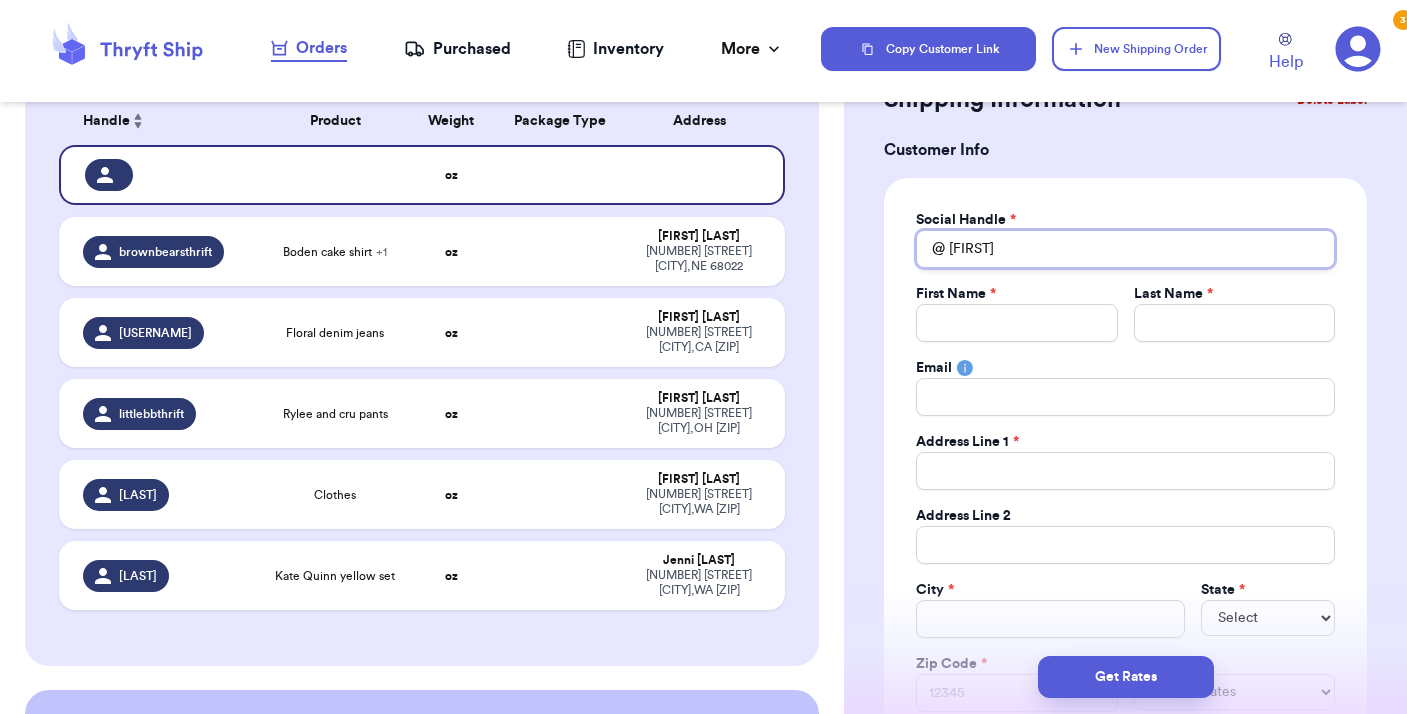 type 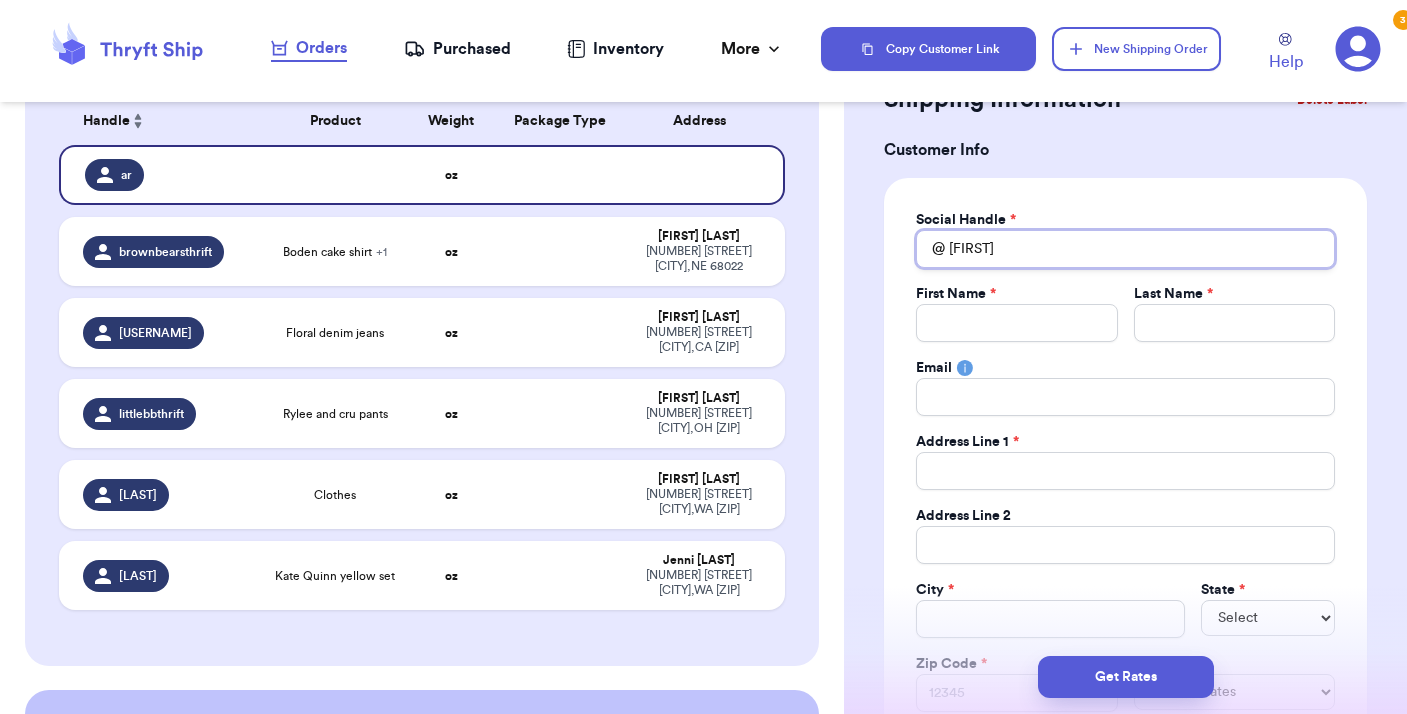 type 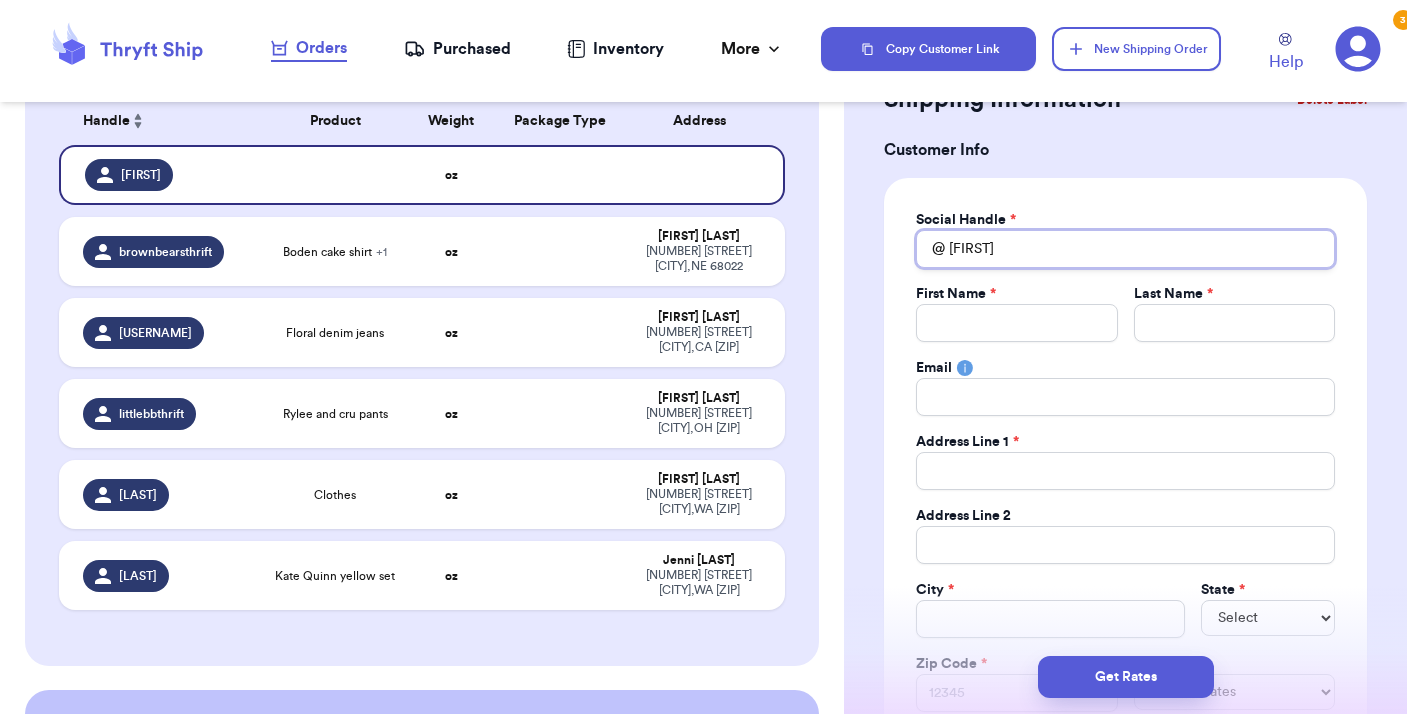 type 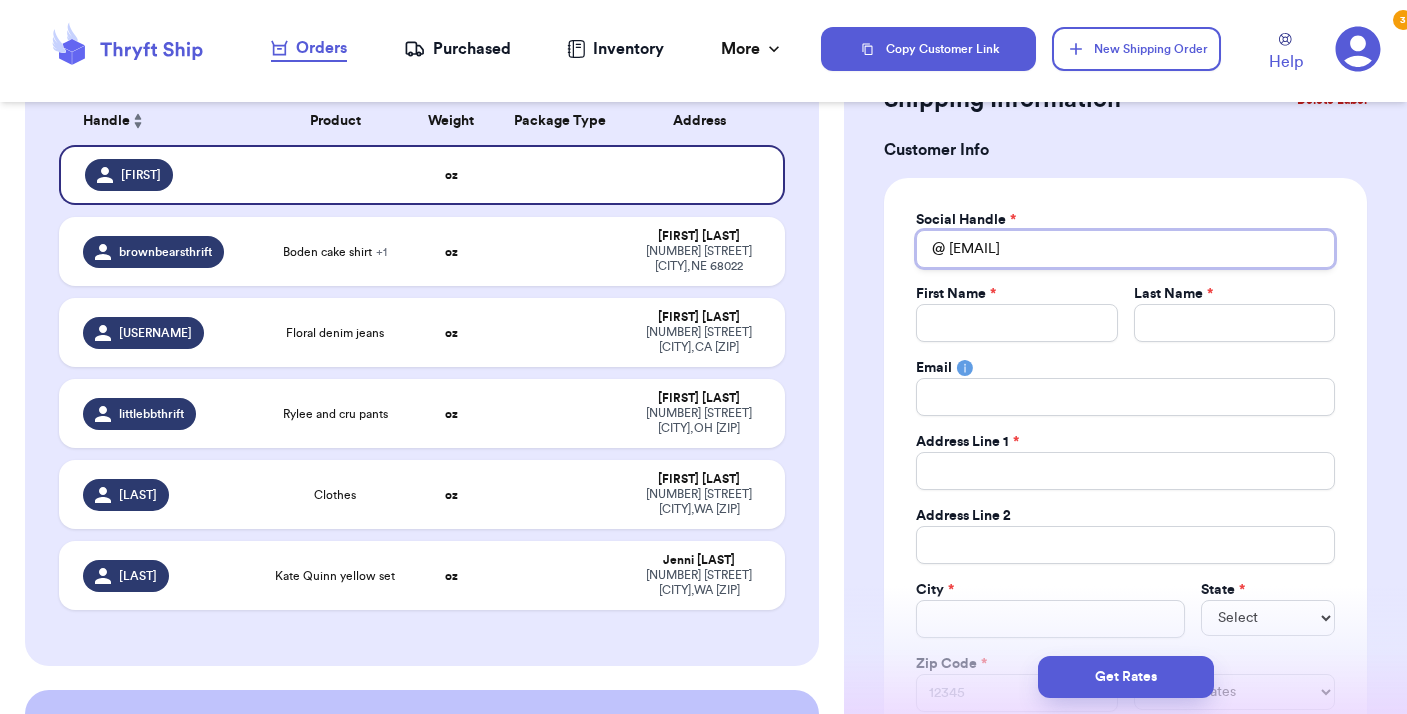 type 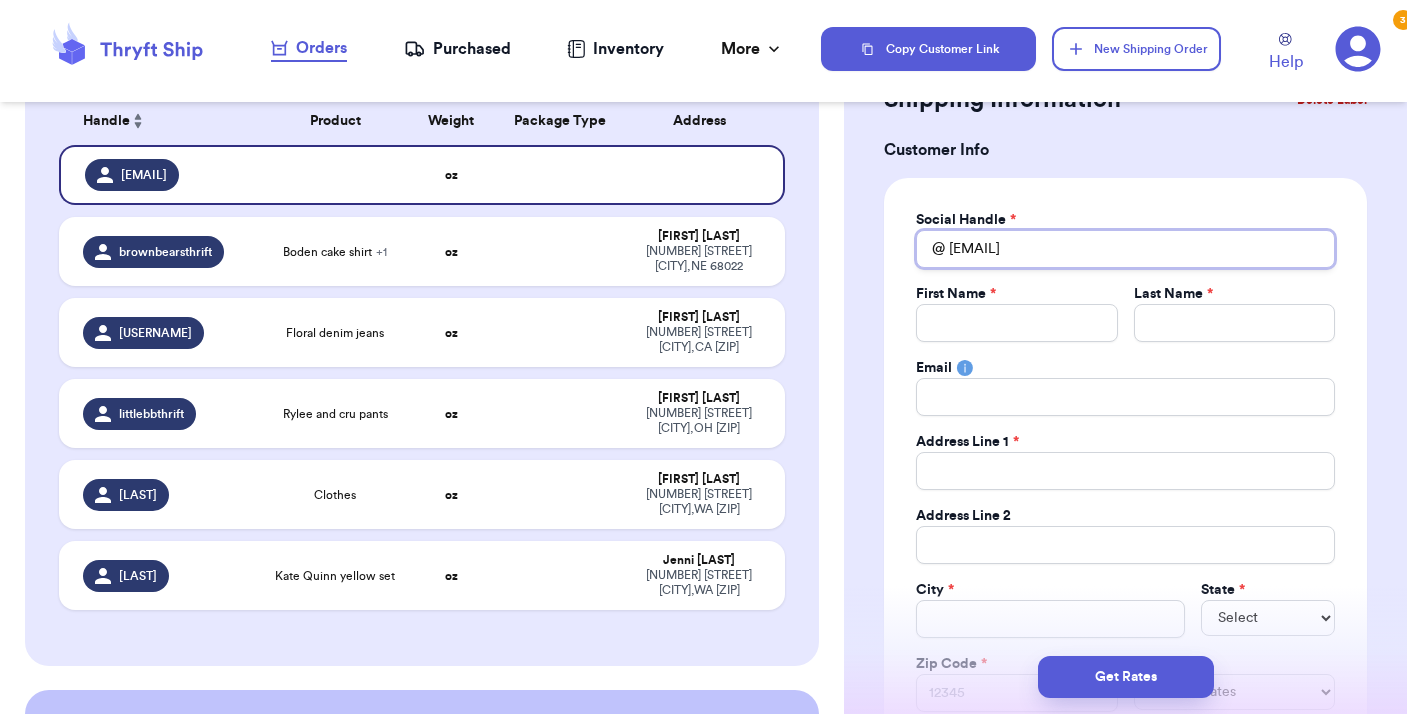 type 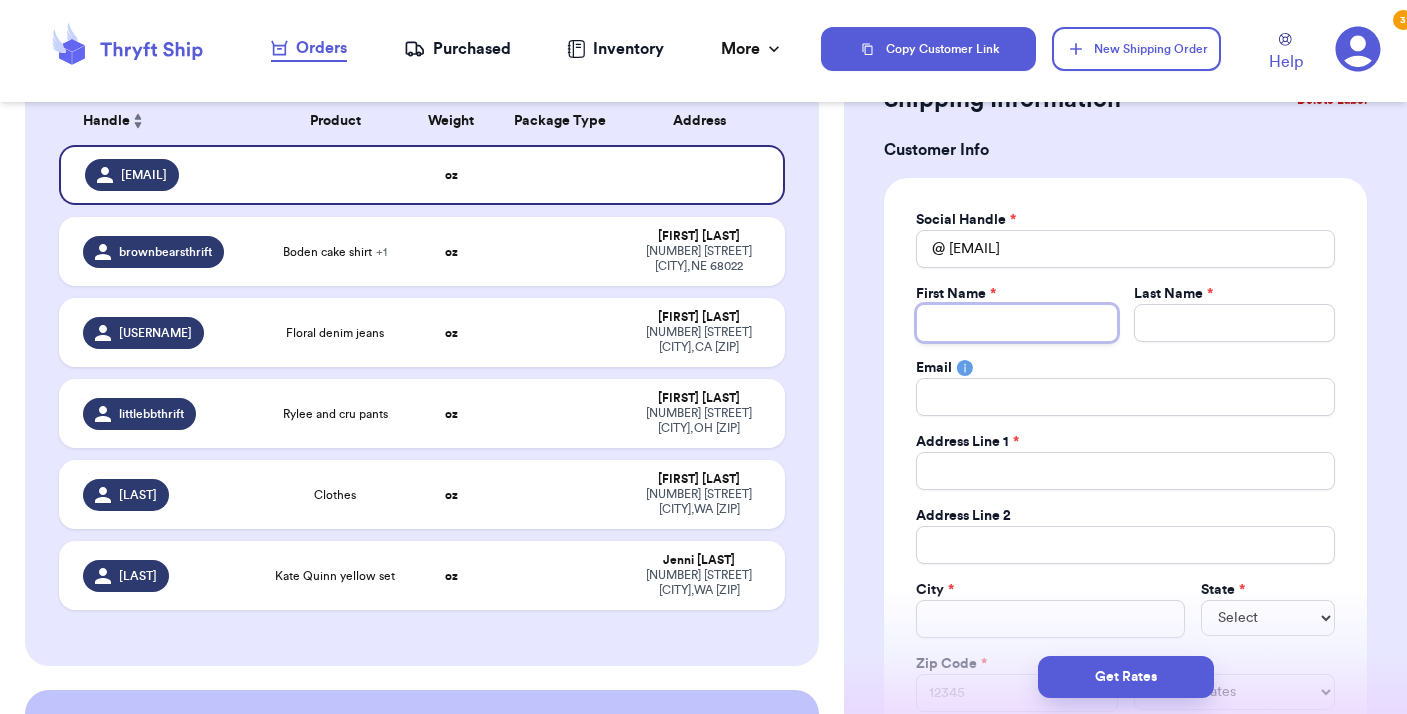 type 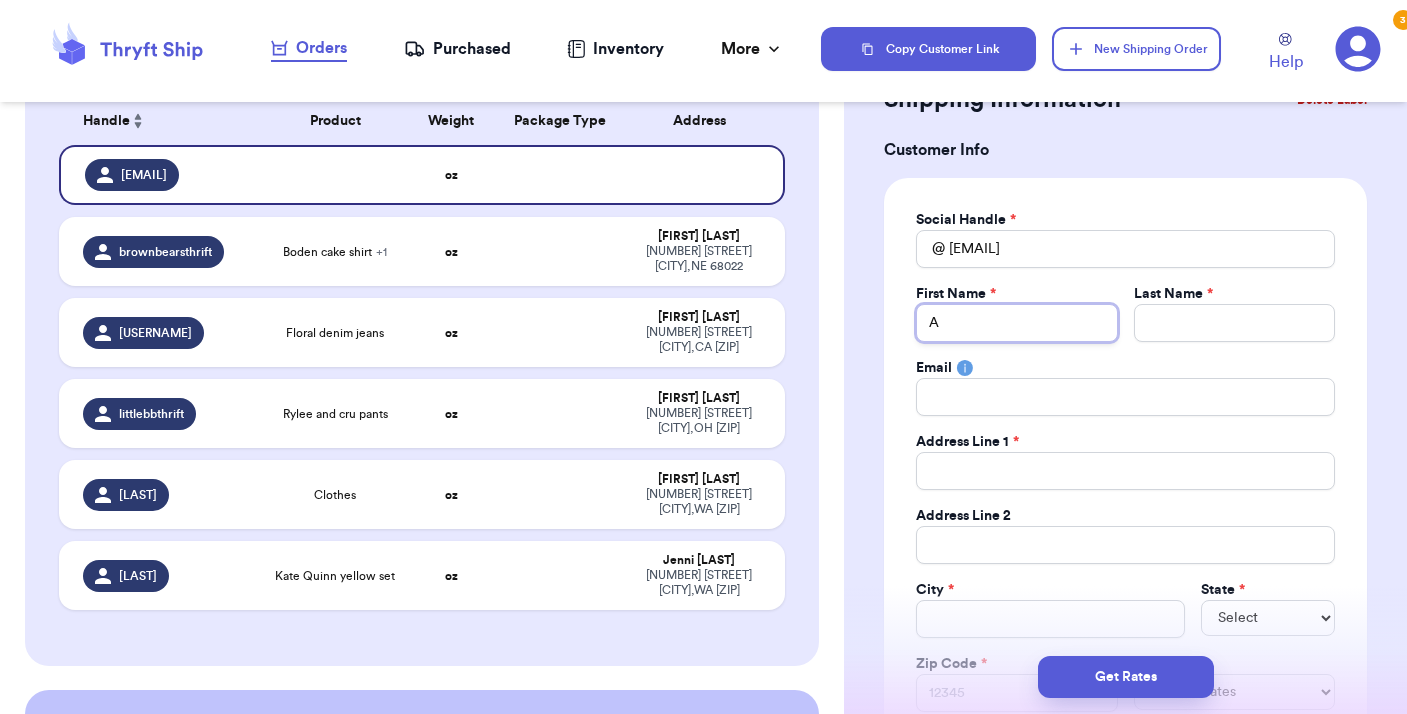 type 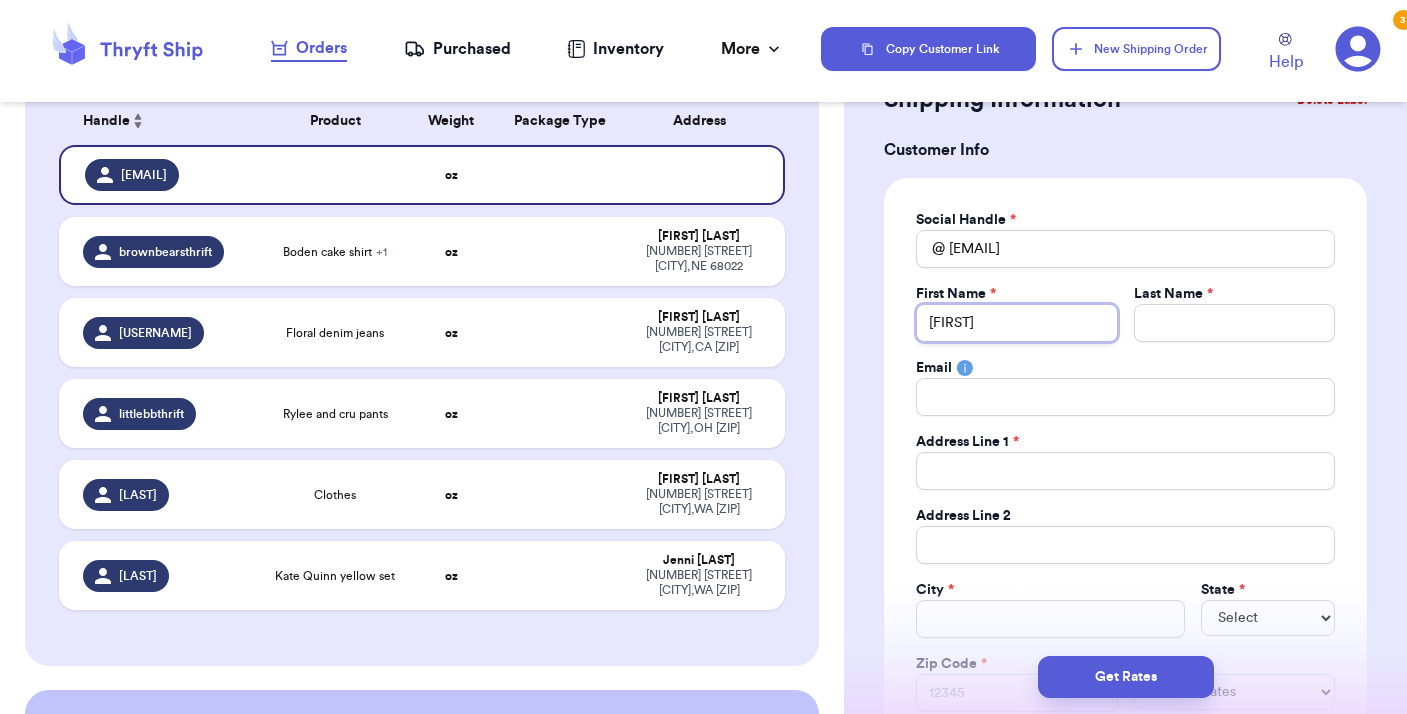 type 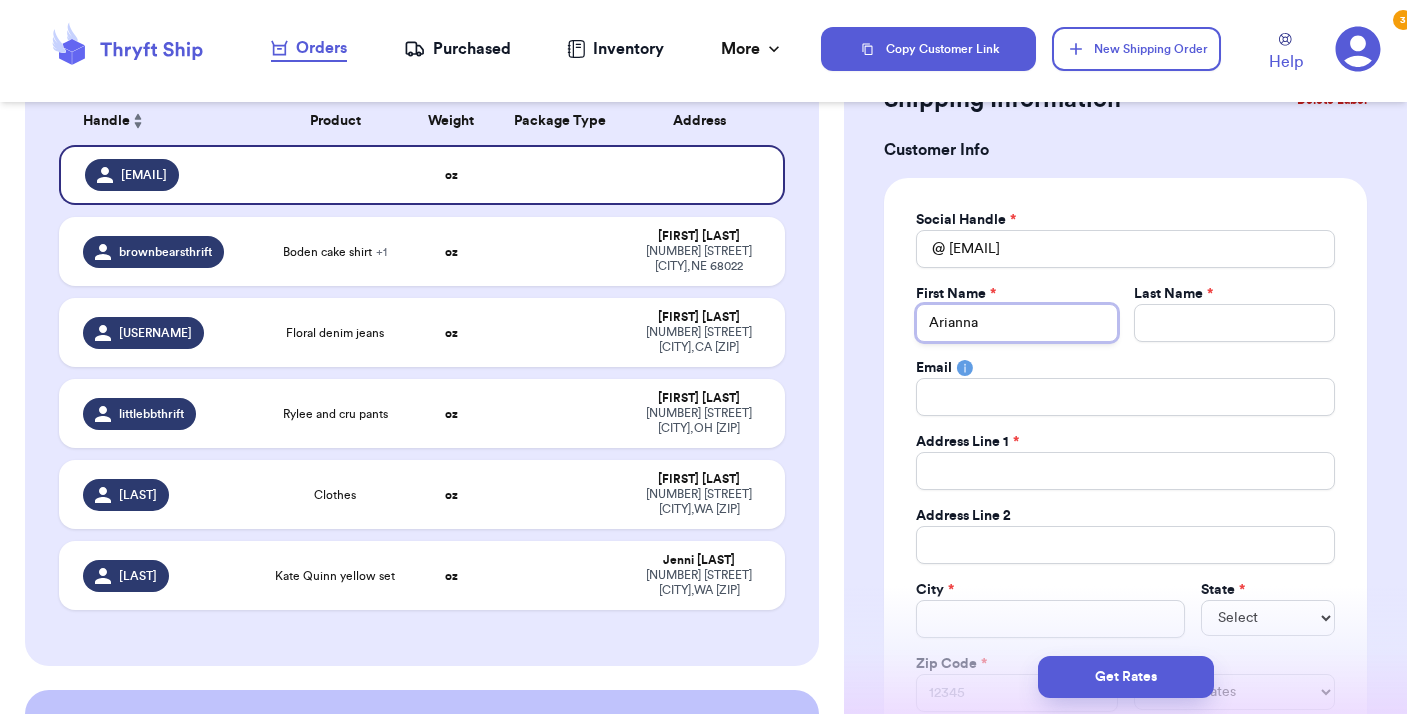 type on "Arianna" 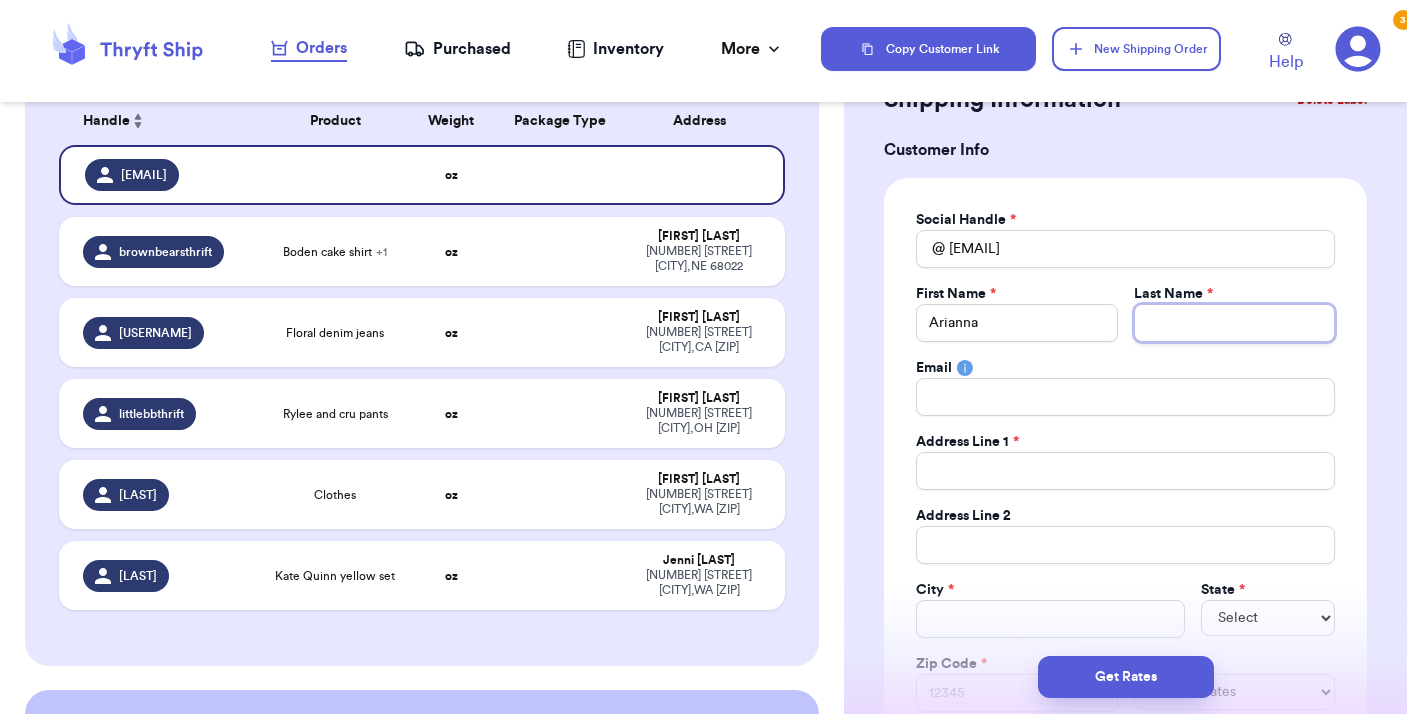 type 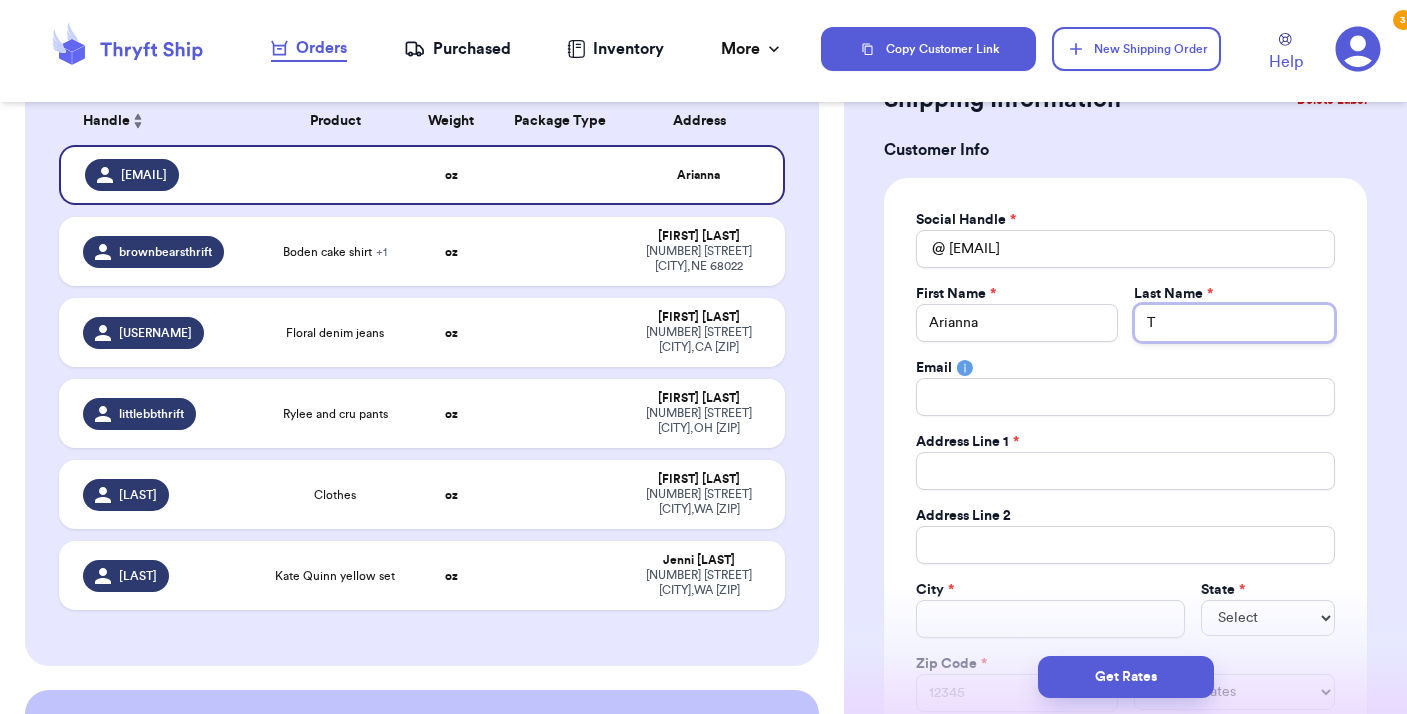 type 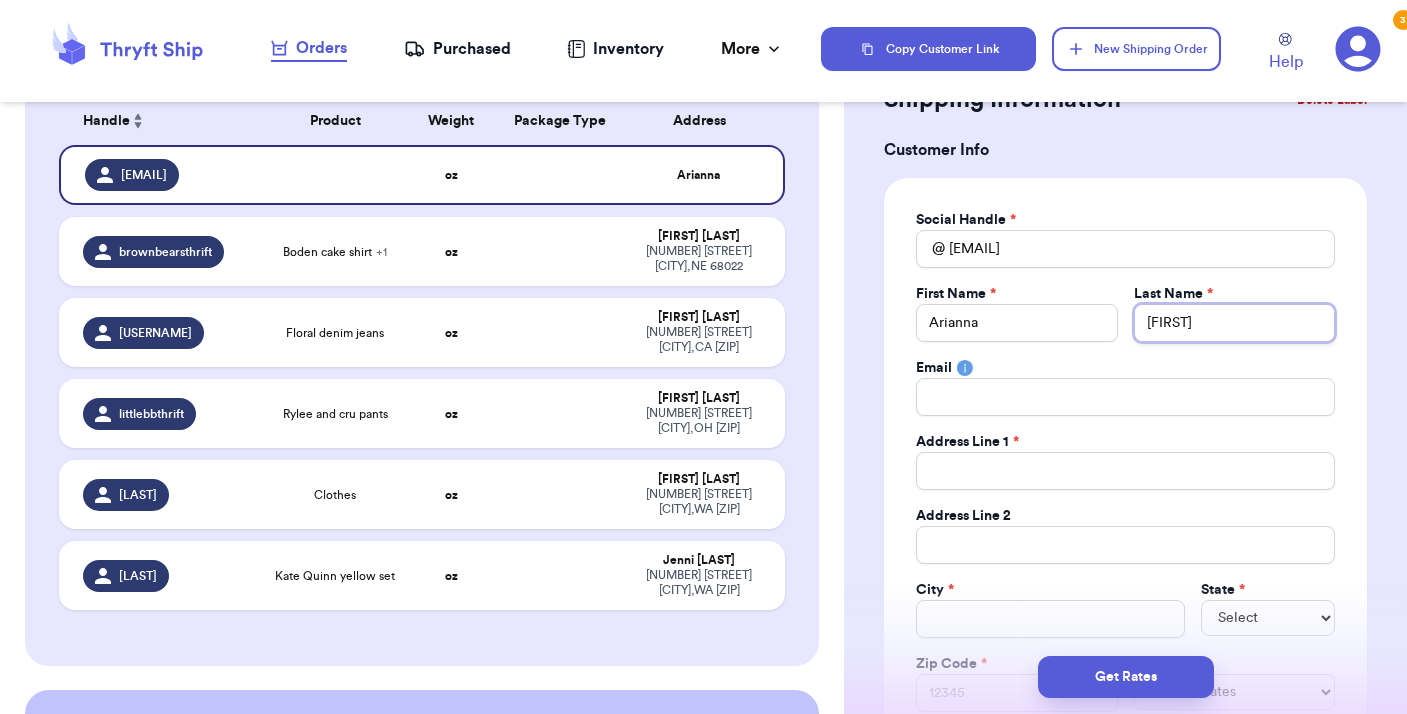 type 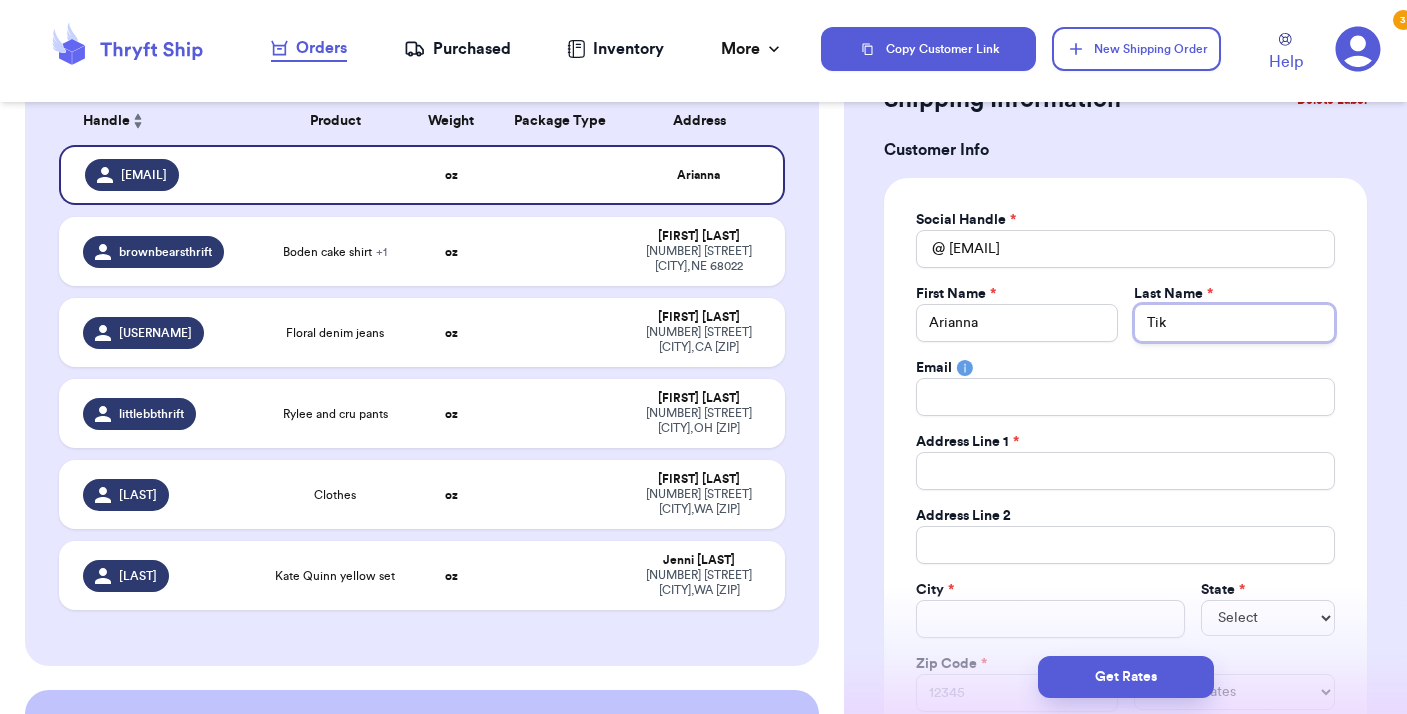type 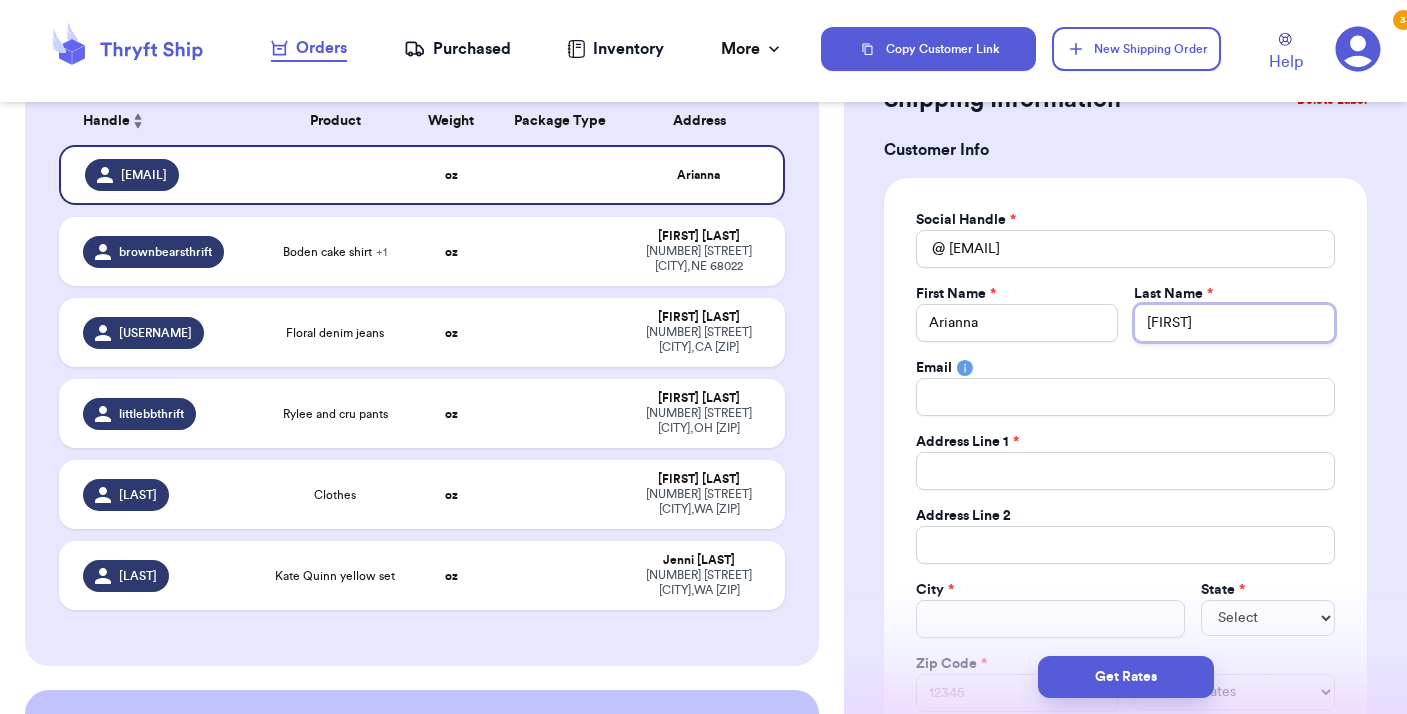 type 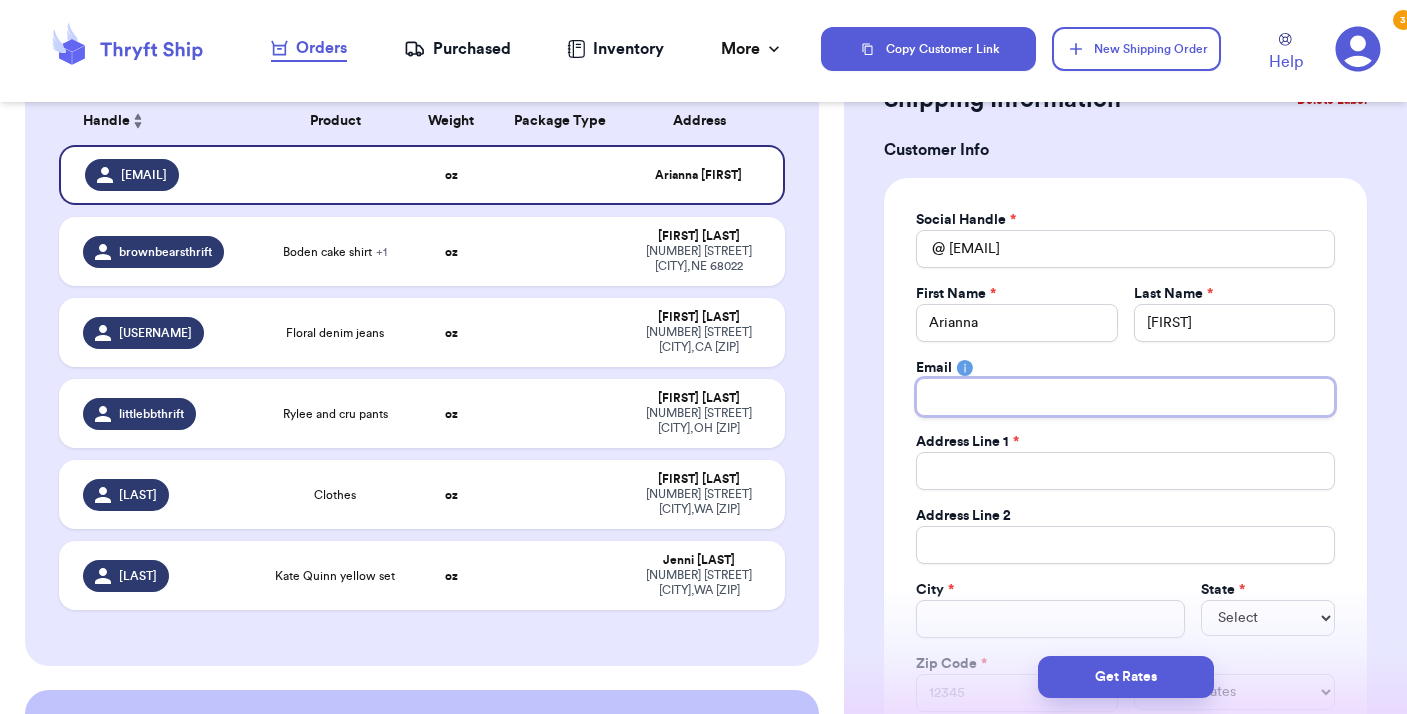 type 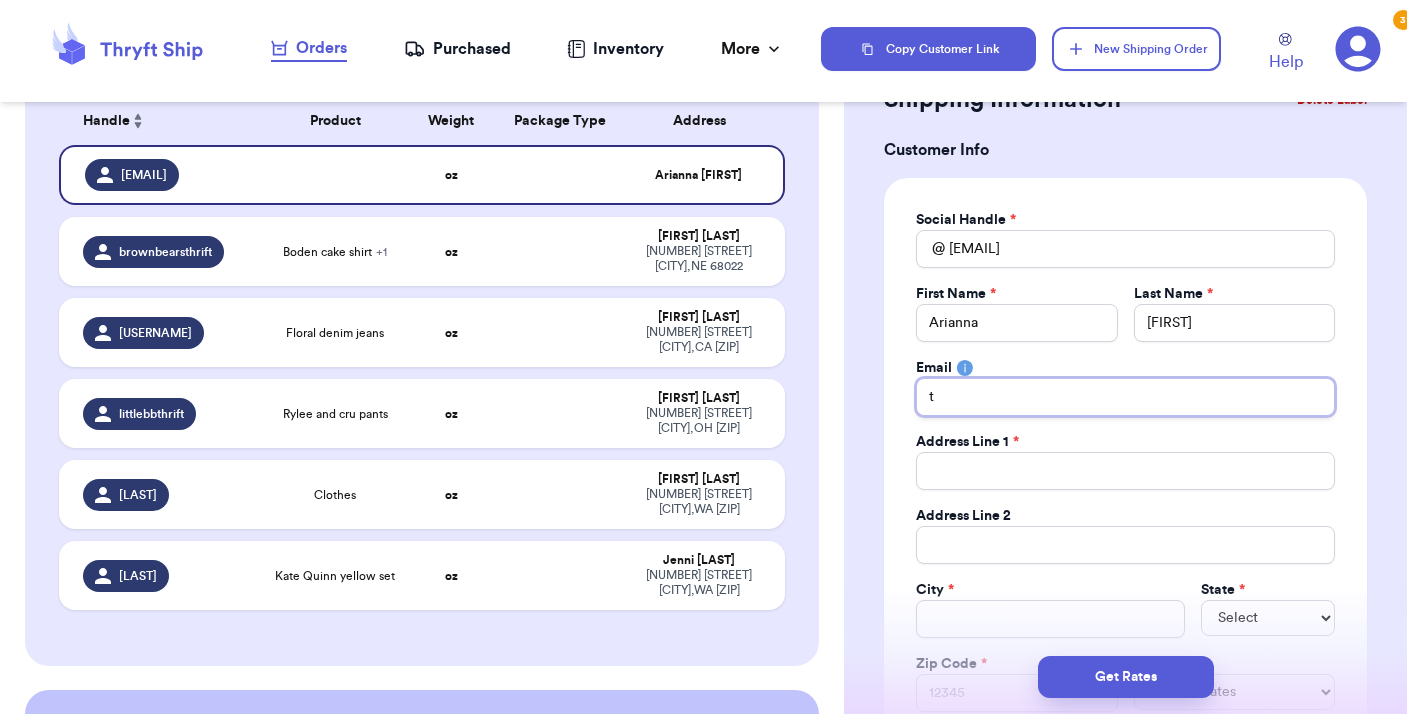 type 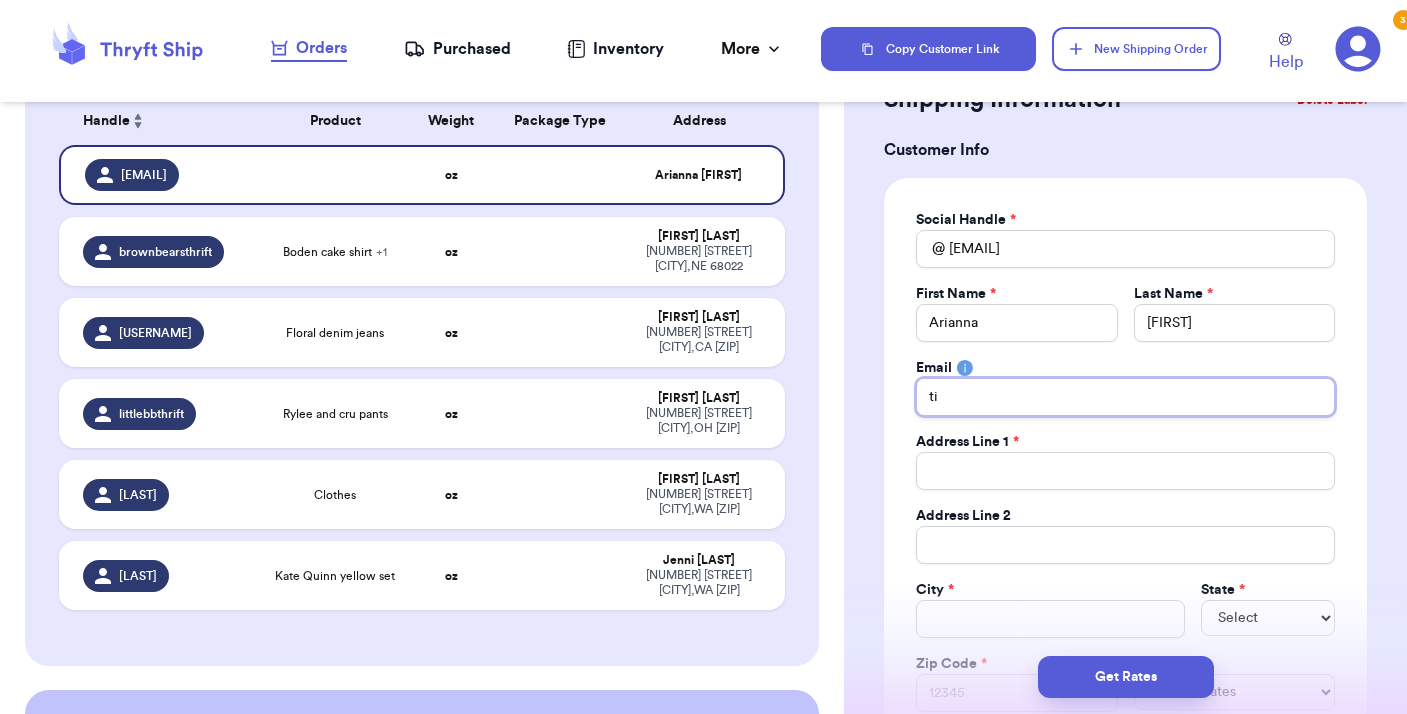 type 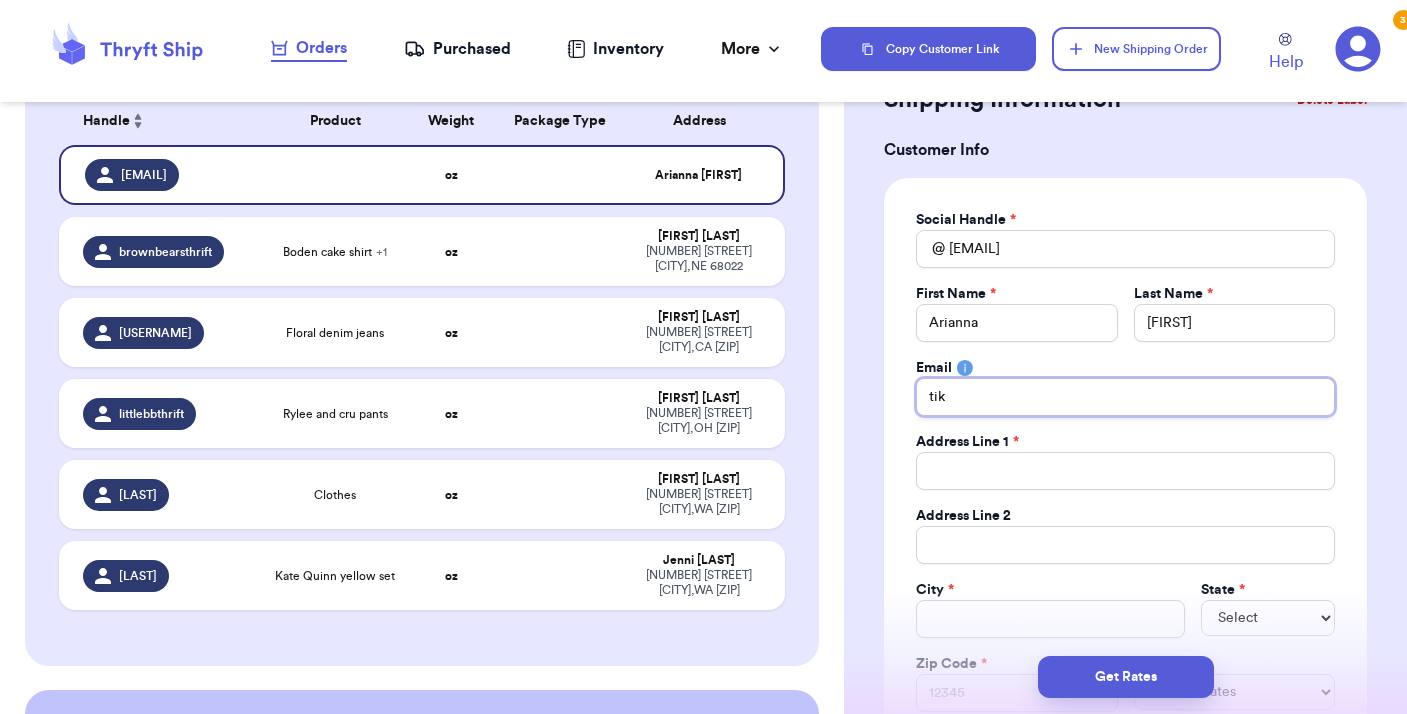 type 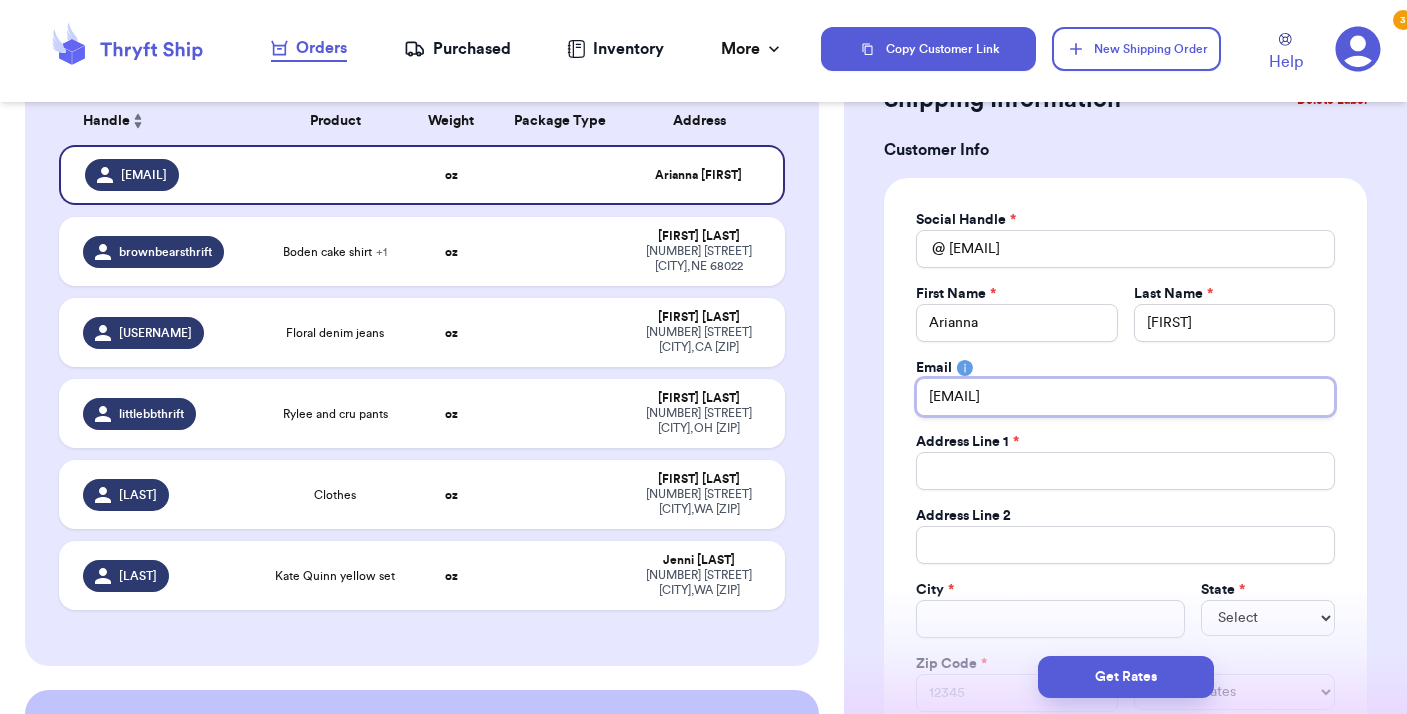 type 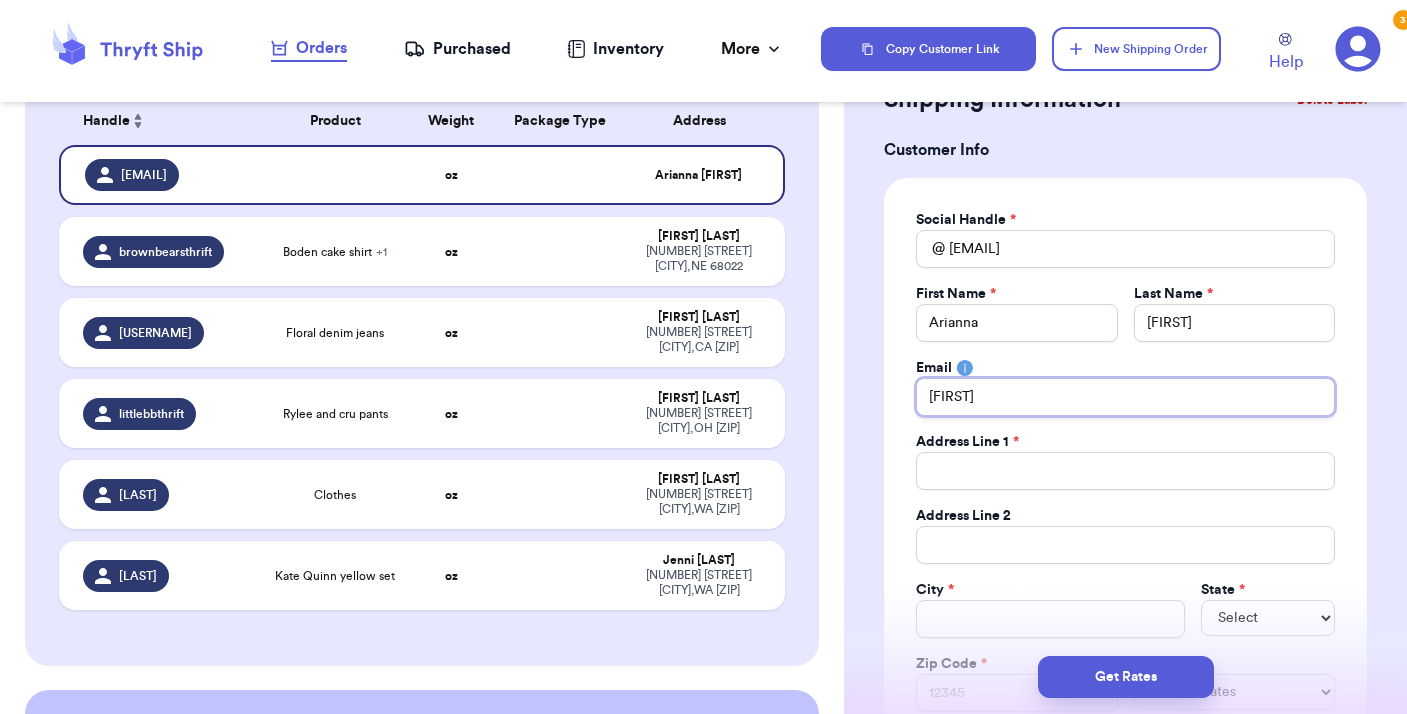type 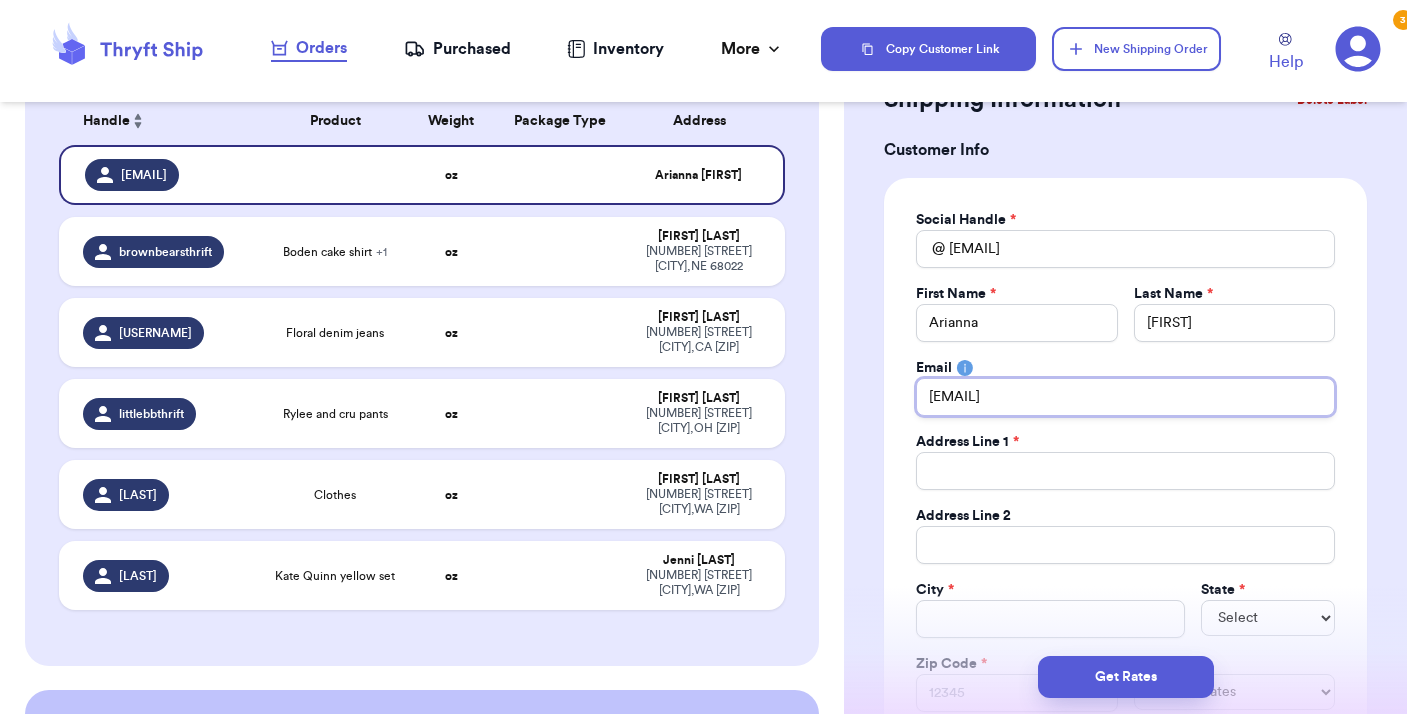 type 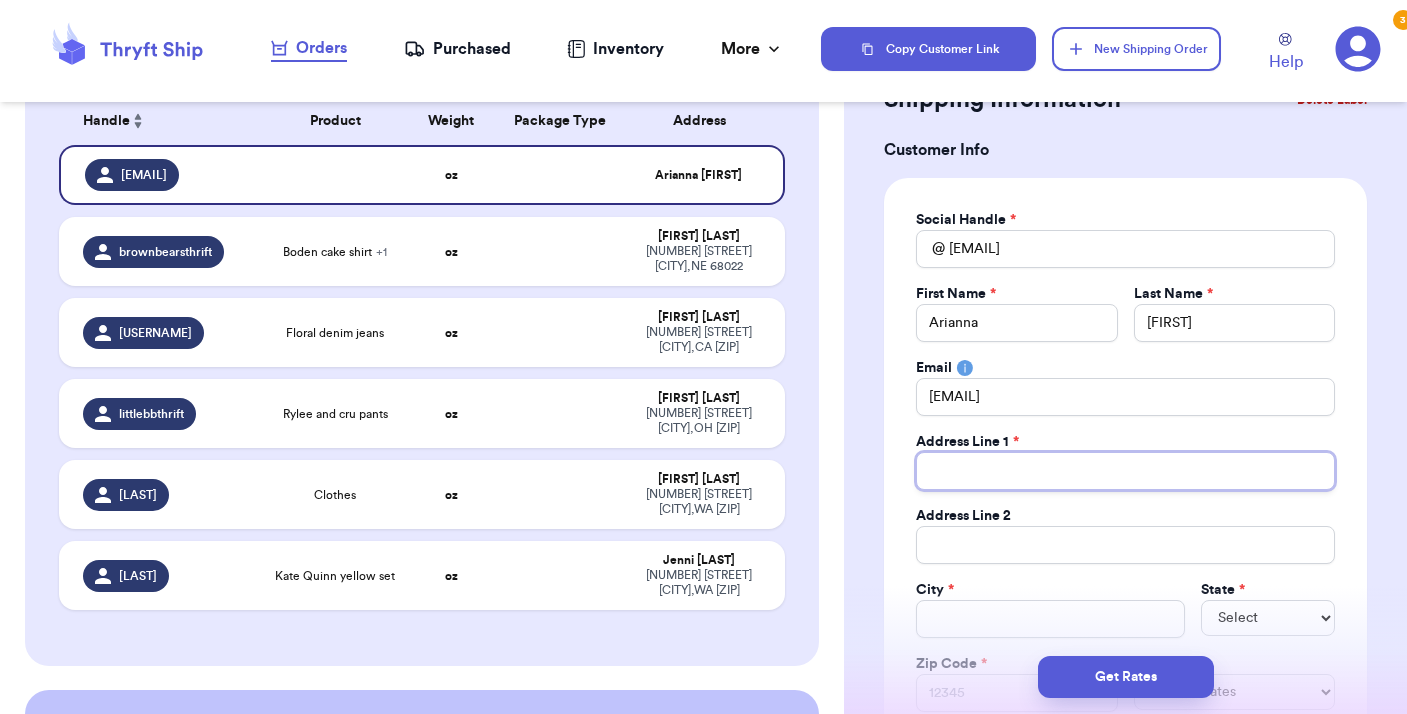 type 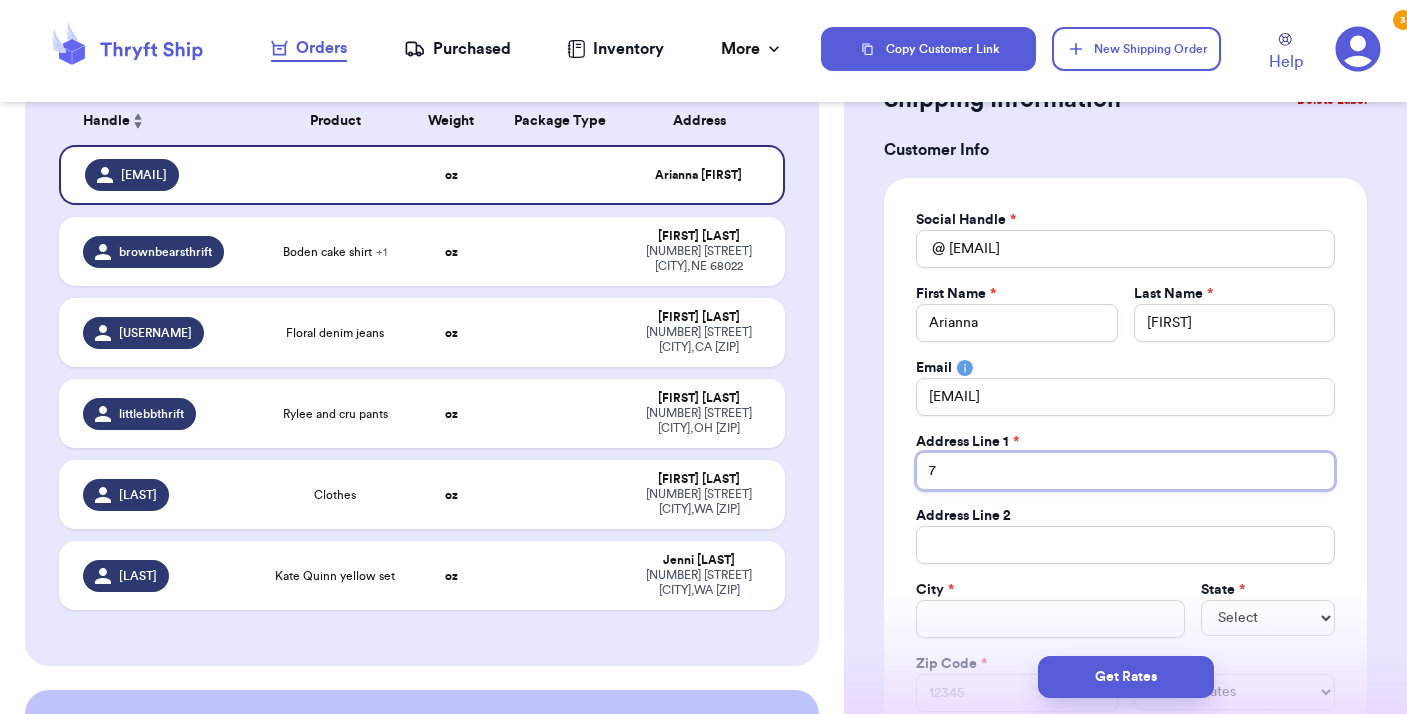 type 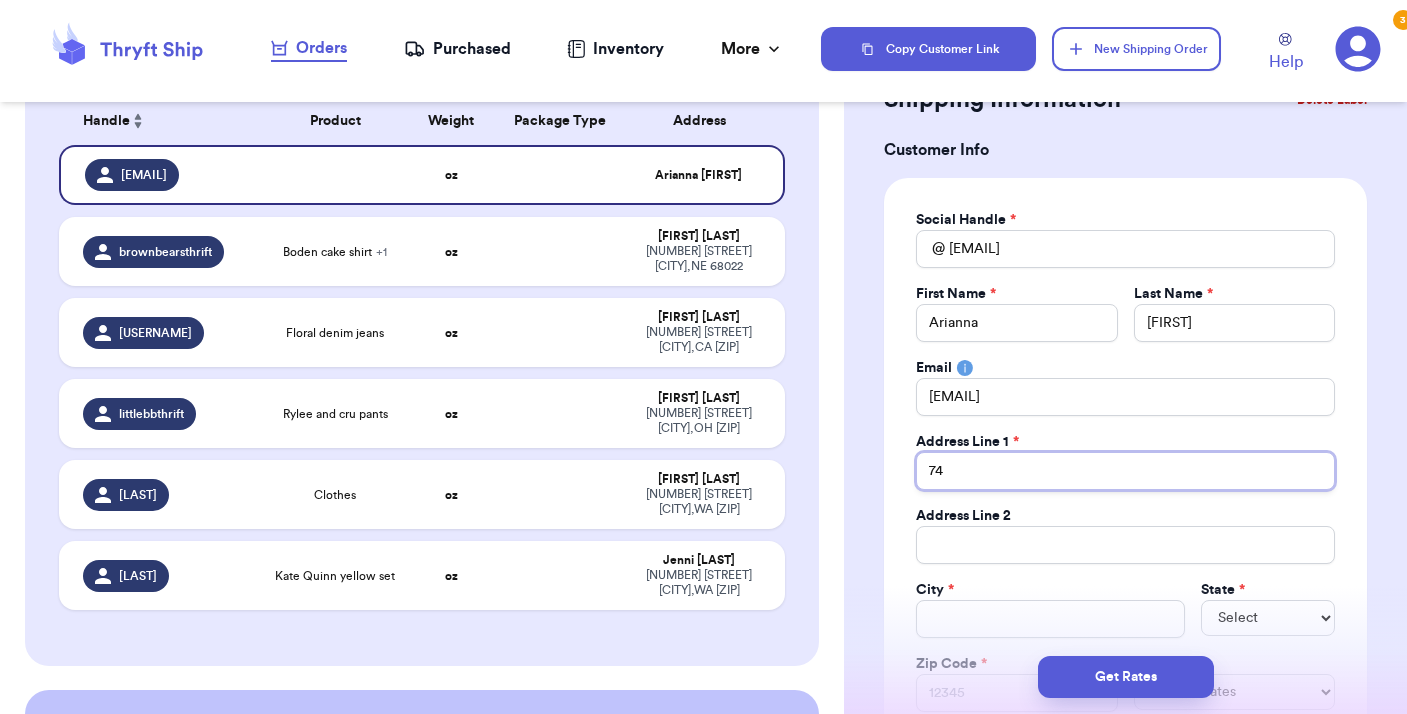 type 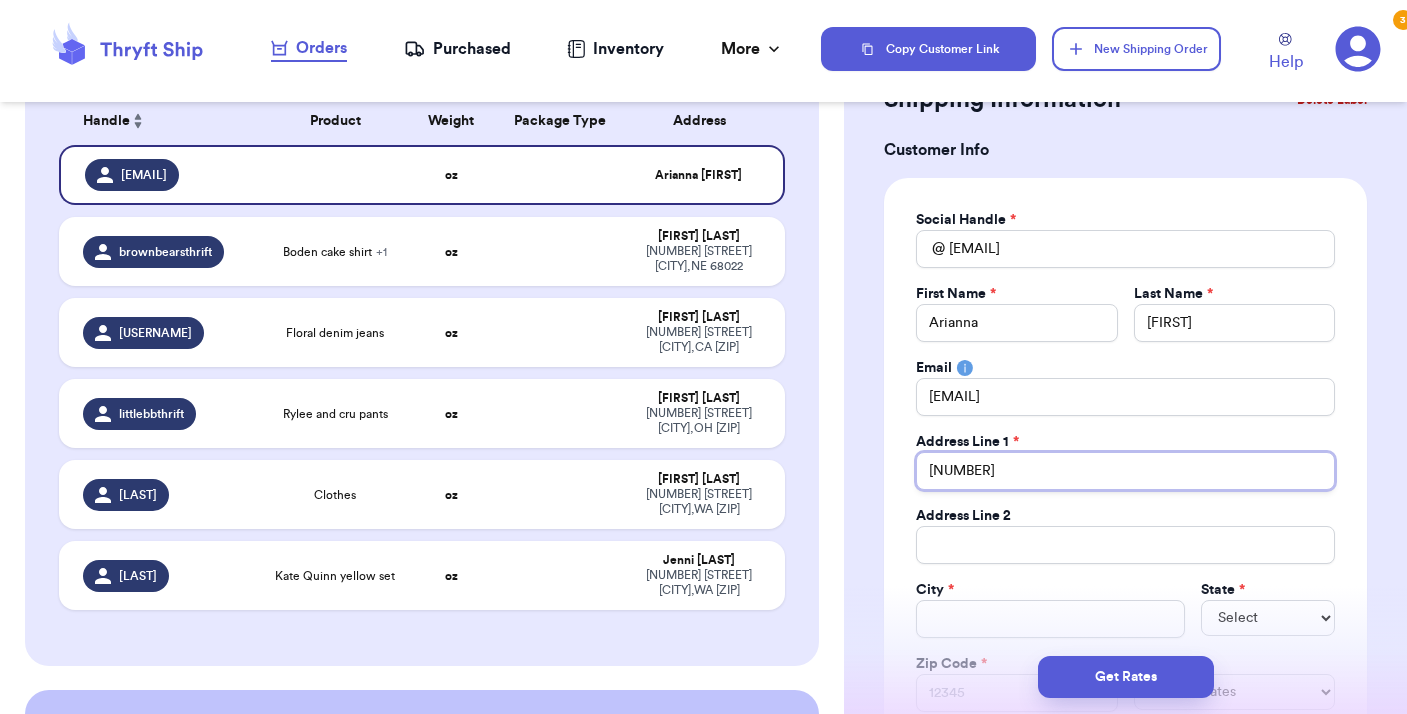 type 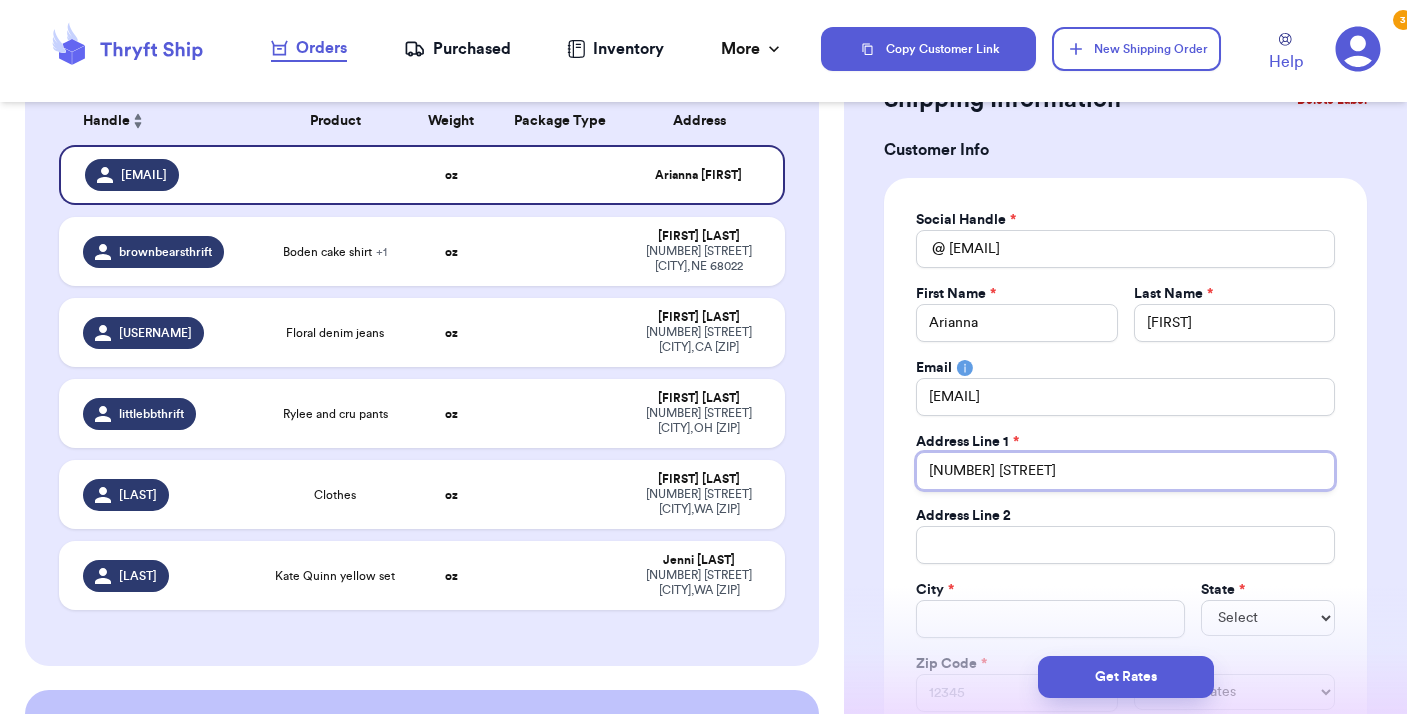 type 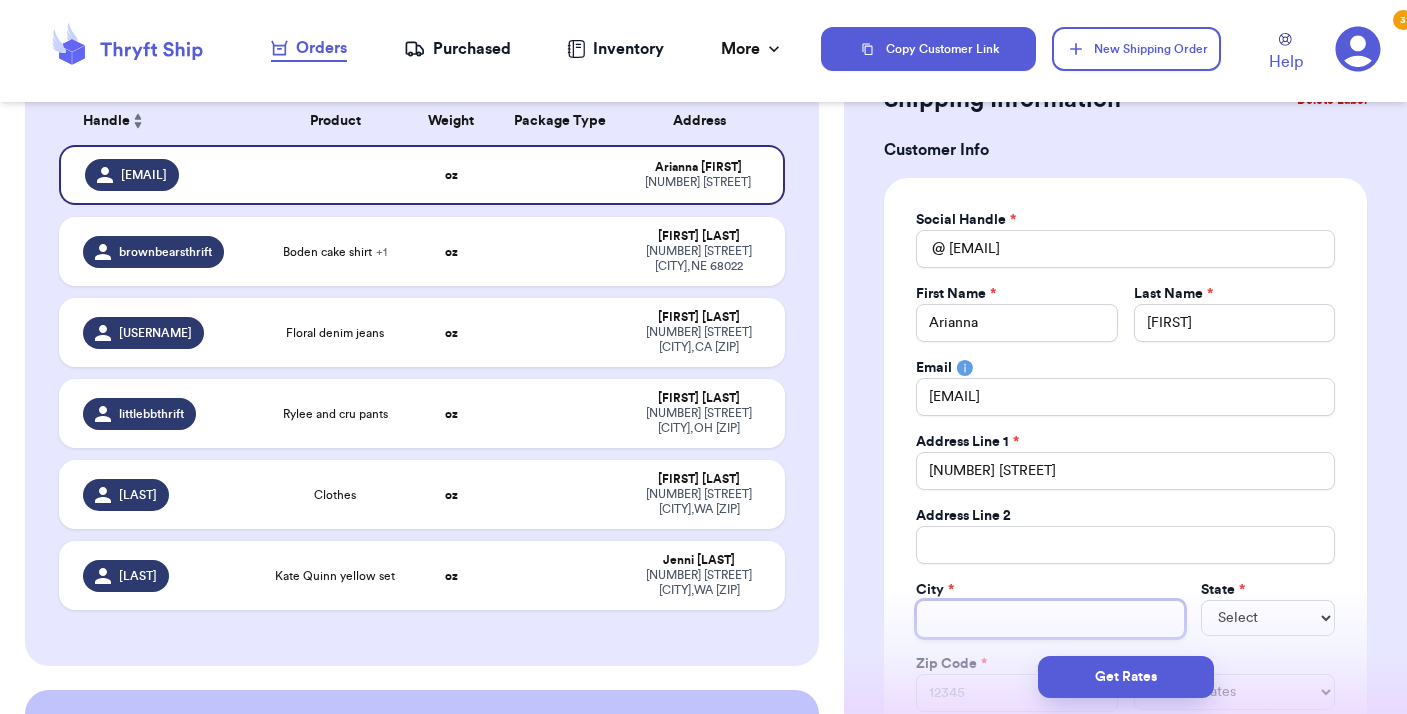type 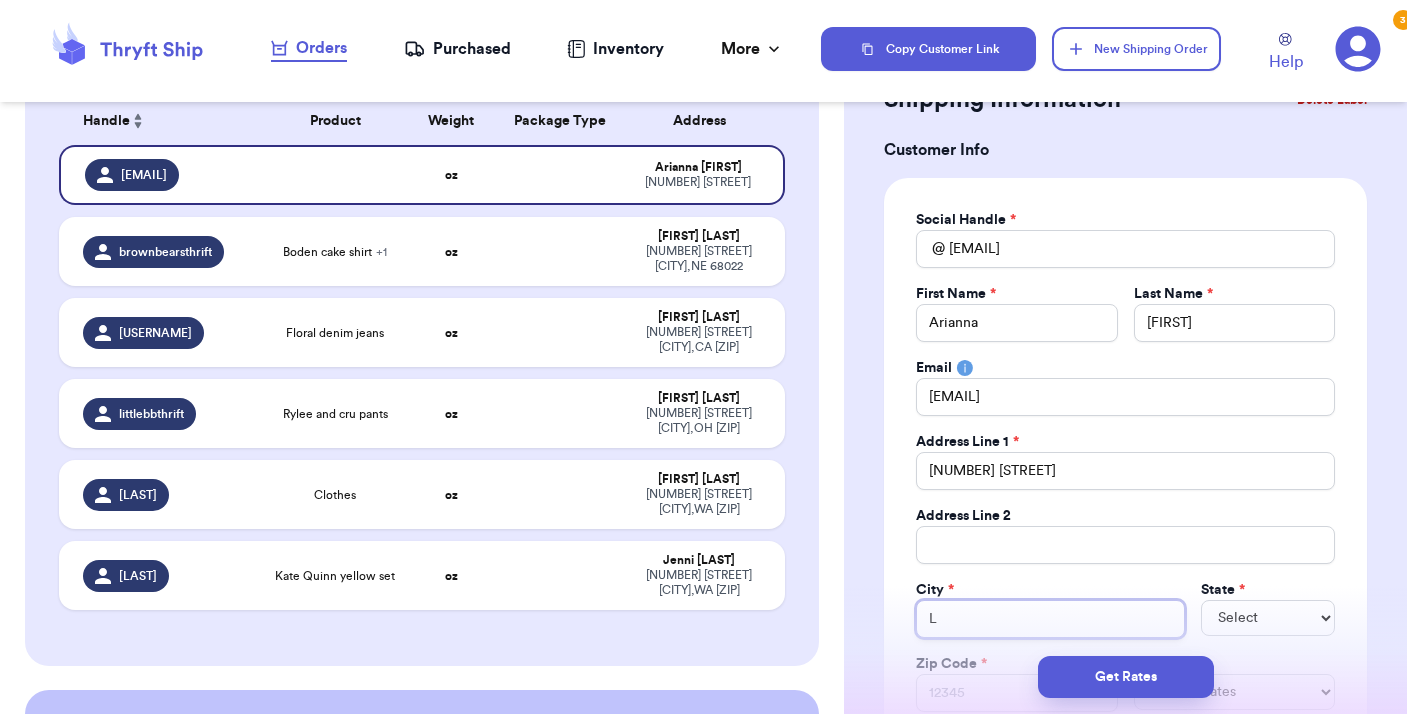 type 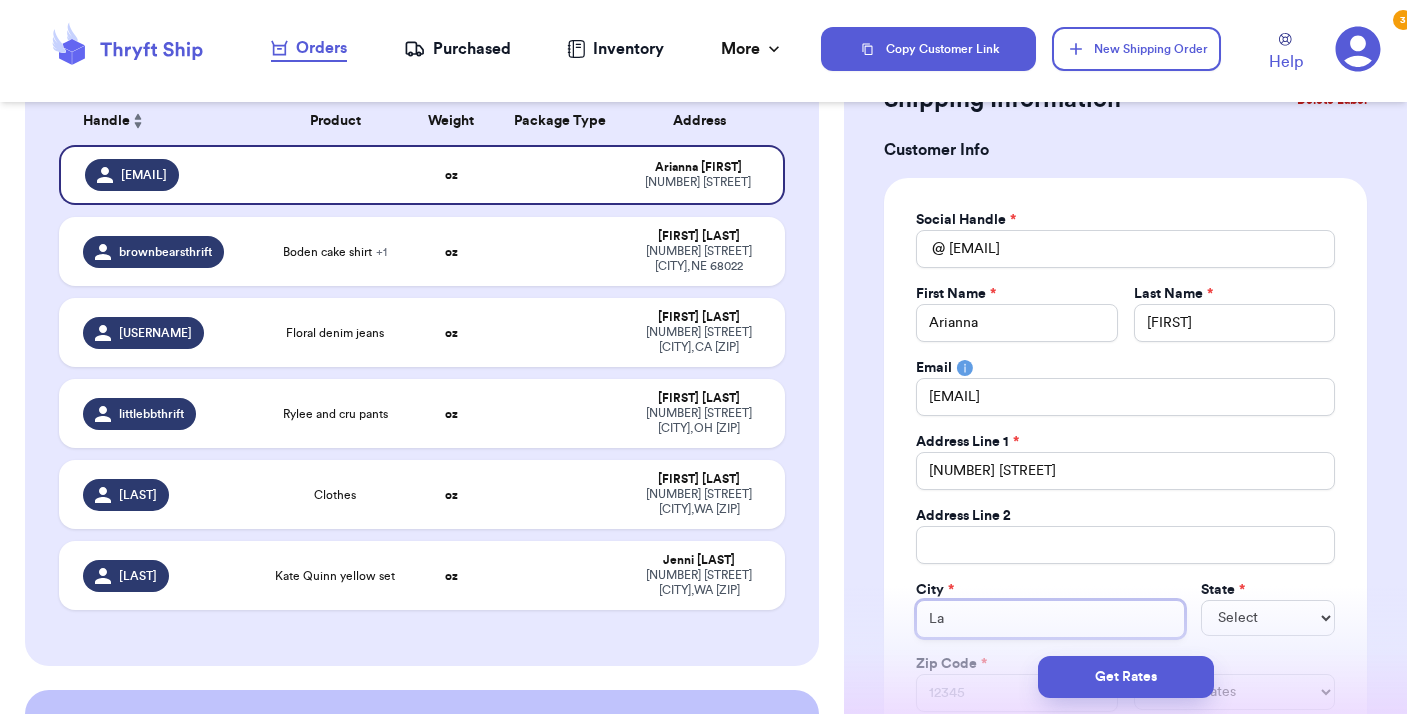 type 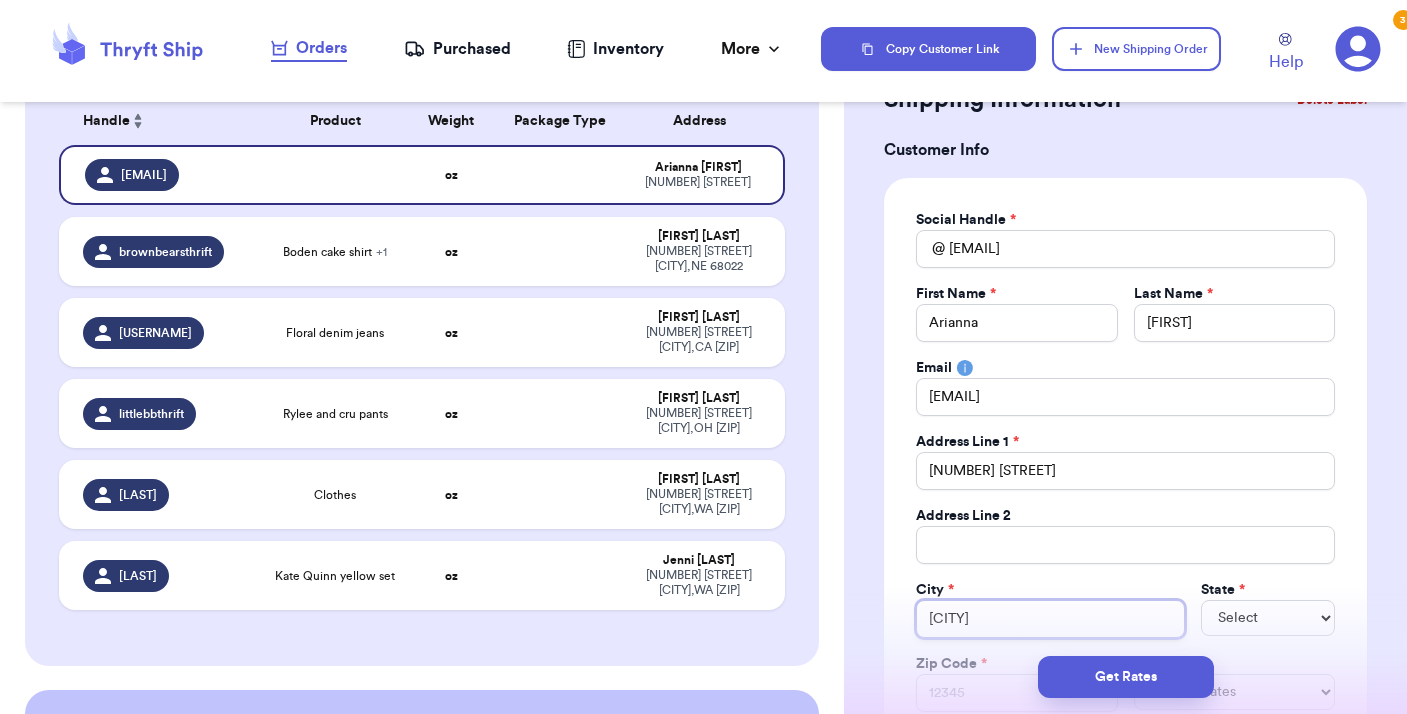 type 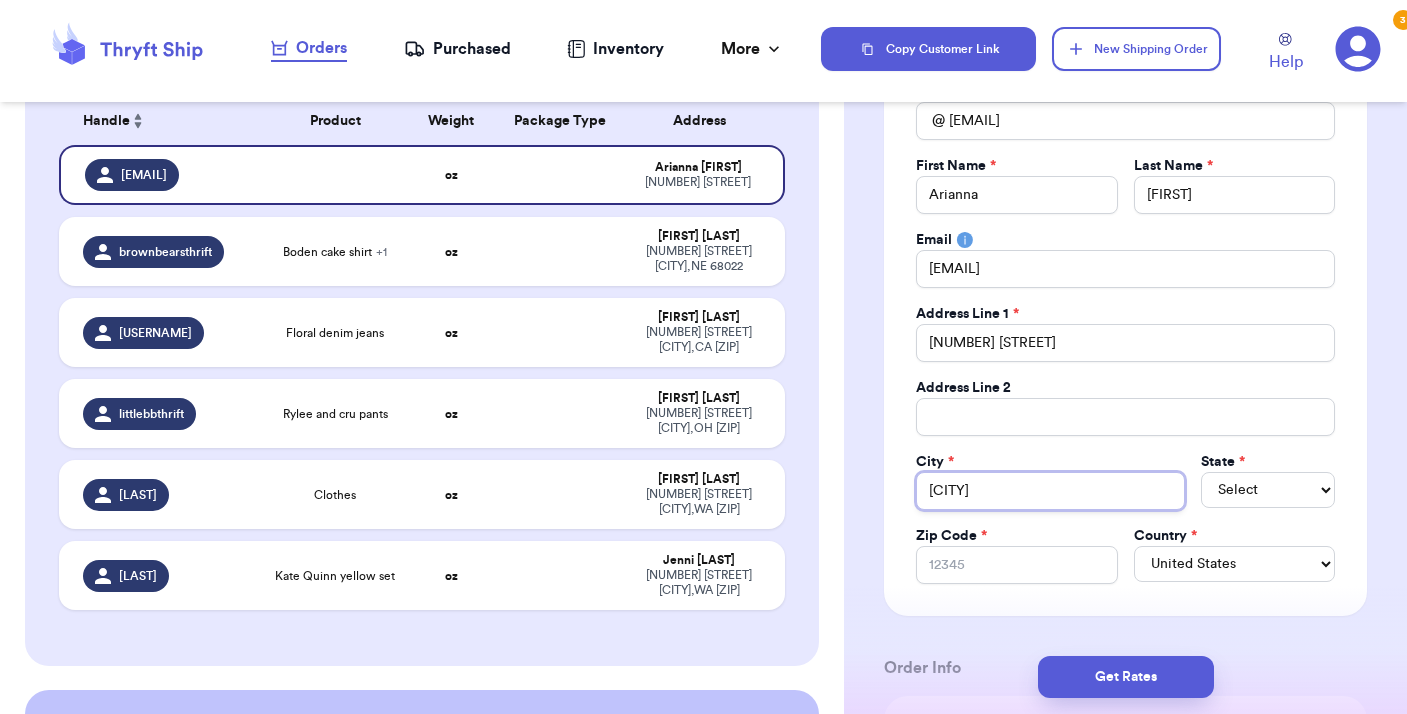 scroll, scrollTop: 215, scrollLeft: 0, axis: vertical 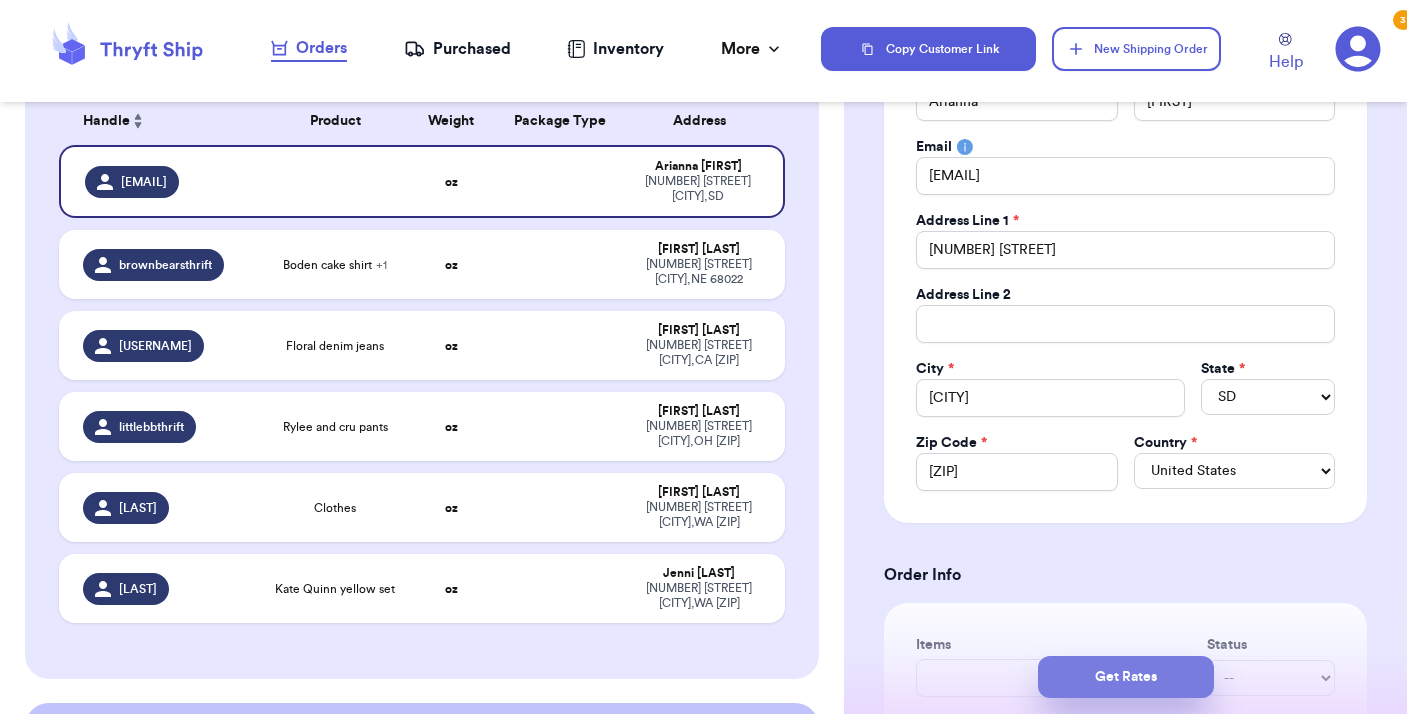 click on "Get Rates" at bounding box center [1126, 677] 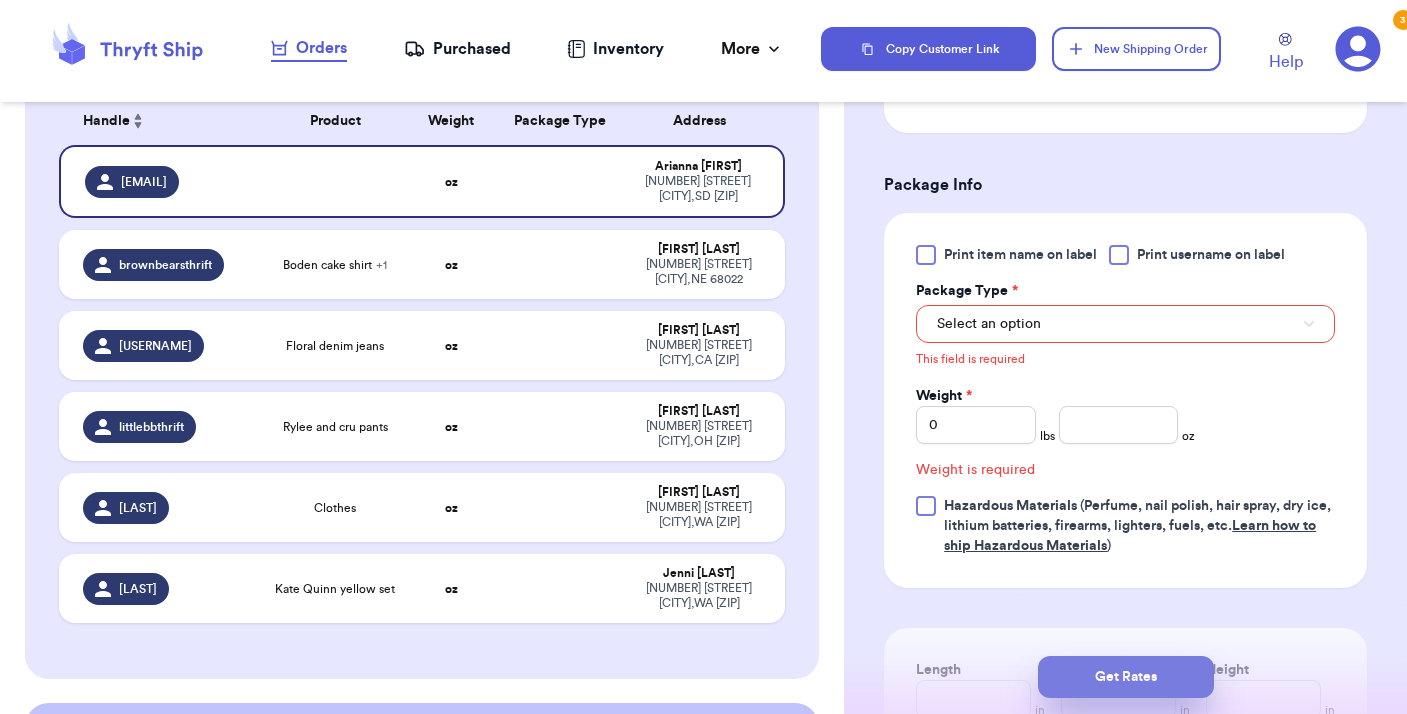 scroll, scrollTop: 783, scrollLeft: 0, axis: vertical 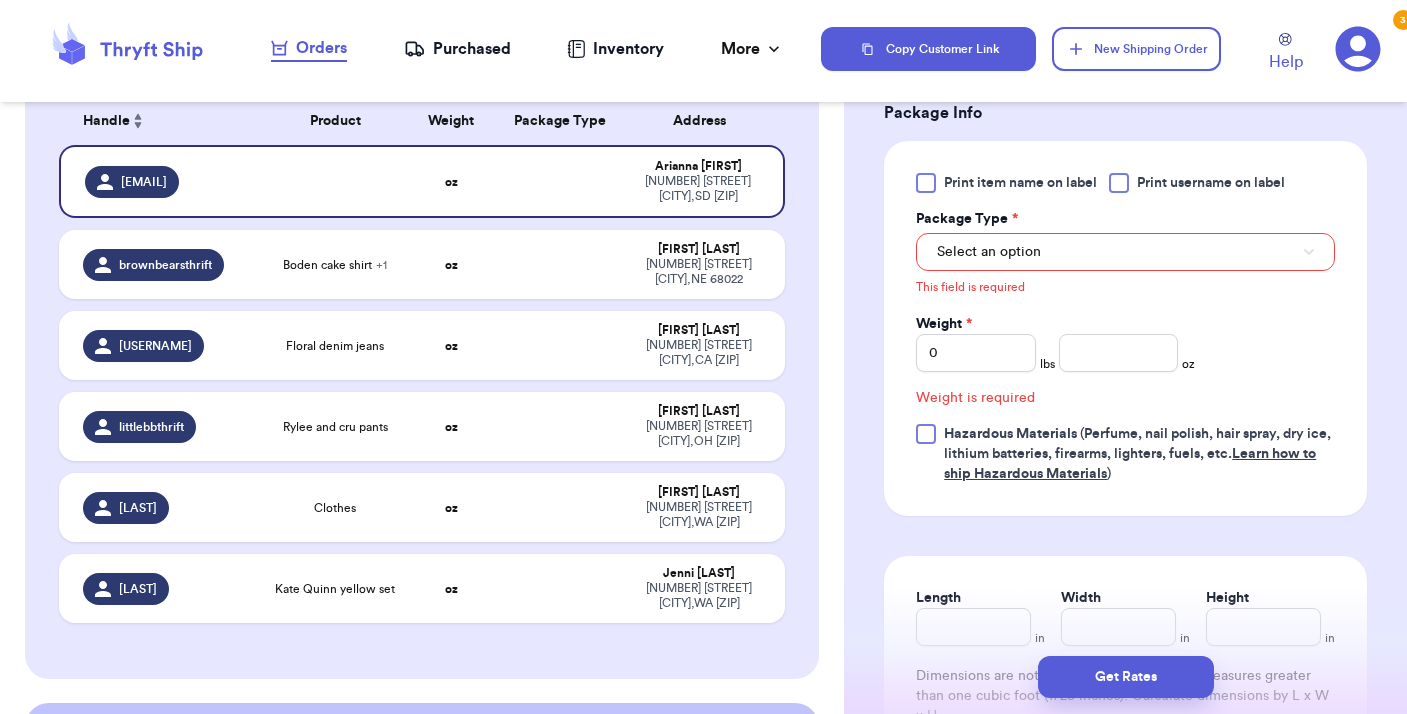 click on "Select an option" at bounding box center (989, 252) 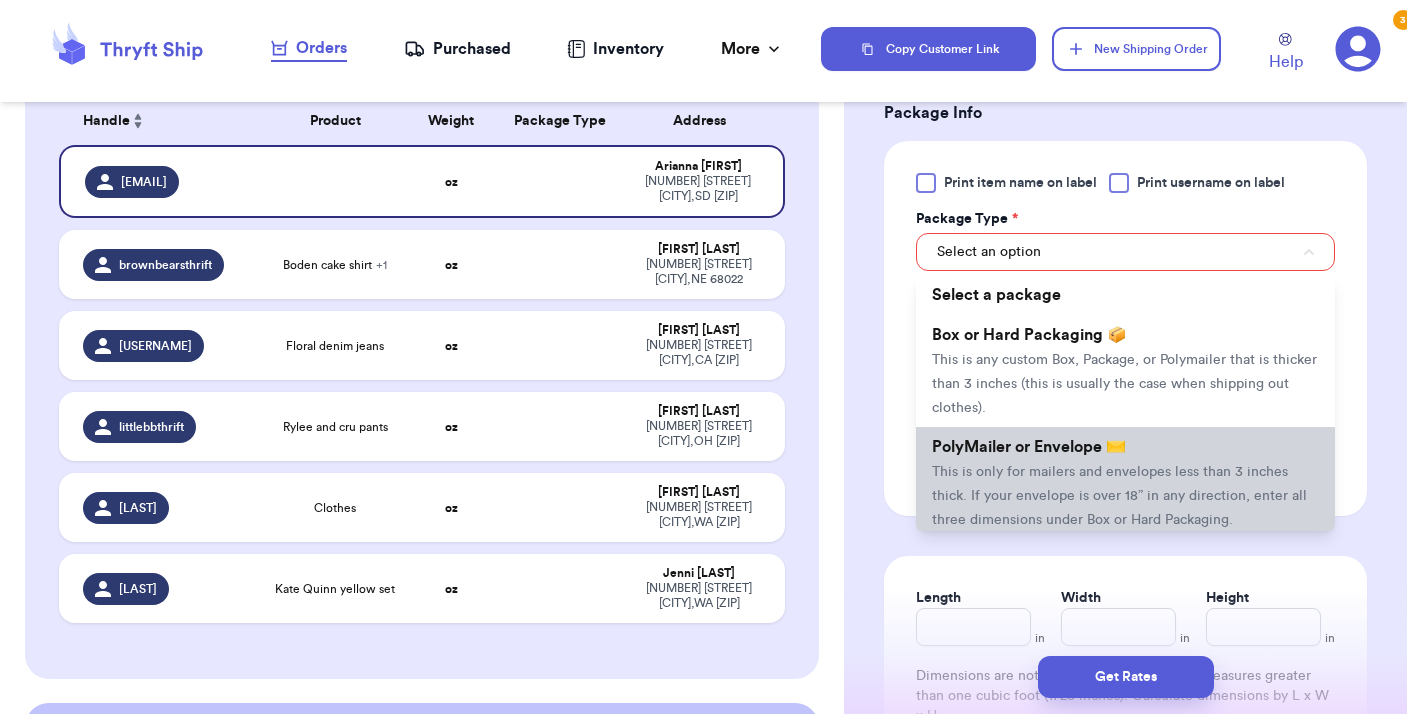 click on "PolyMailer or Envelope ✉️ This is only for mailers and envelopes less than 3 inches thick. If your envelope is over 18” in any direction, enter all three dimensions under Box or Hard Packaging." at bounding box center (1125, 483) 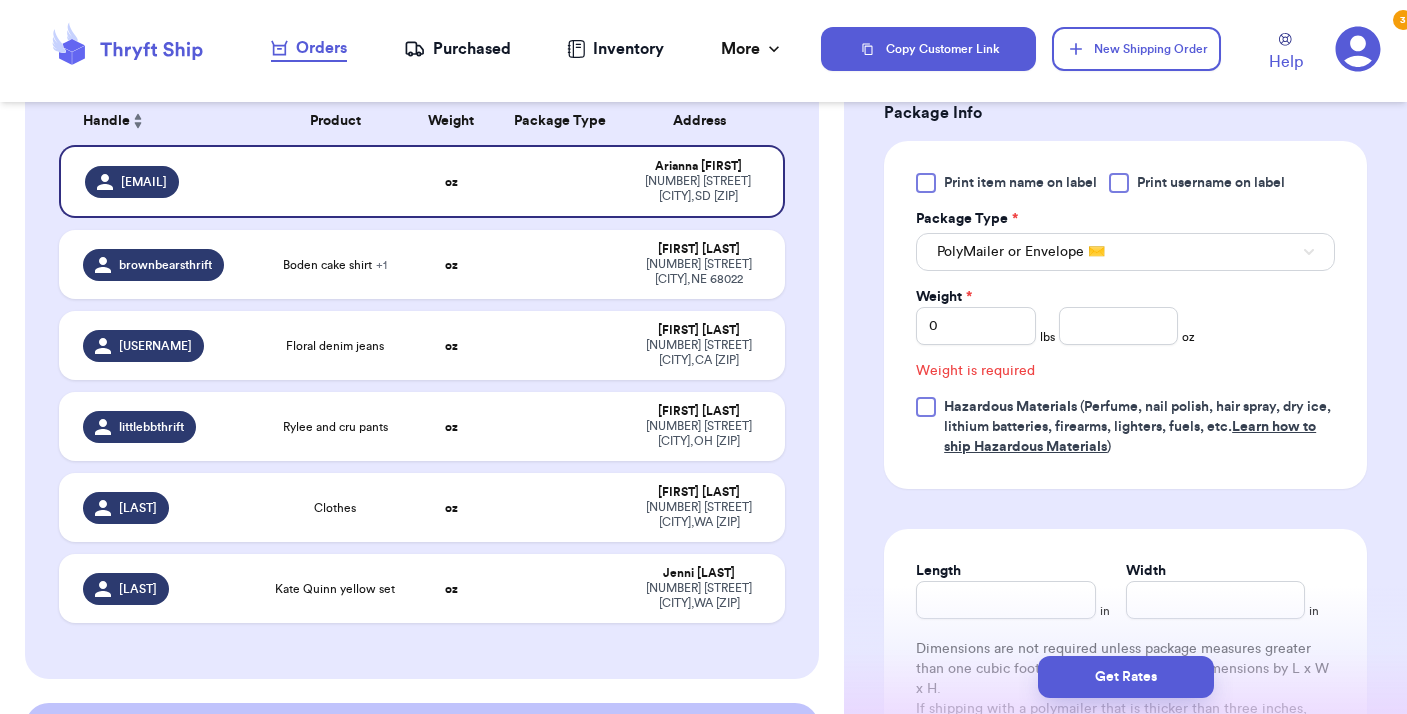 scroll, scrollTop: 756, scrollLeft: 0, axis: vertical 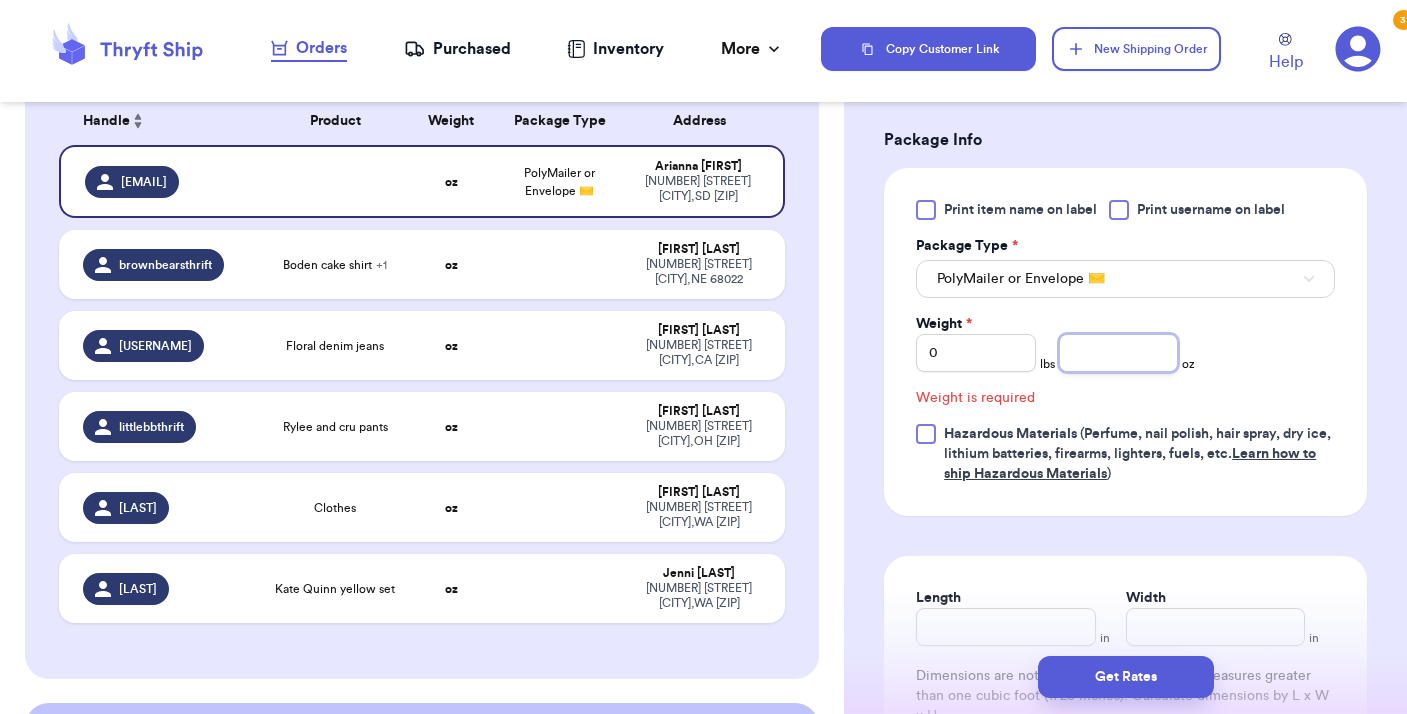 click at bounding box center (1119, 353) 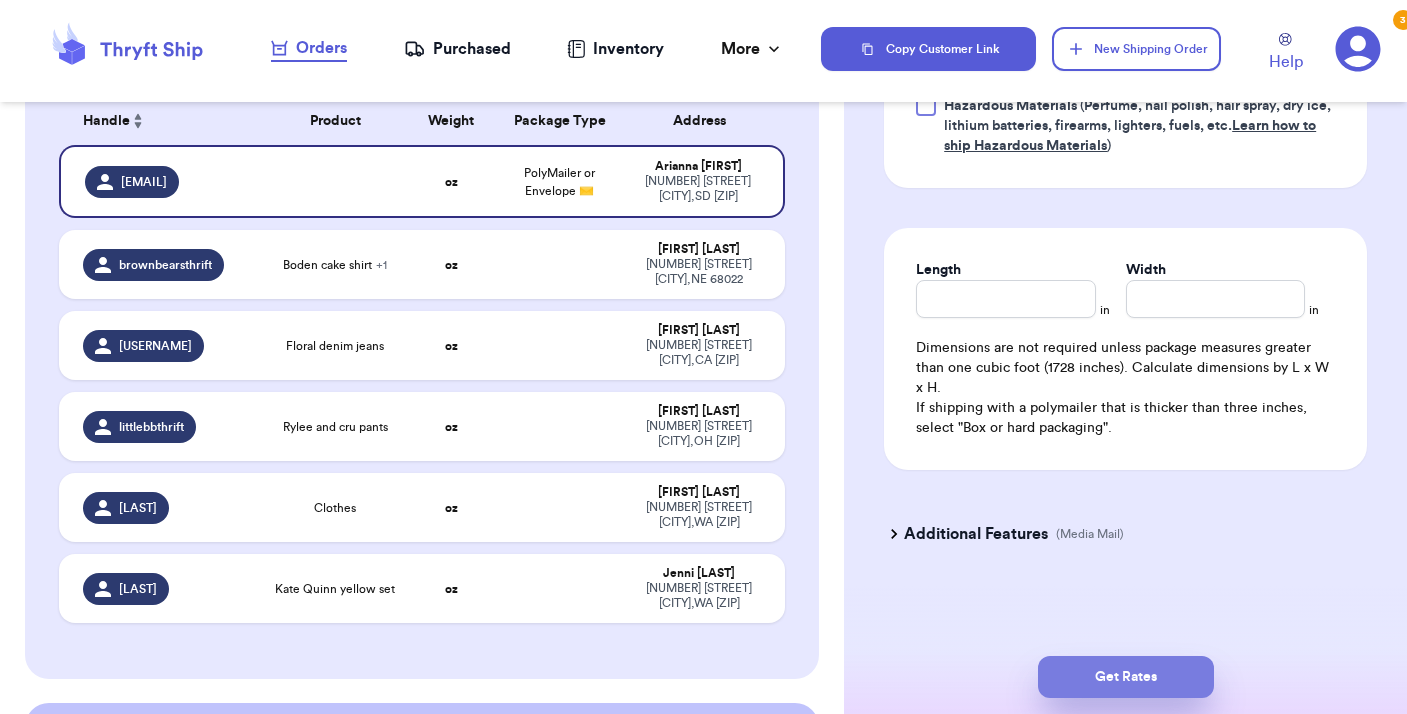 scroll, scrollTop: 1052, scrollLeft: 0, axis: vertical 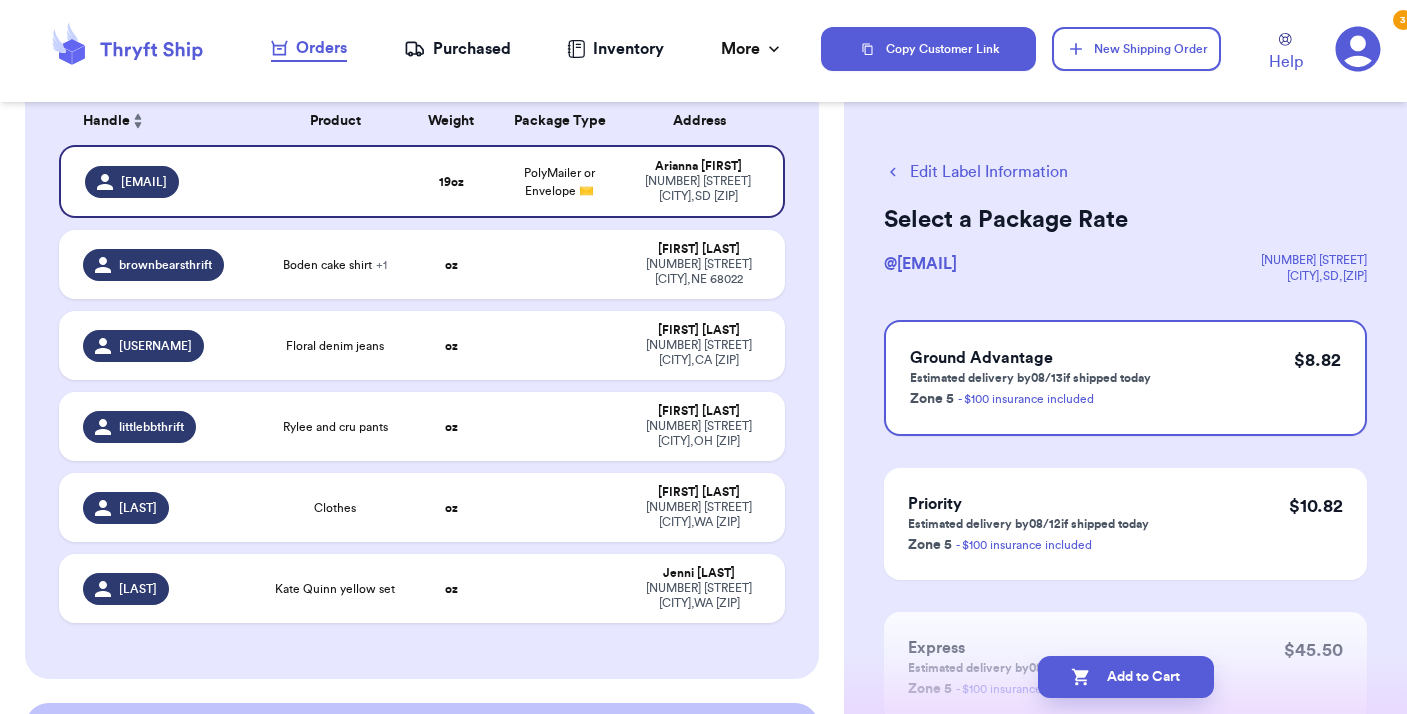 click on "Add to Cart" at bounding box center (1126, 677) 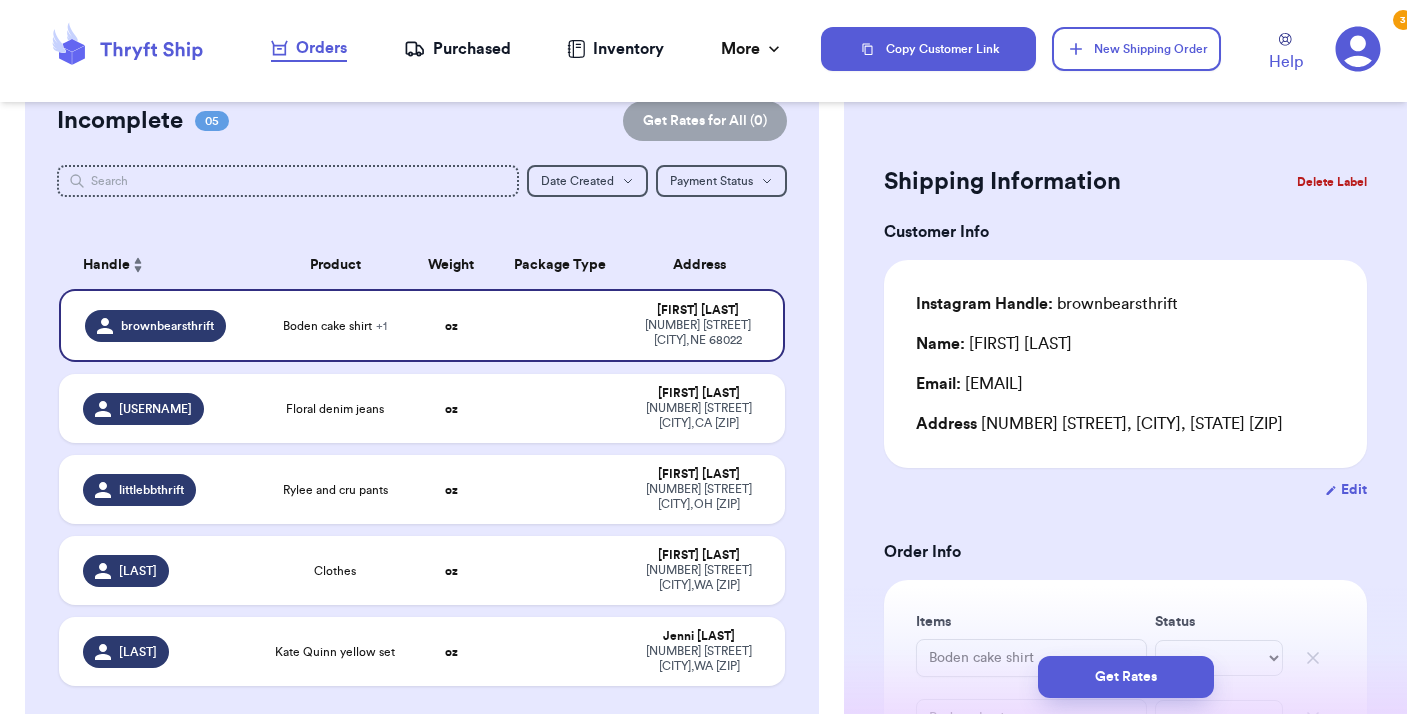 scroll, scrollTop: 0, scrollLeft: 0, axis: both 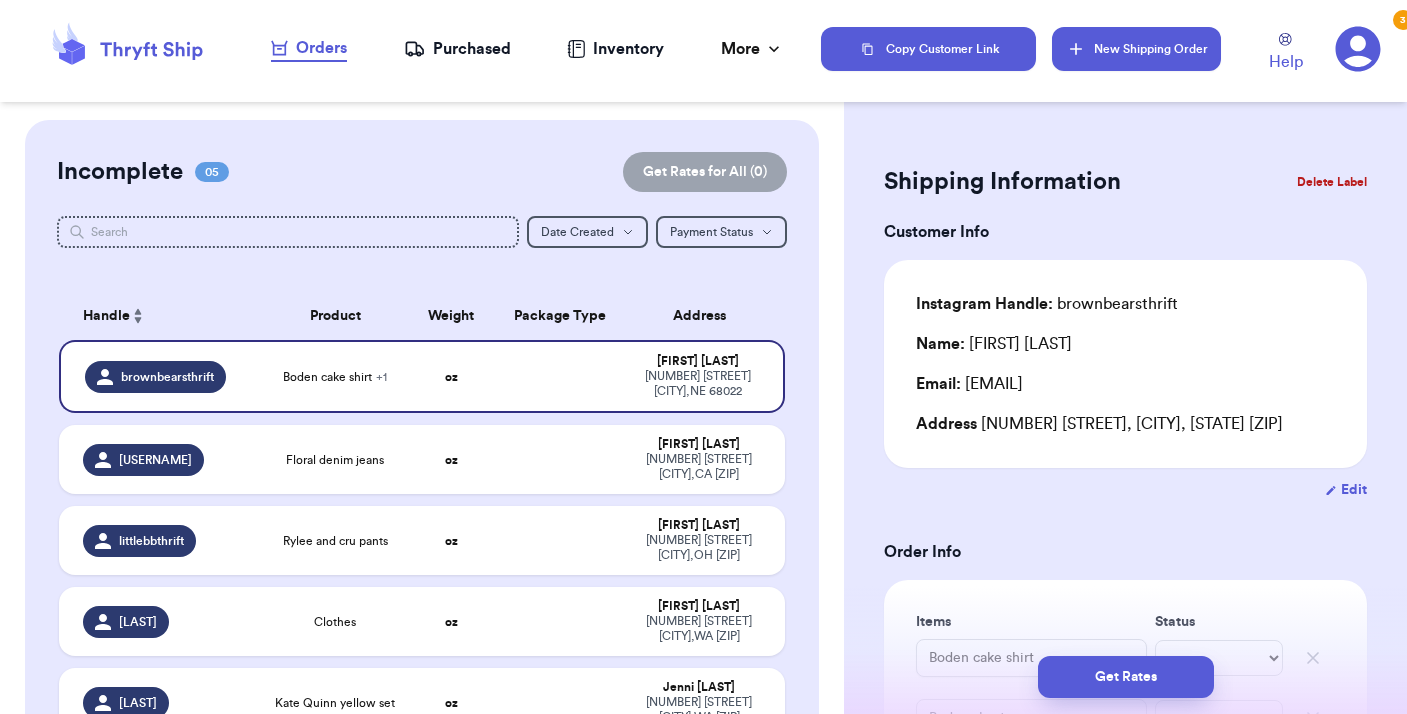 click on "New Shipping Order" at bounding box center [1136, 49] 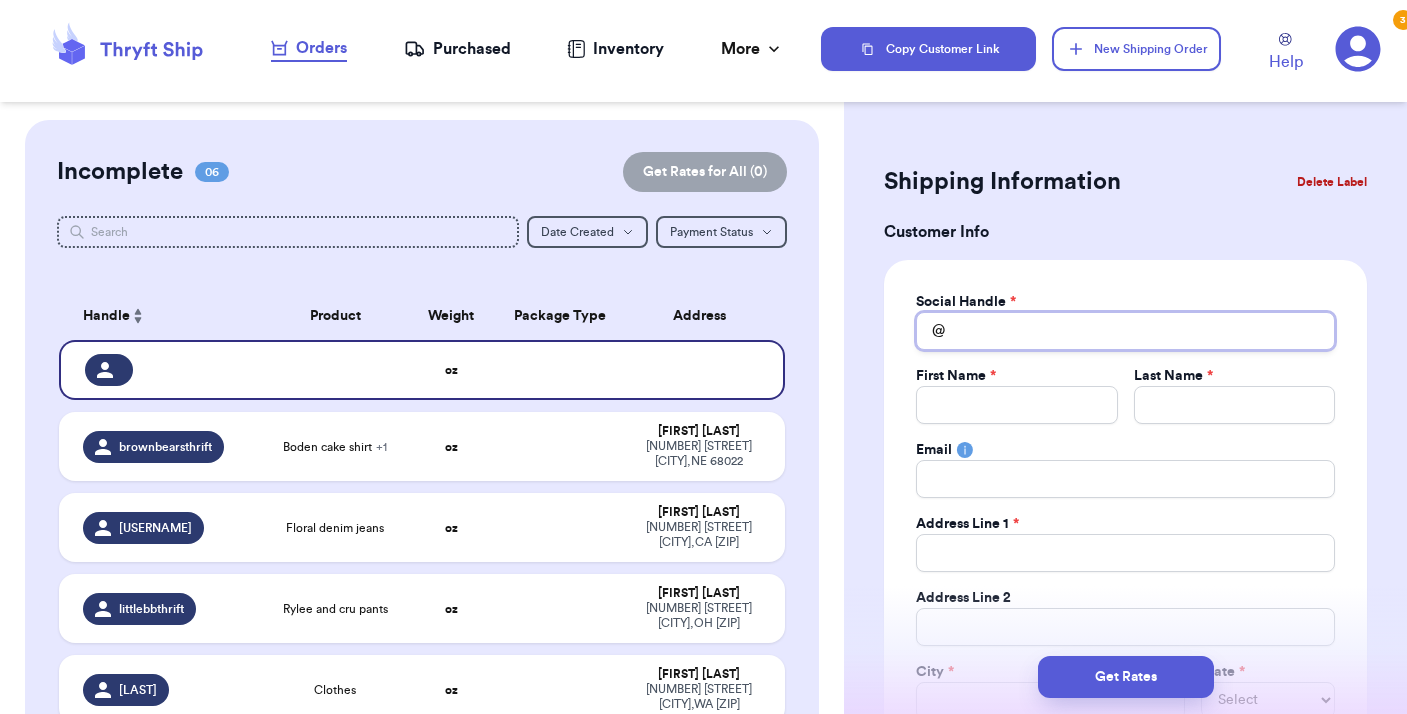 click on "Total Amount Paid" at bounding box center [1125, 331] 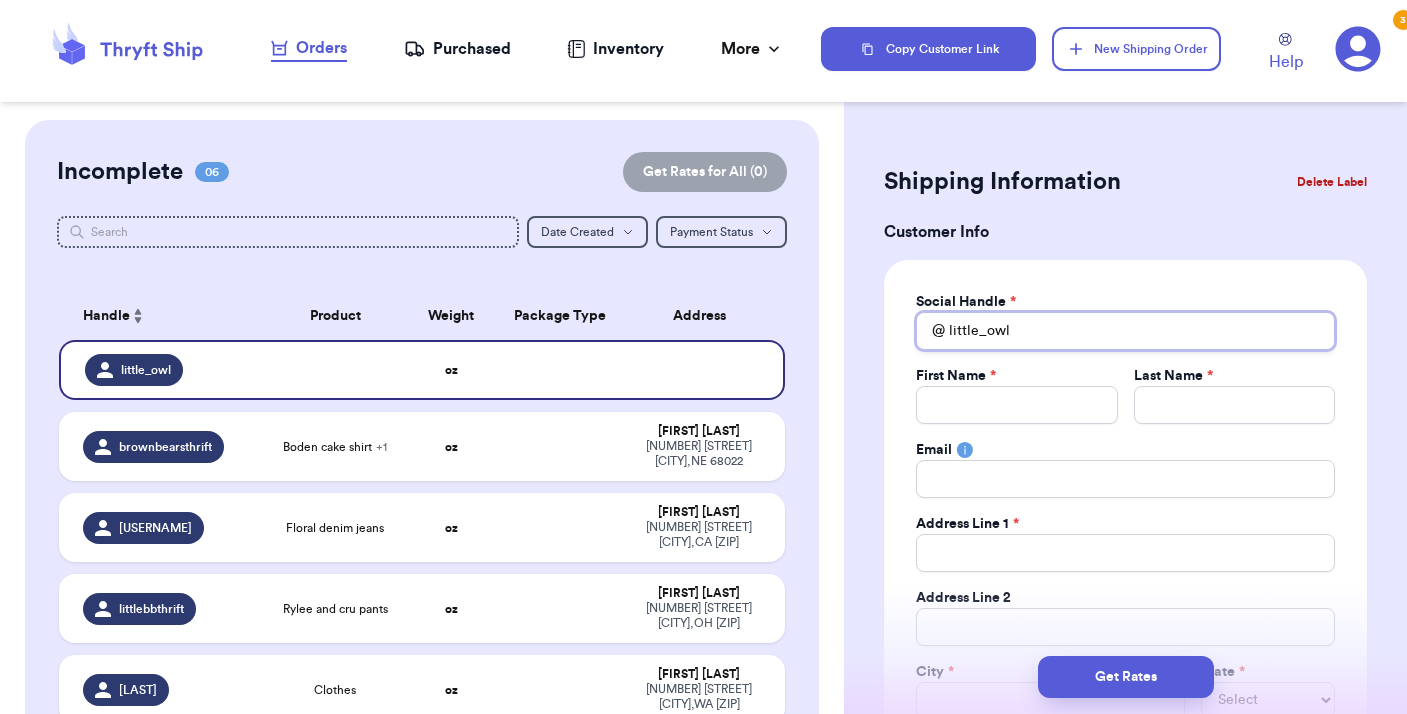 drag, startPoint x: 1026, startPoint y: 335, endPoint x: 919, endPoint y: 310, distance: 109.88175 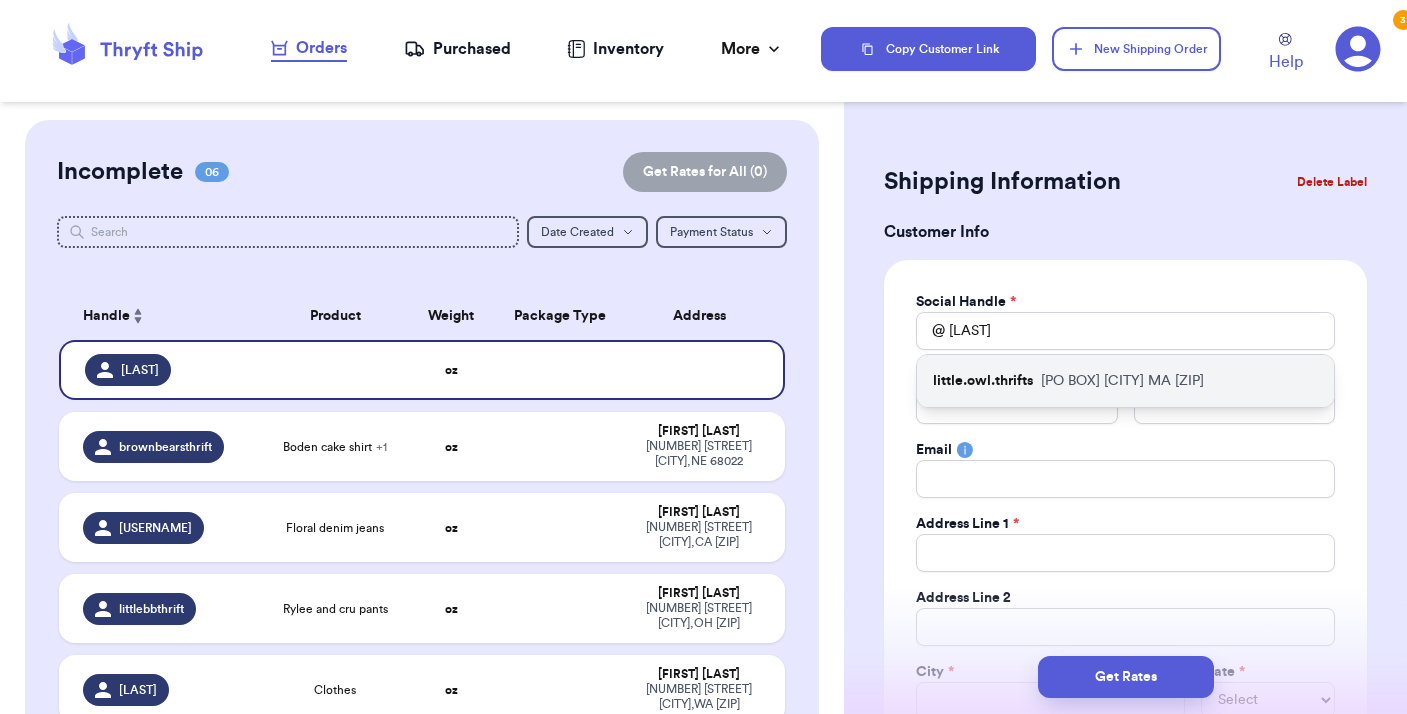 click on "little.owl.thrifts" at bounding box center (983, 381) 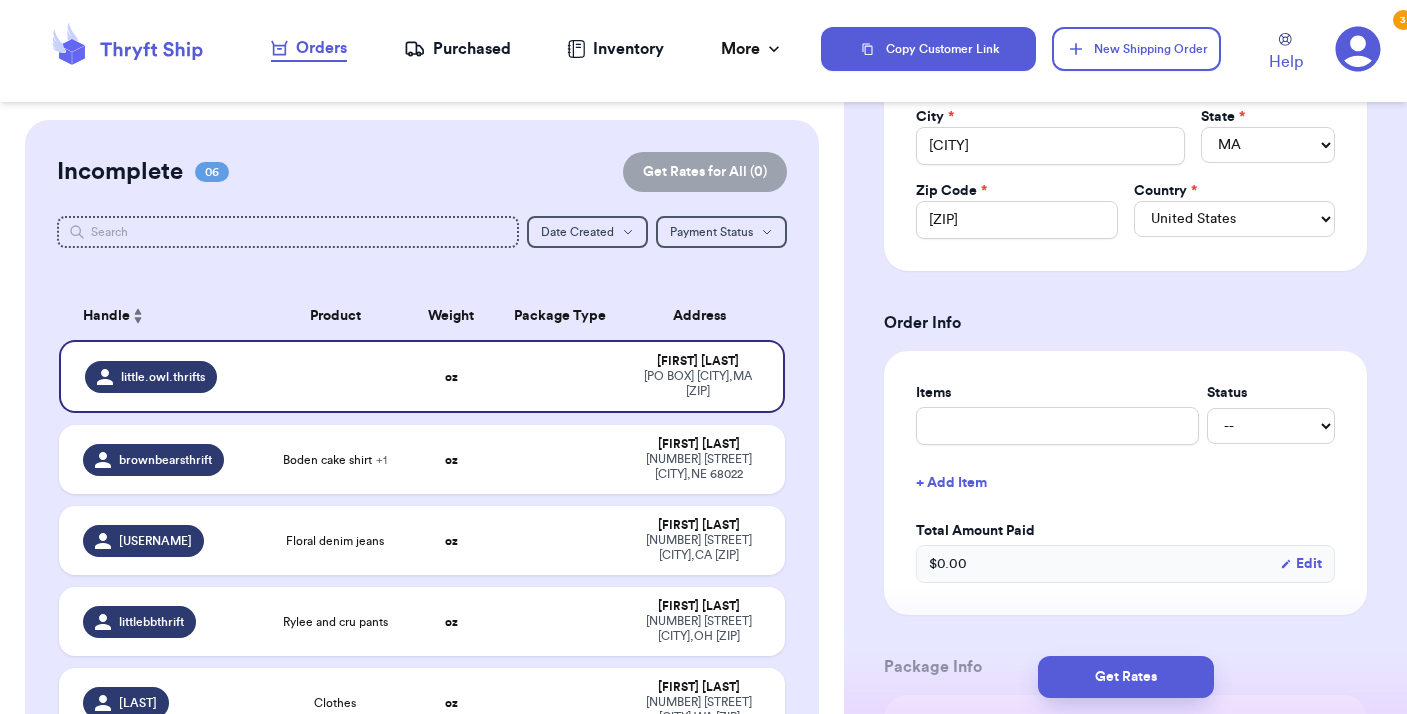 scroll, scrollTop: 557, scrollLeft: 0, axis: vertical 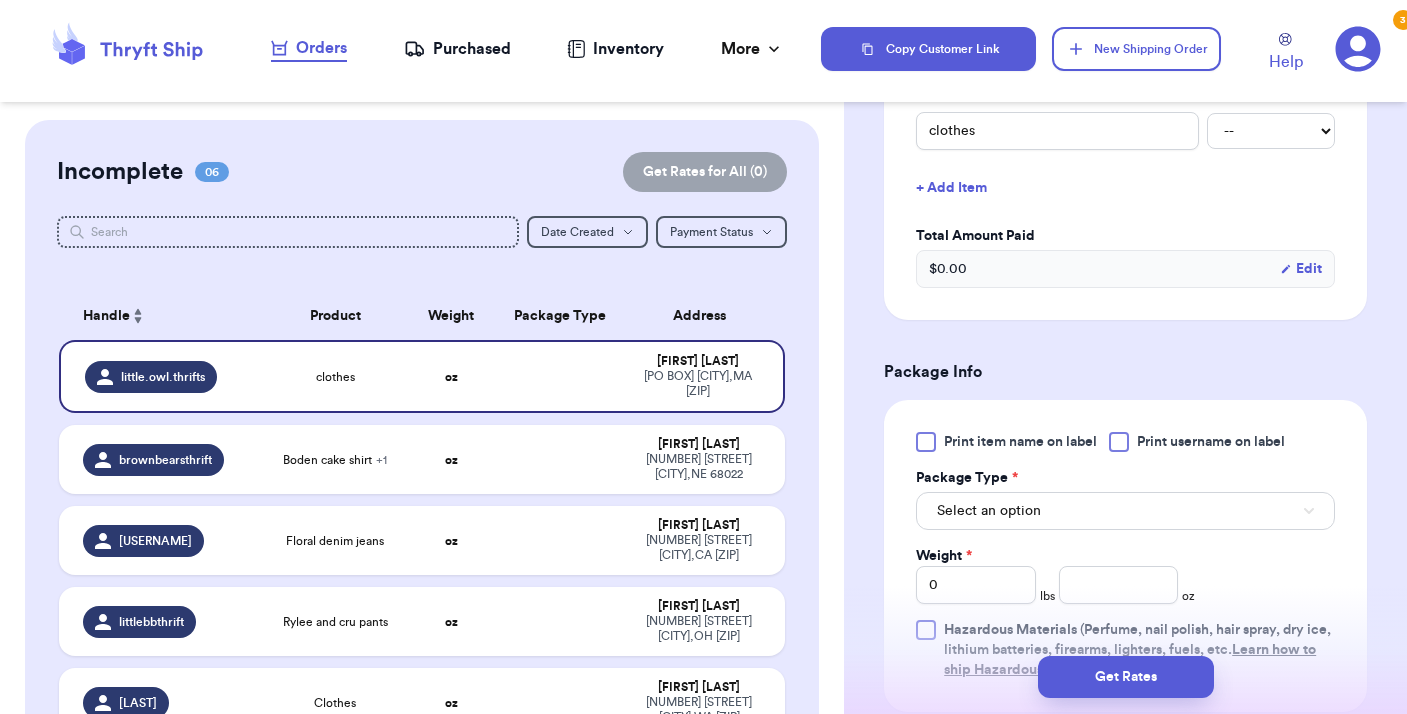 click at bounding box center [1119, 442] 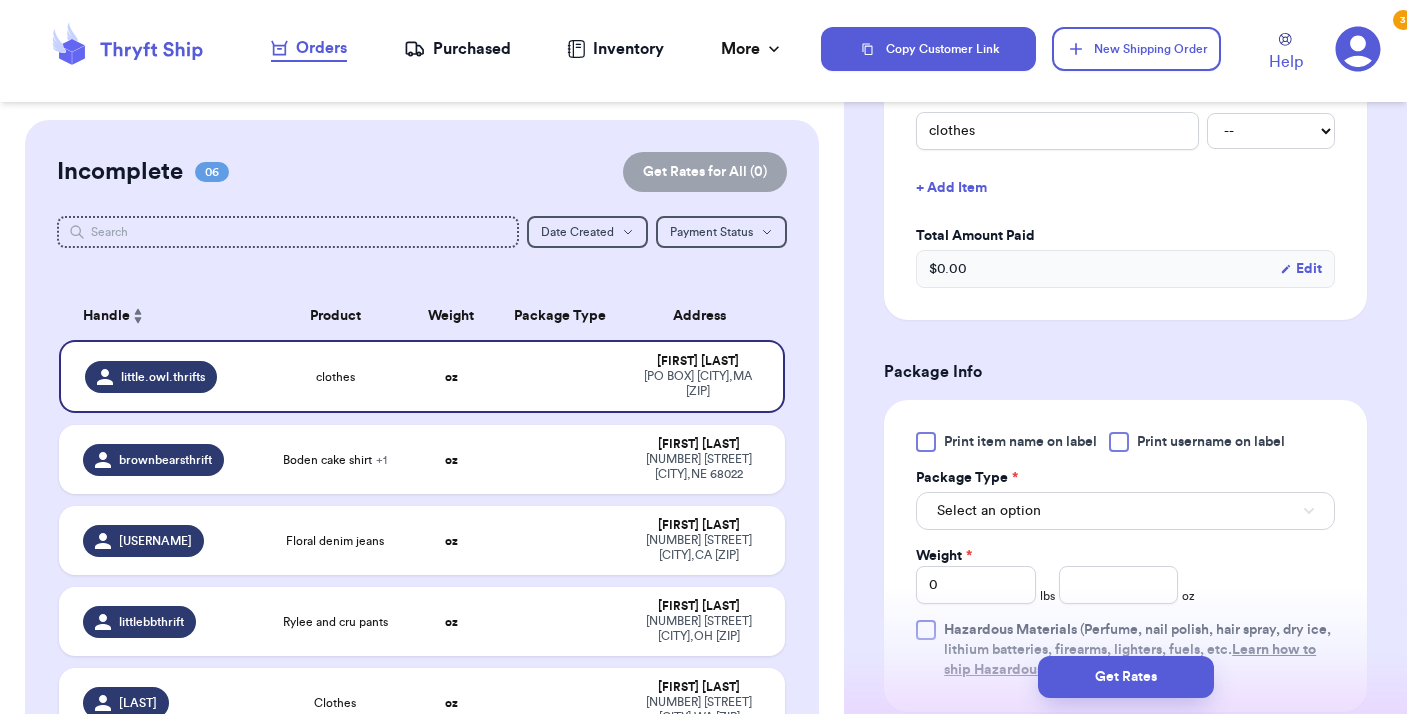 click on "Print username on label" at bounding box center [0, 0] 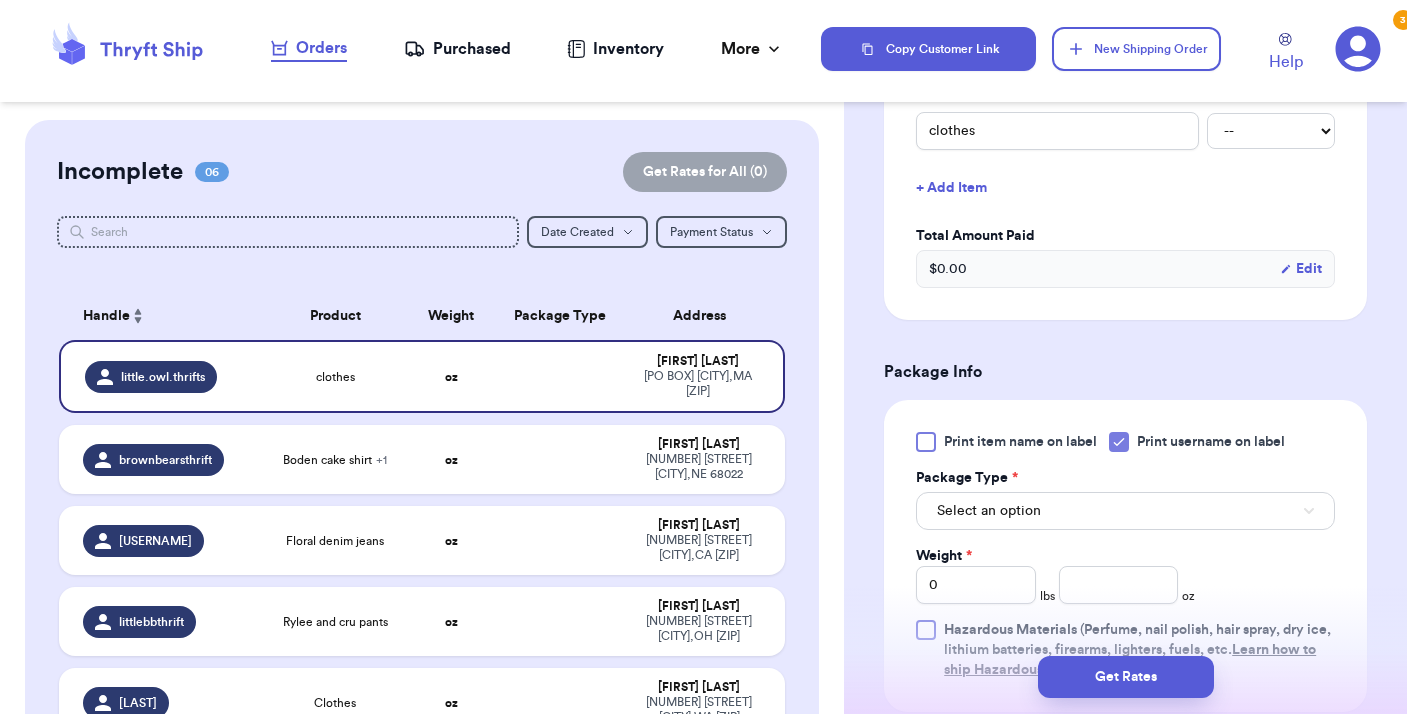 click on "Select an option" at bounding box center (1125, 511) 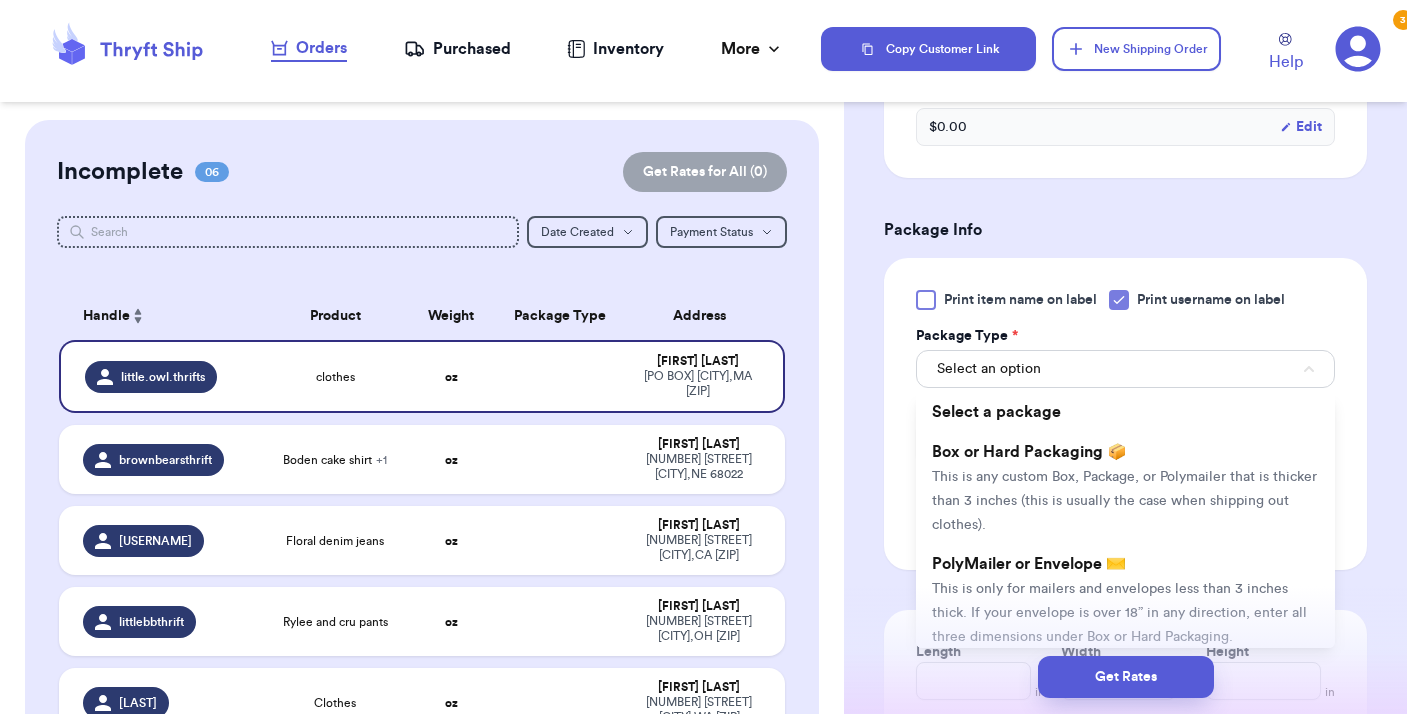 scroll, scrollTop: 1024, scrollLeft: 0, axis: vertical 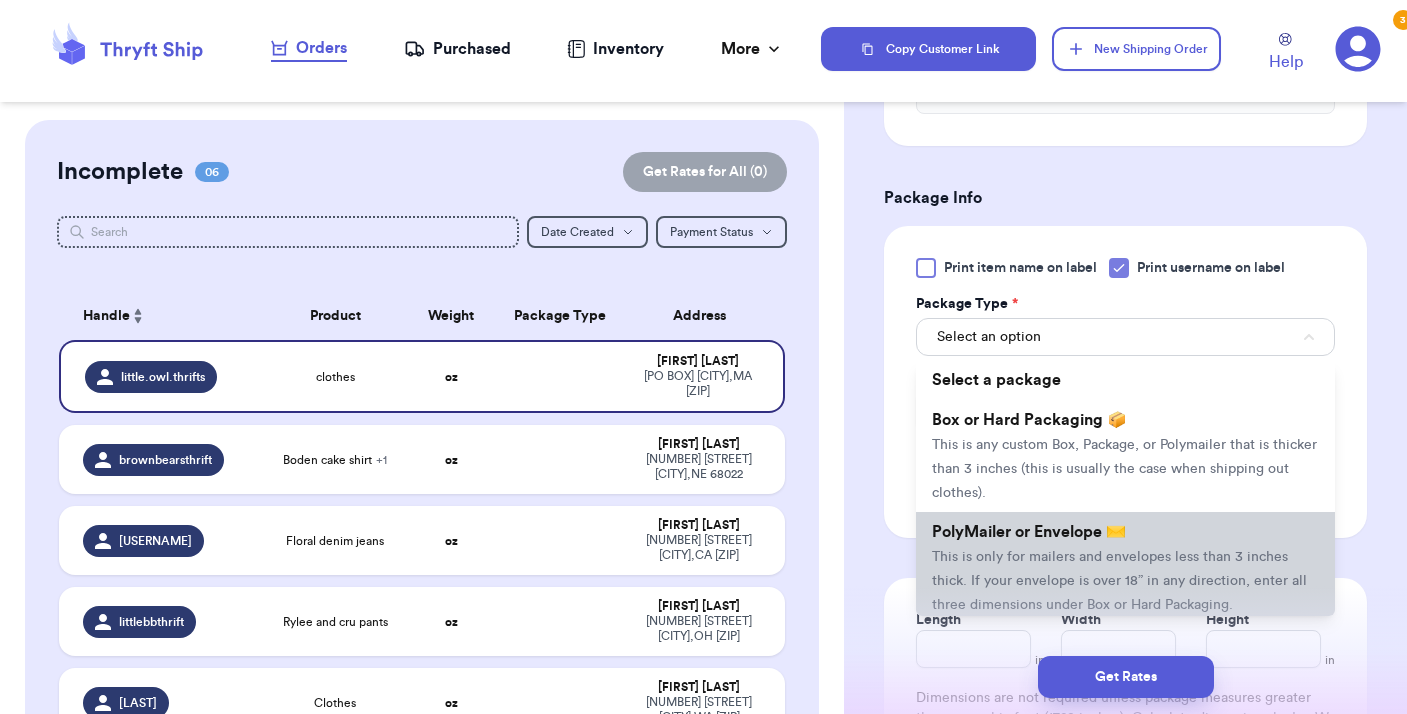 click on "PolyMailer or Envelope ✉️" at bounding box center [1029, 532] 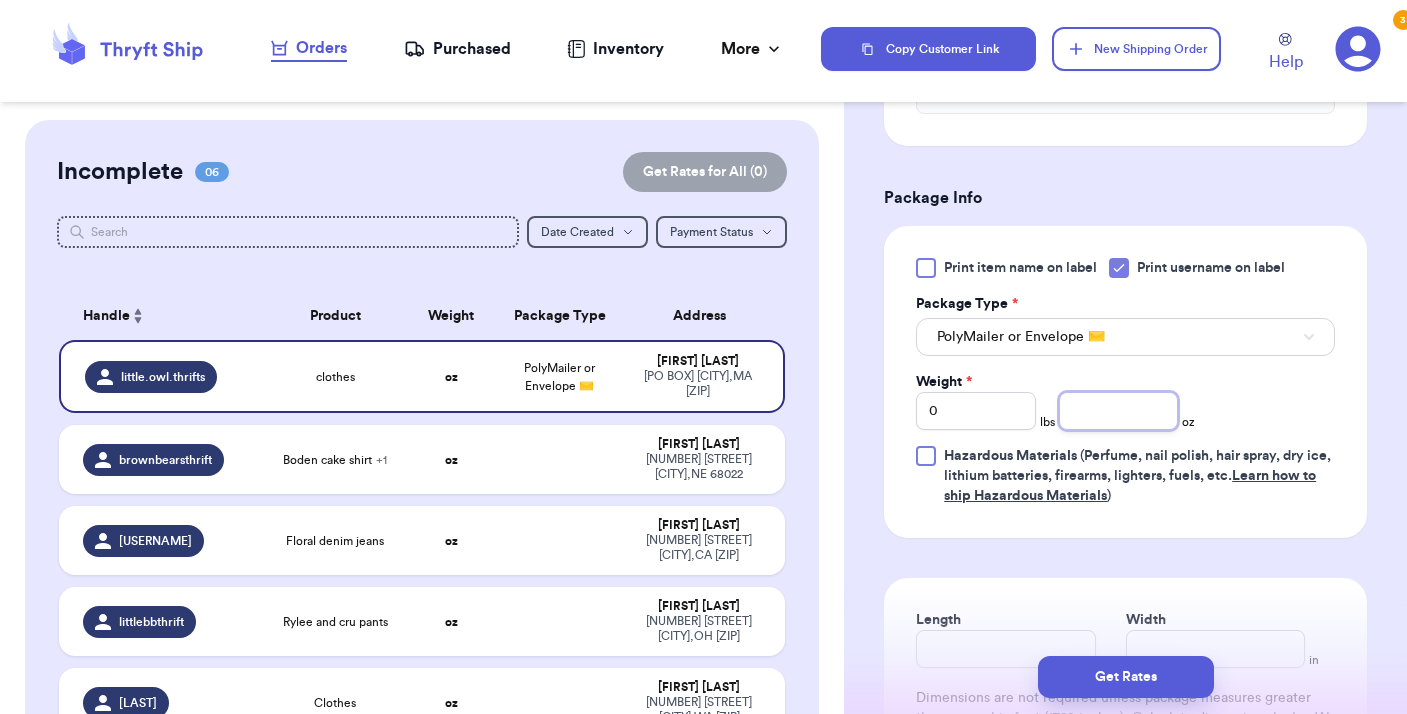 click at bounding box center (1119, 411) 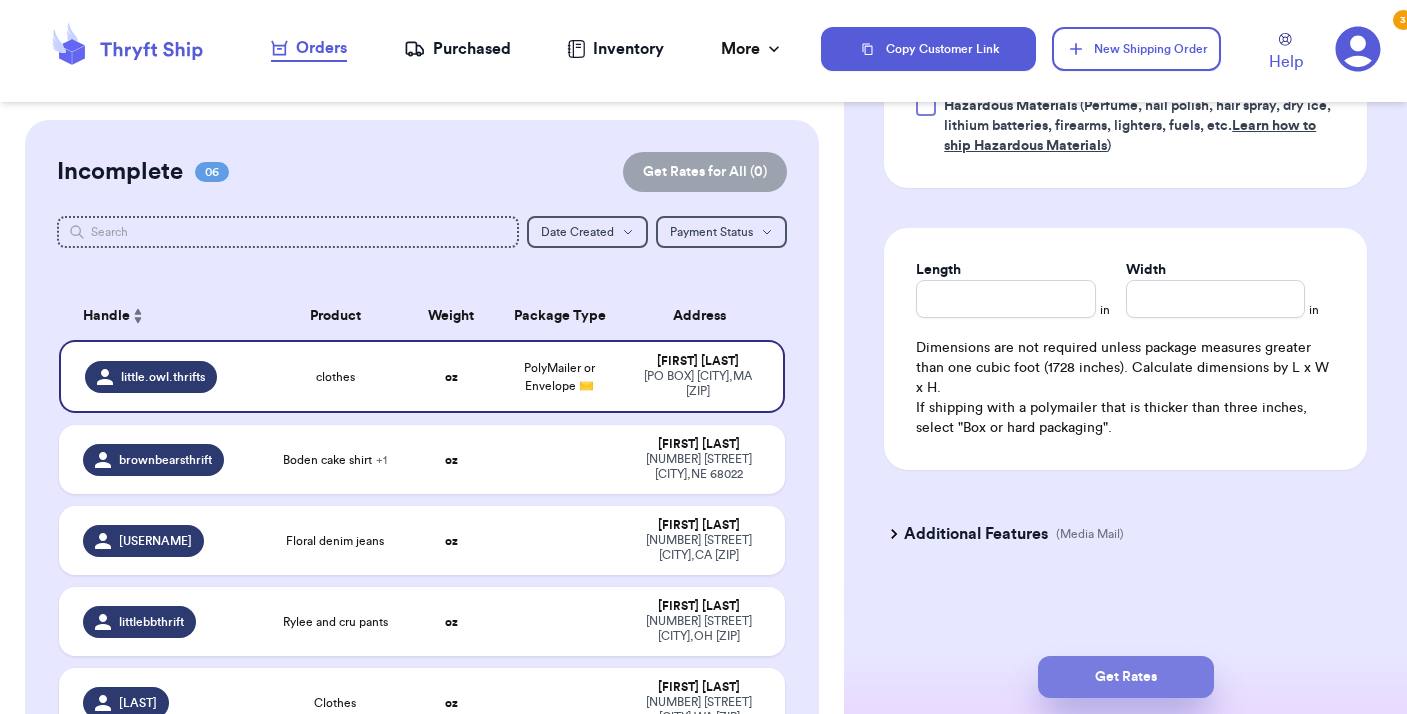click on "Get Rates" at bounding box center (1126, 677) 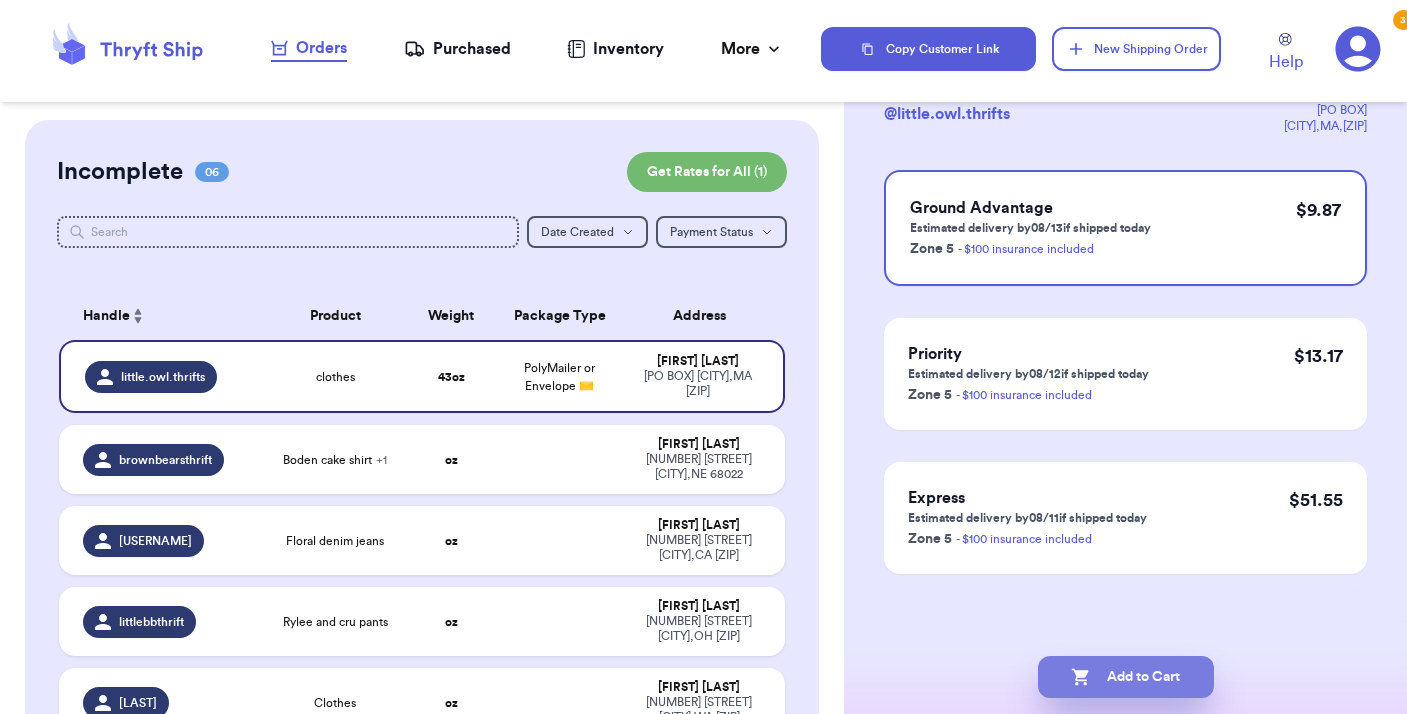 scroll, scrollTop: 150, scrollLeft: 0, axis: vertical 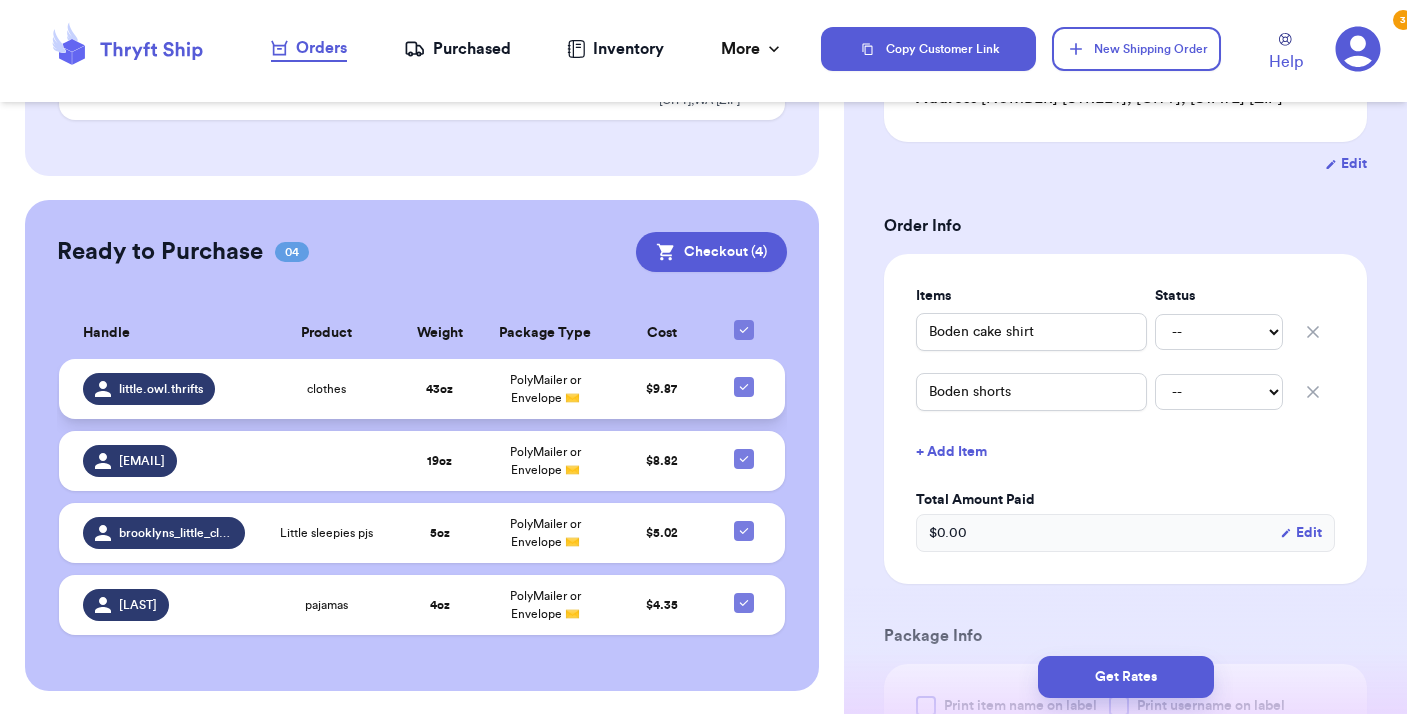 click on "[PRICE]" at bounding box center (662, 389) 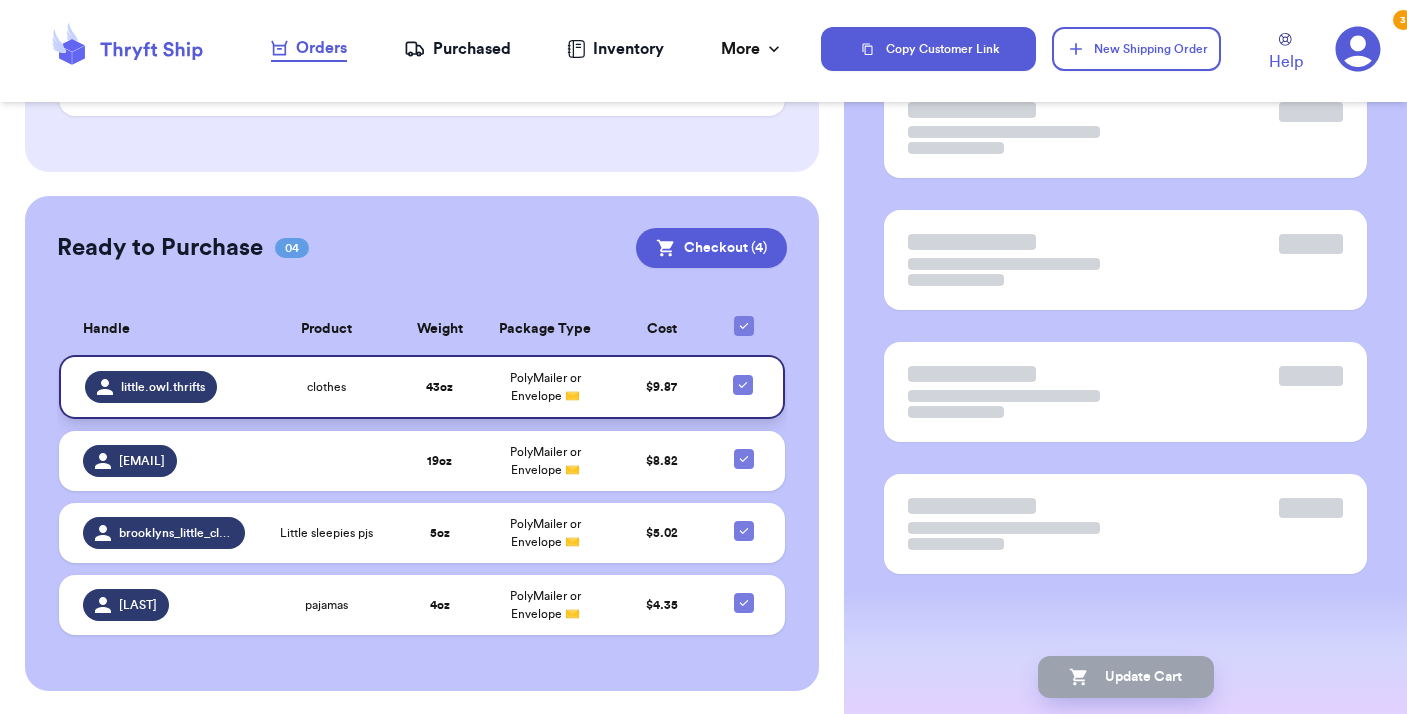 scroll, scrollTop: 0, scrollLeft: 0, axis: both 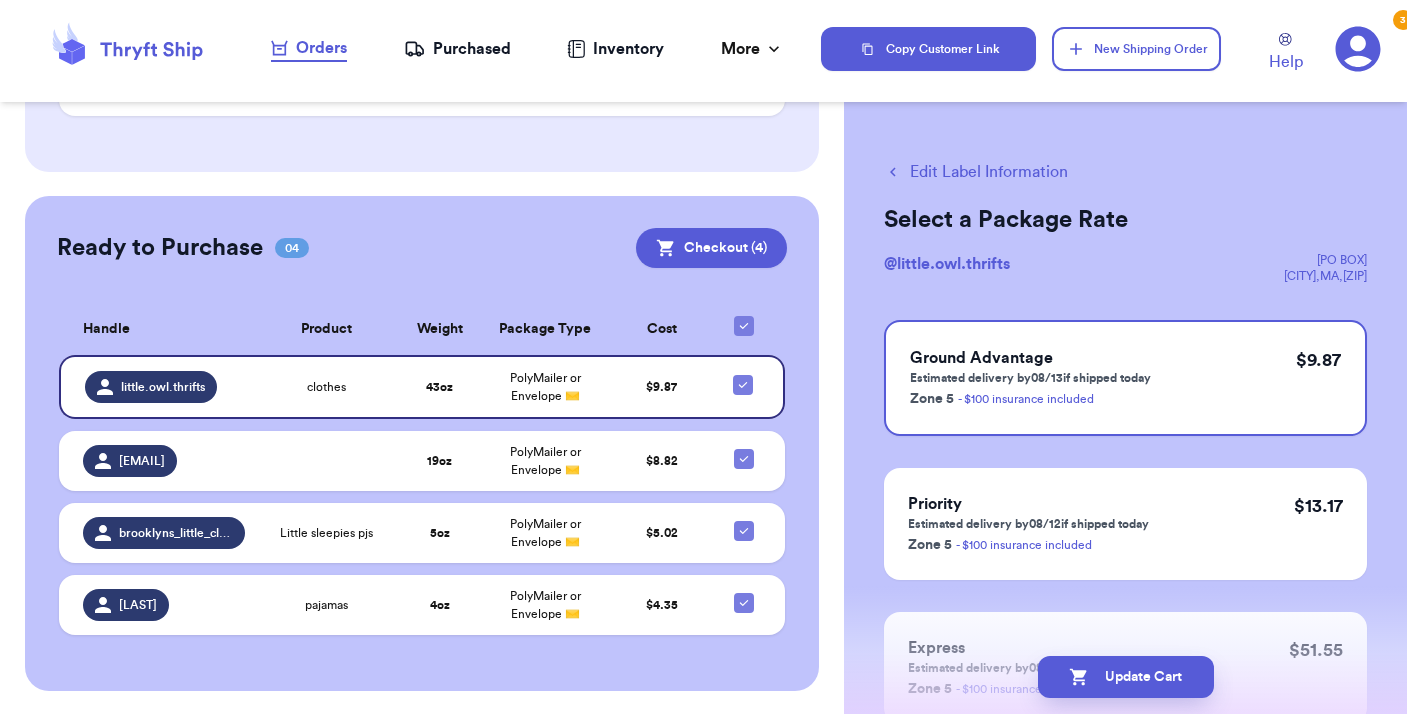 click on "Edit Label Information" at bounding box center [976, 172] 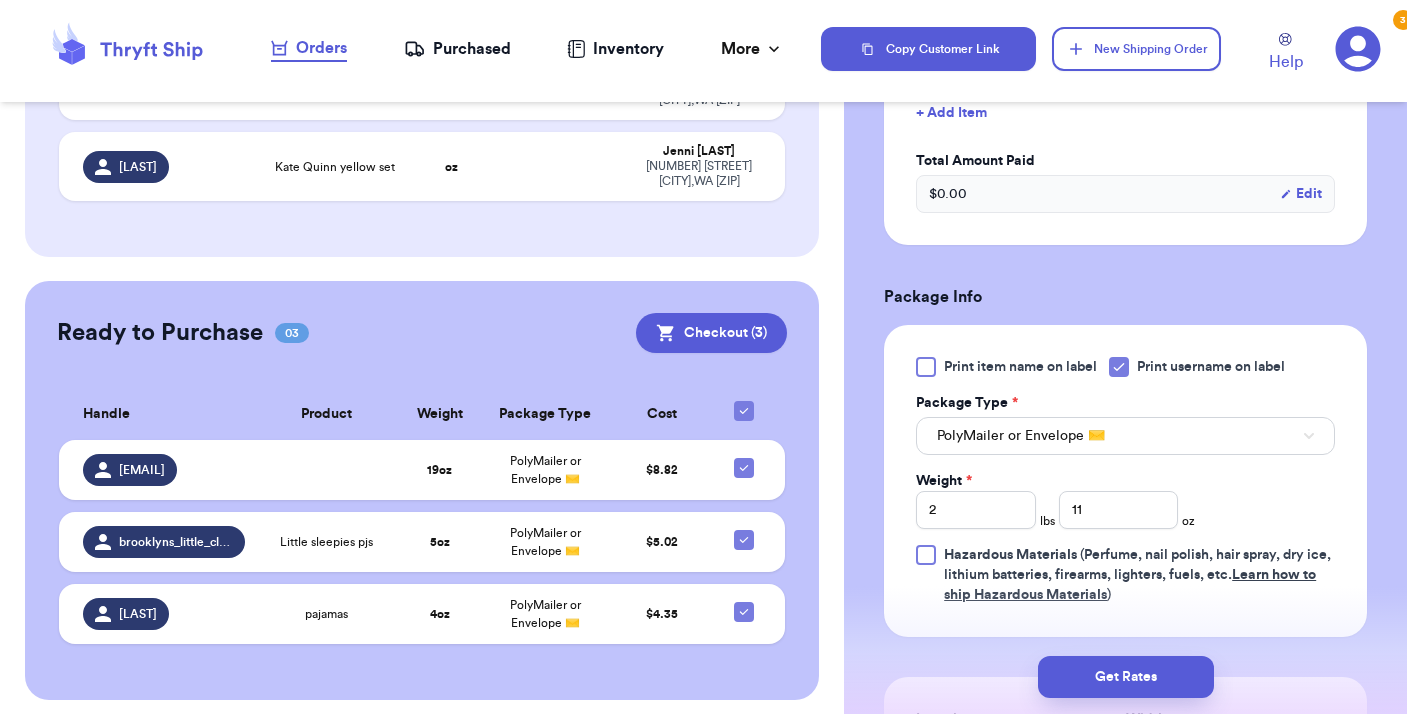 scroll, scrollTop: 650, scrollLeft: 0, axis: vertical 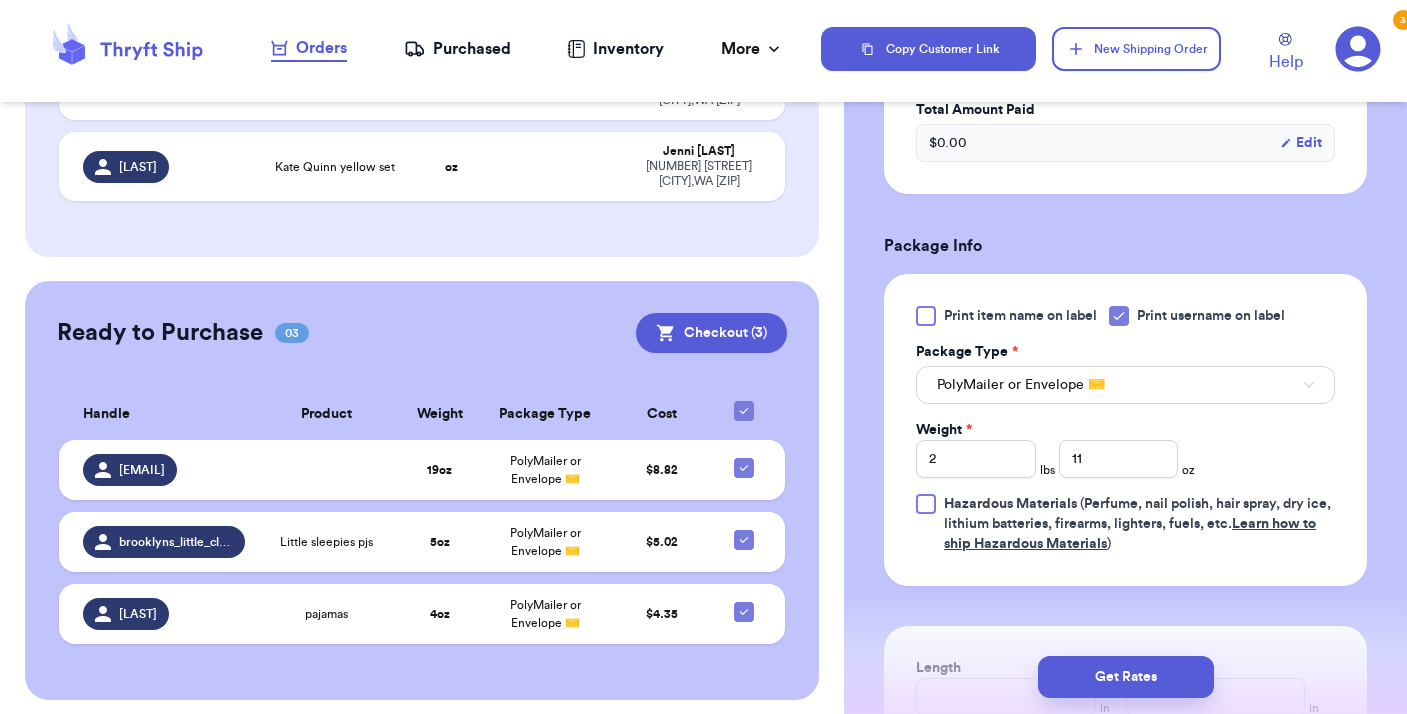 click on "PolyMailer or Envelope ✉️" at bounding box center [1125, 385] 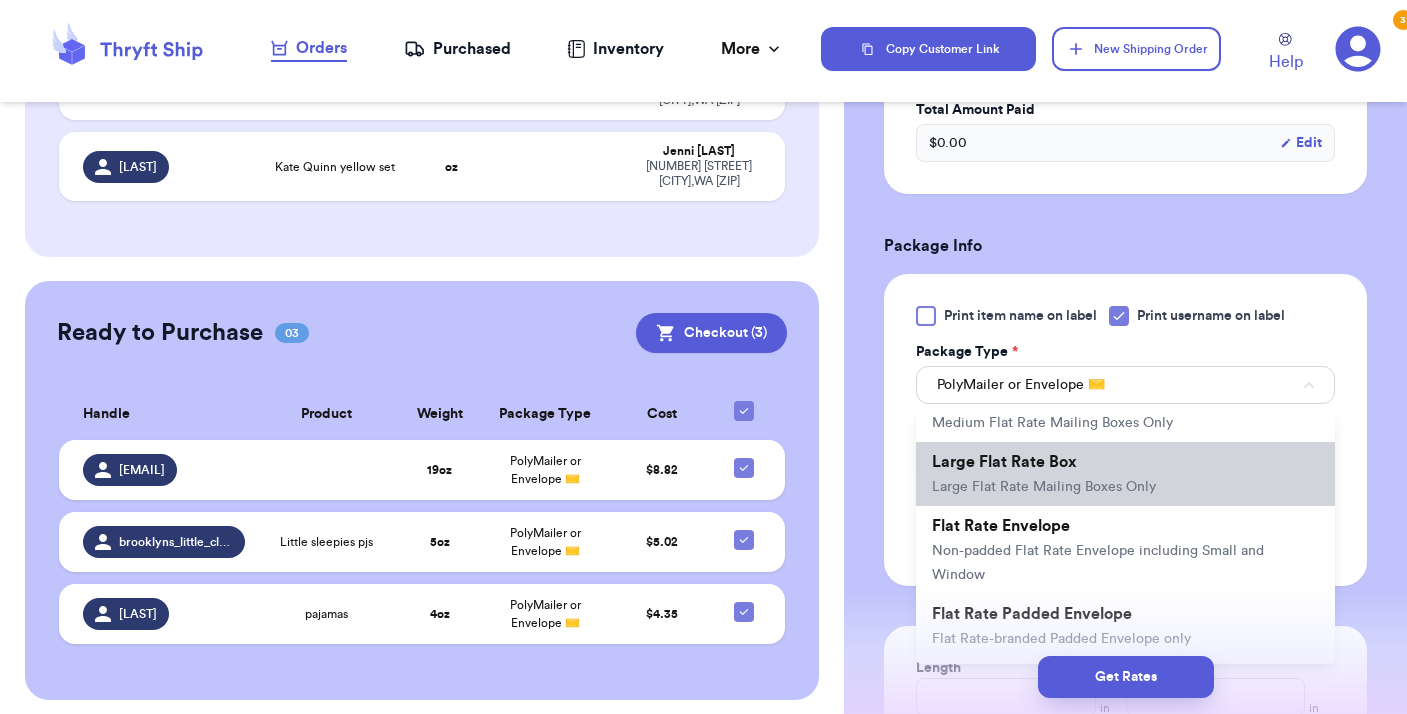 scroll, scrollTop: 370, scrollLeft: 0, axis: vertical 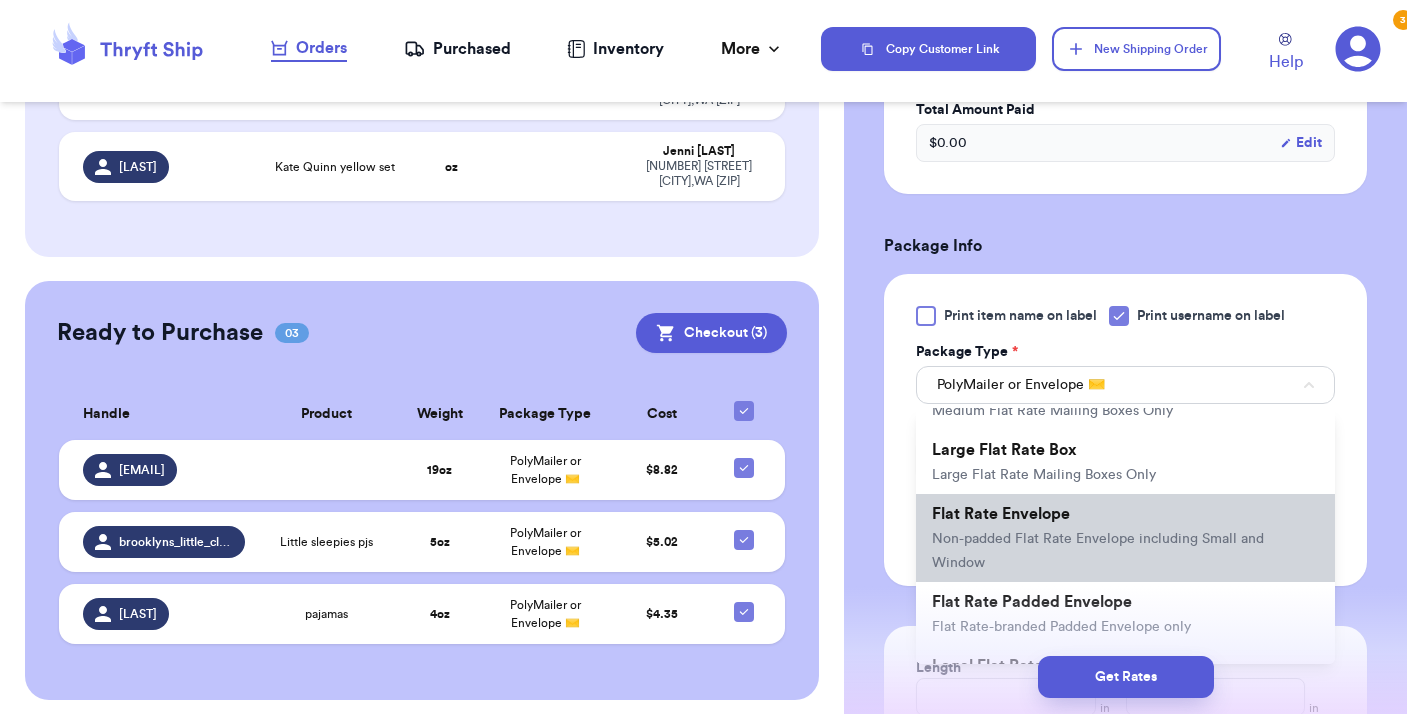 click on "Non-padded Flat Rate Envelope including Small and Window" at bounding box center (1098, 551) 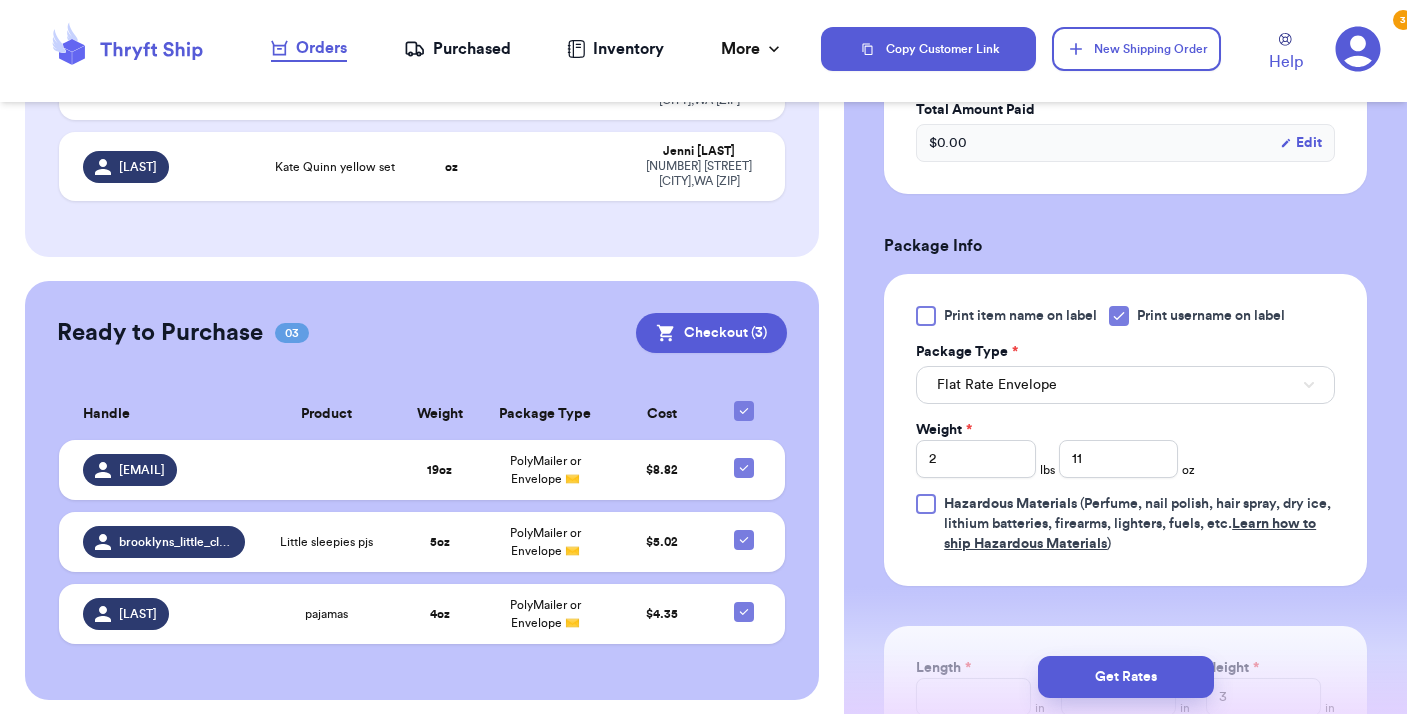 click on "Flat Rate Envelope" at bounding box center [1125, 385] 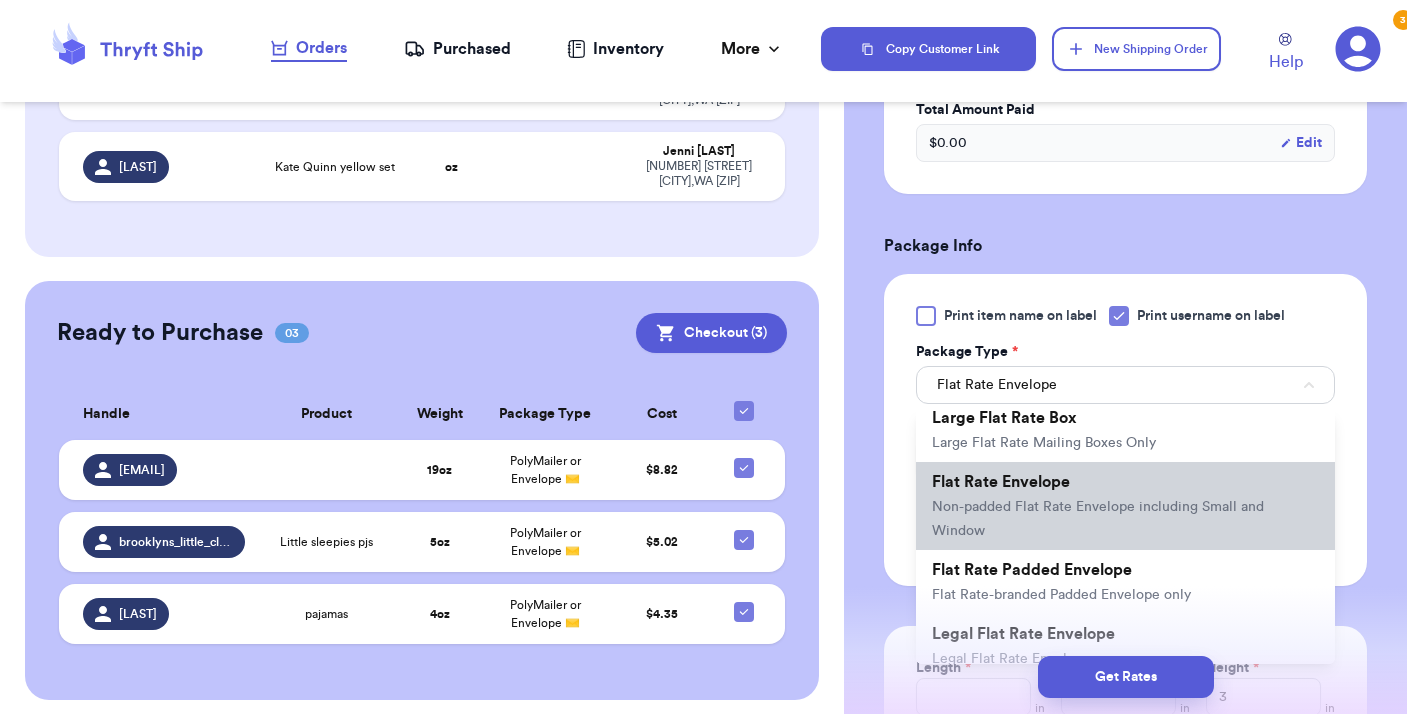 scroll, scrollTop: 401, scrollLeft: 0, axis: vertical 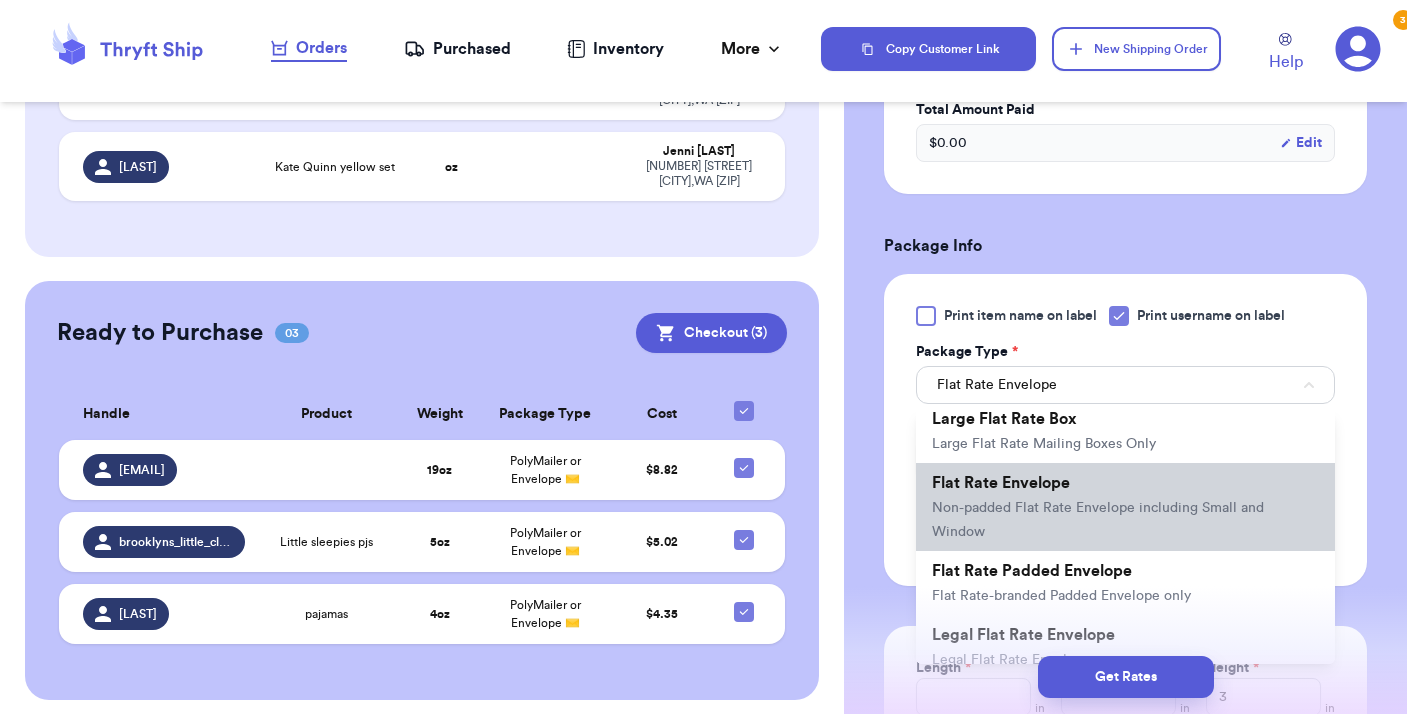 click on "Flat Rate Envelope Non-padded Flat Rate Envelope including Small and Window" at bounding box center [1125, 507] 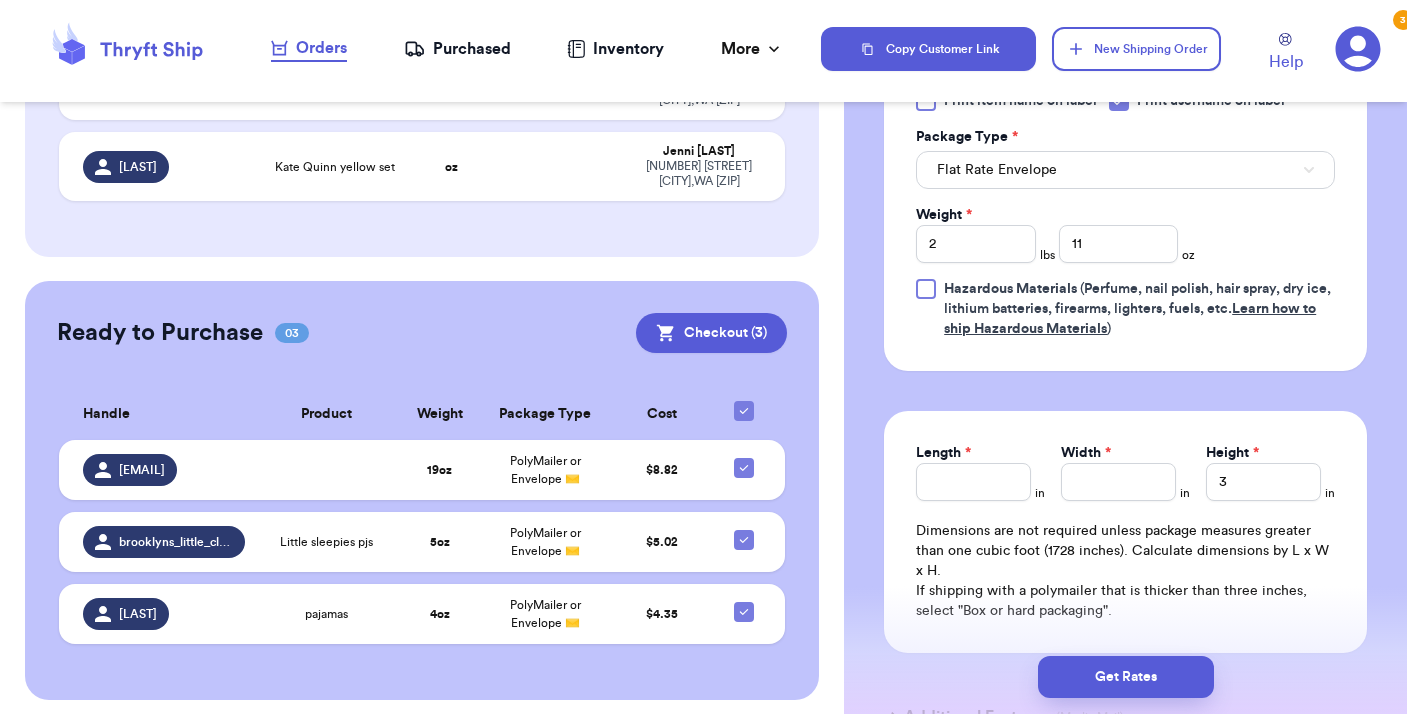 scroll, scrollTop: 871, scrollLeft: 0, axis: vertical 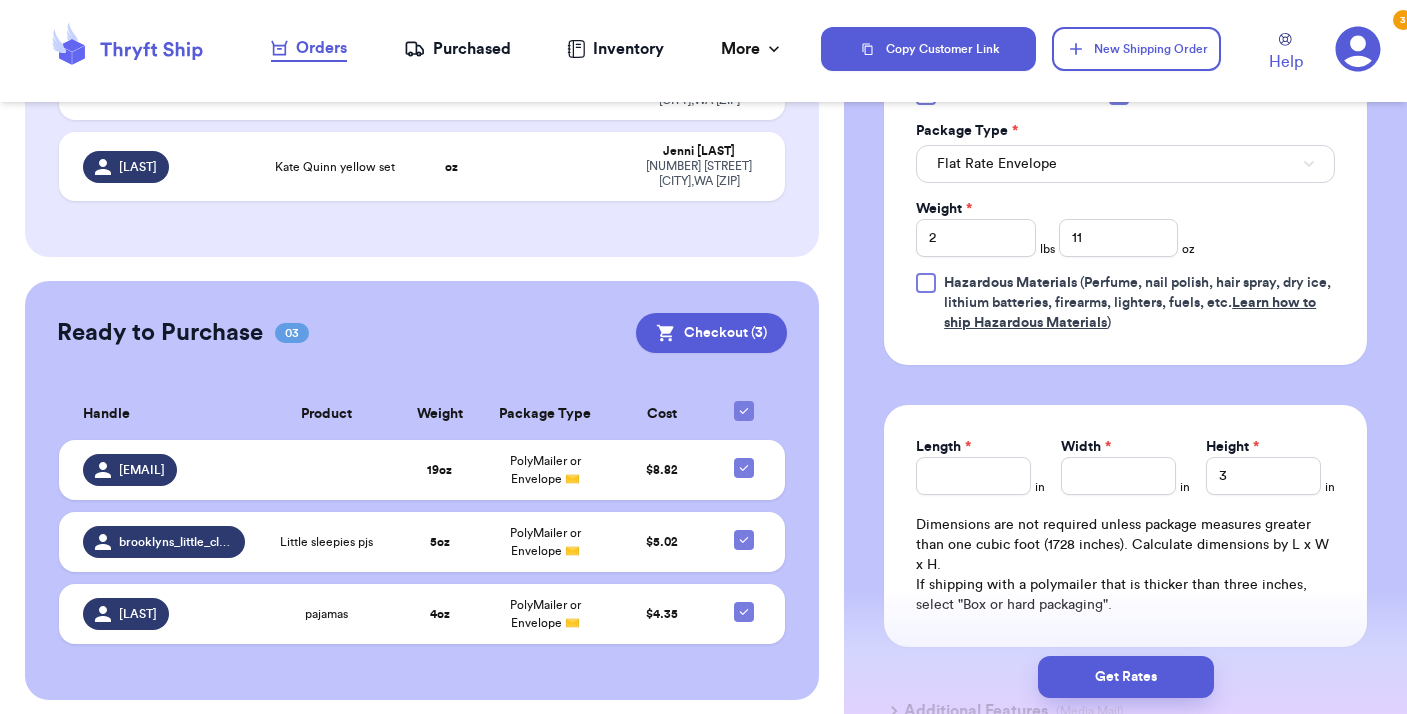 click on "Get Rates" at bounding box center [1125, 677] 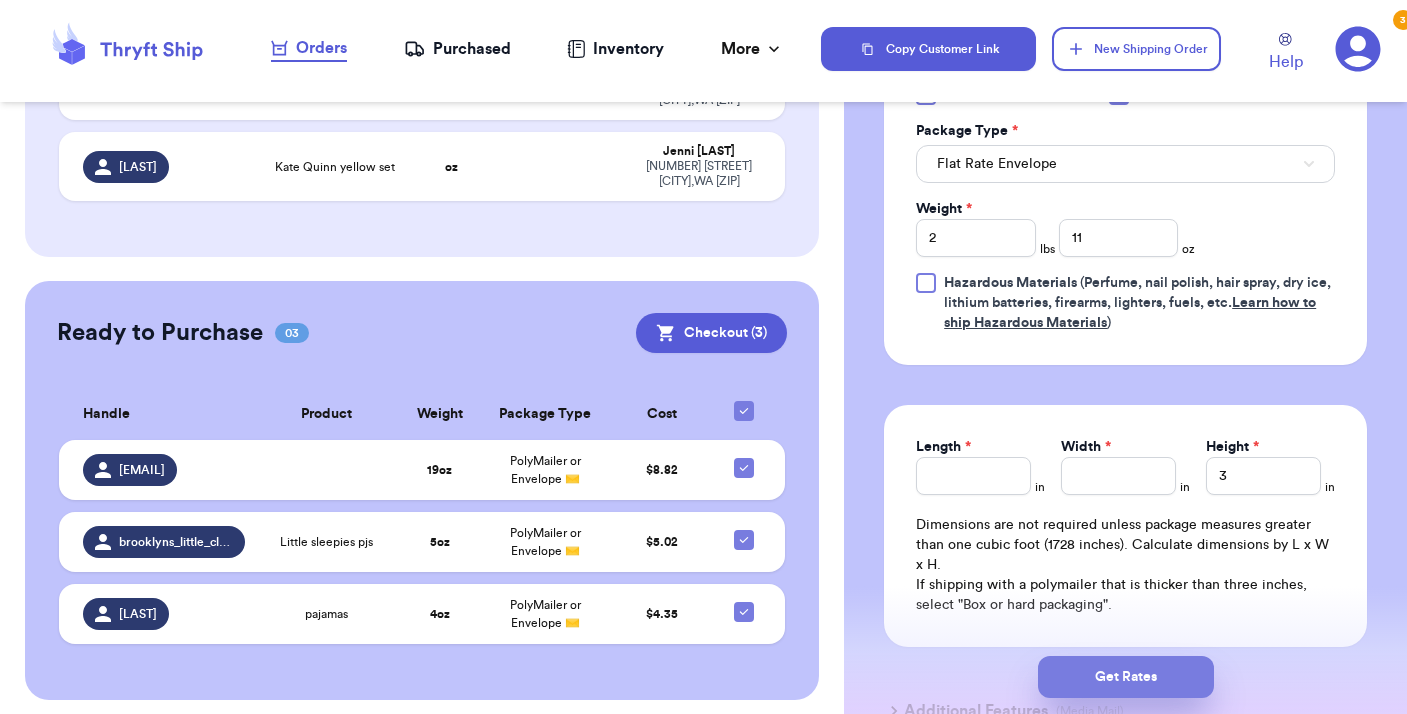 click on "Get Rates" at bounding box center (1126, 677) 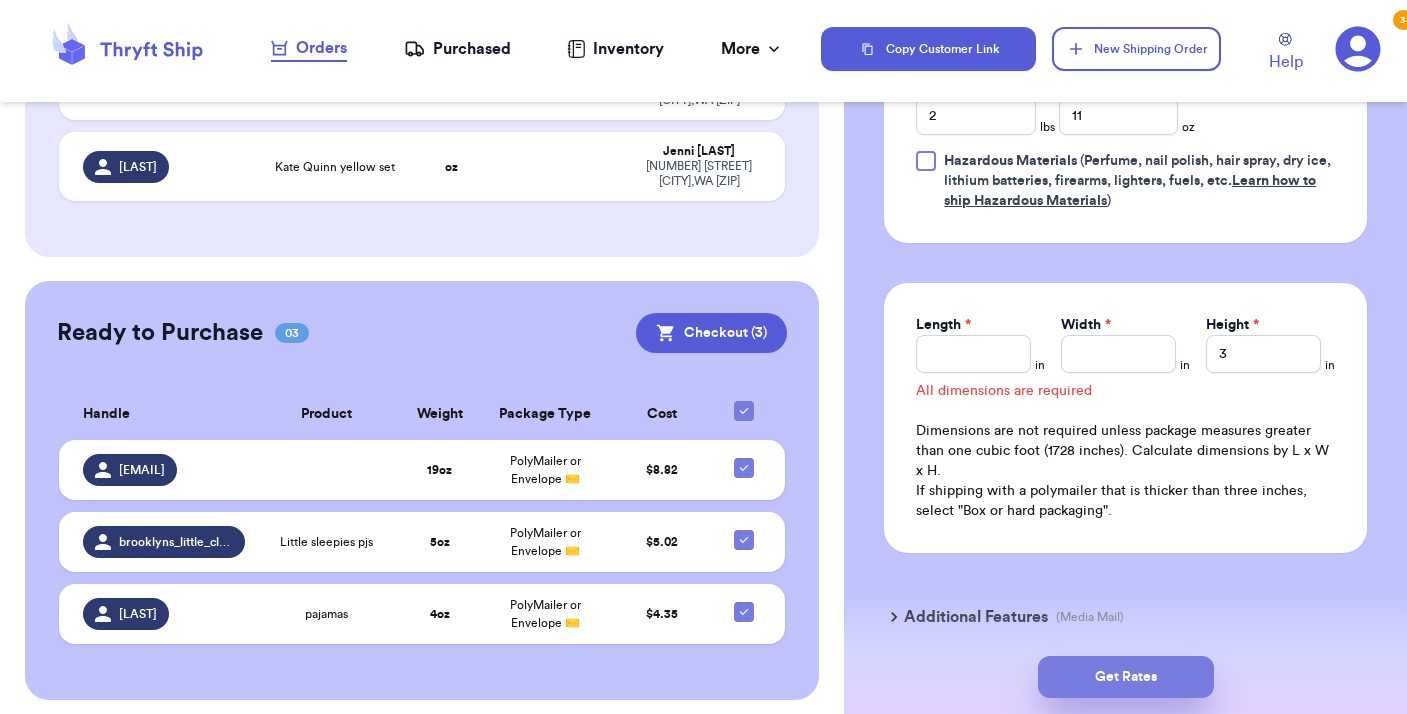 scroll, scrollTop: 994, scrollLeft: 0, axis: vertical 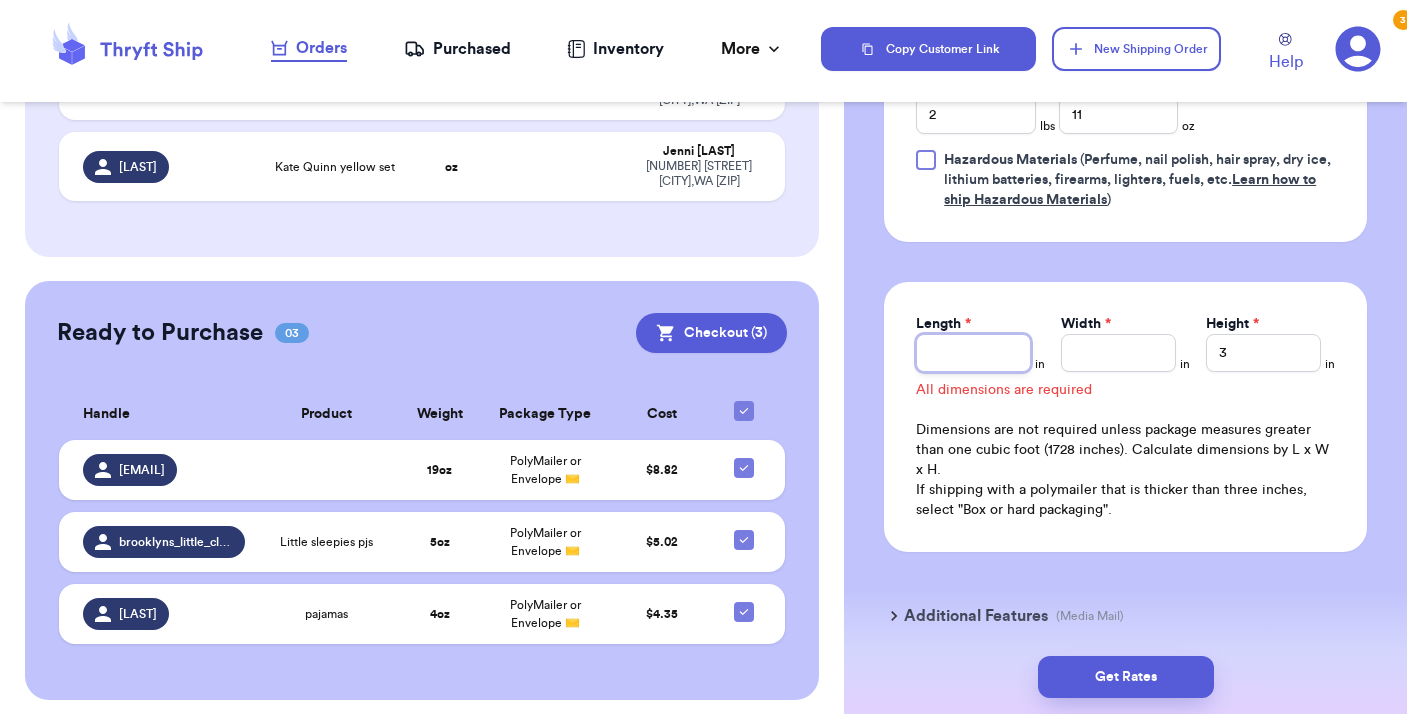click on "Length *" at bounding box center [973, 353] 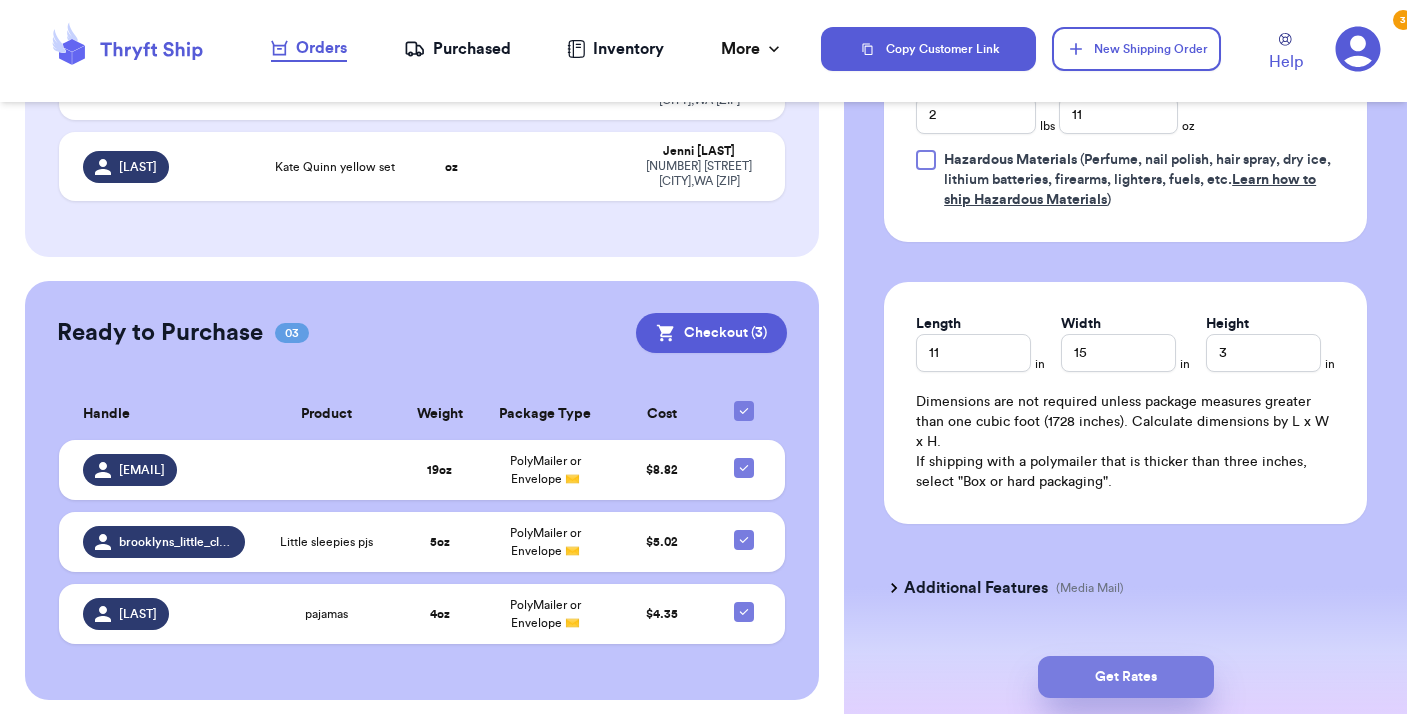 click on "Get Rates" at bounding box center [1126, 677] 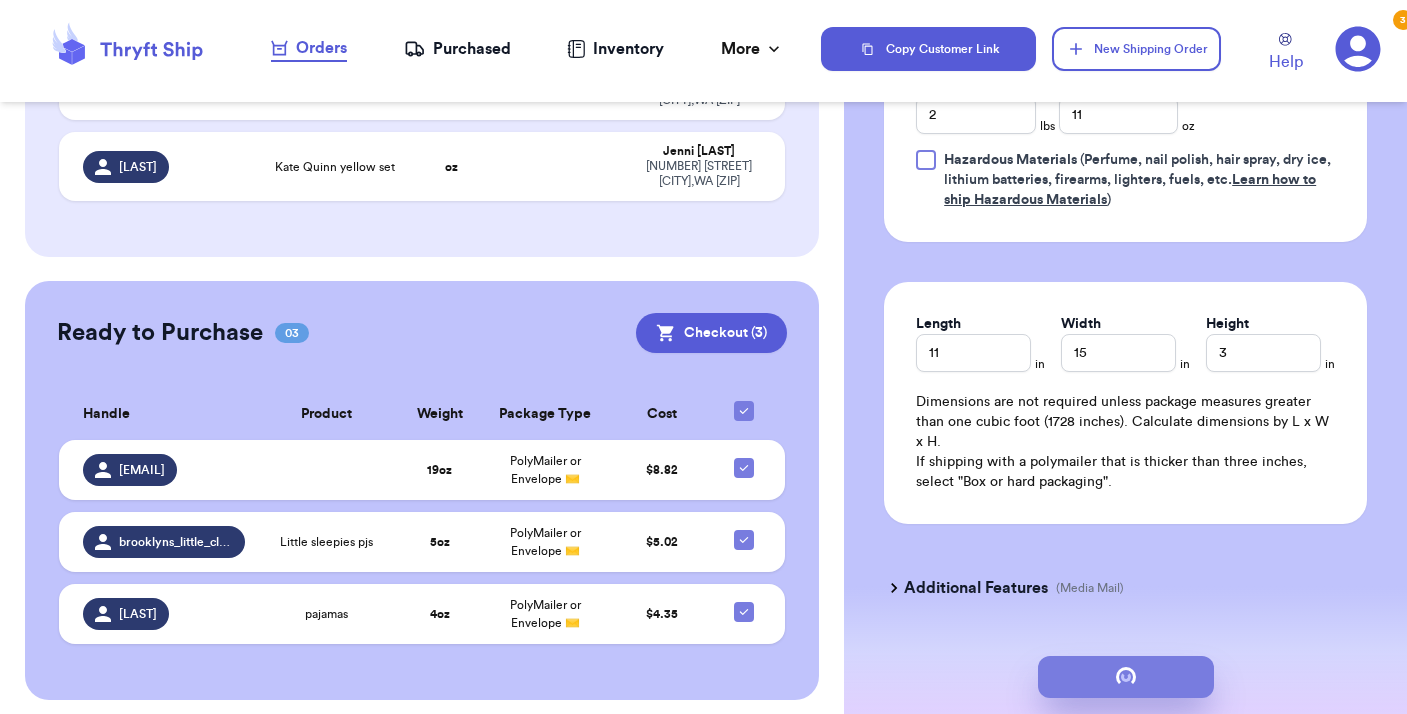 scroll, scrollTop: 0, scrollLeft: 0, axis: both 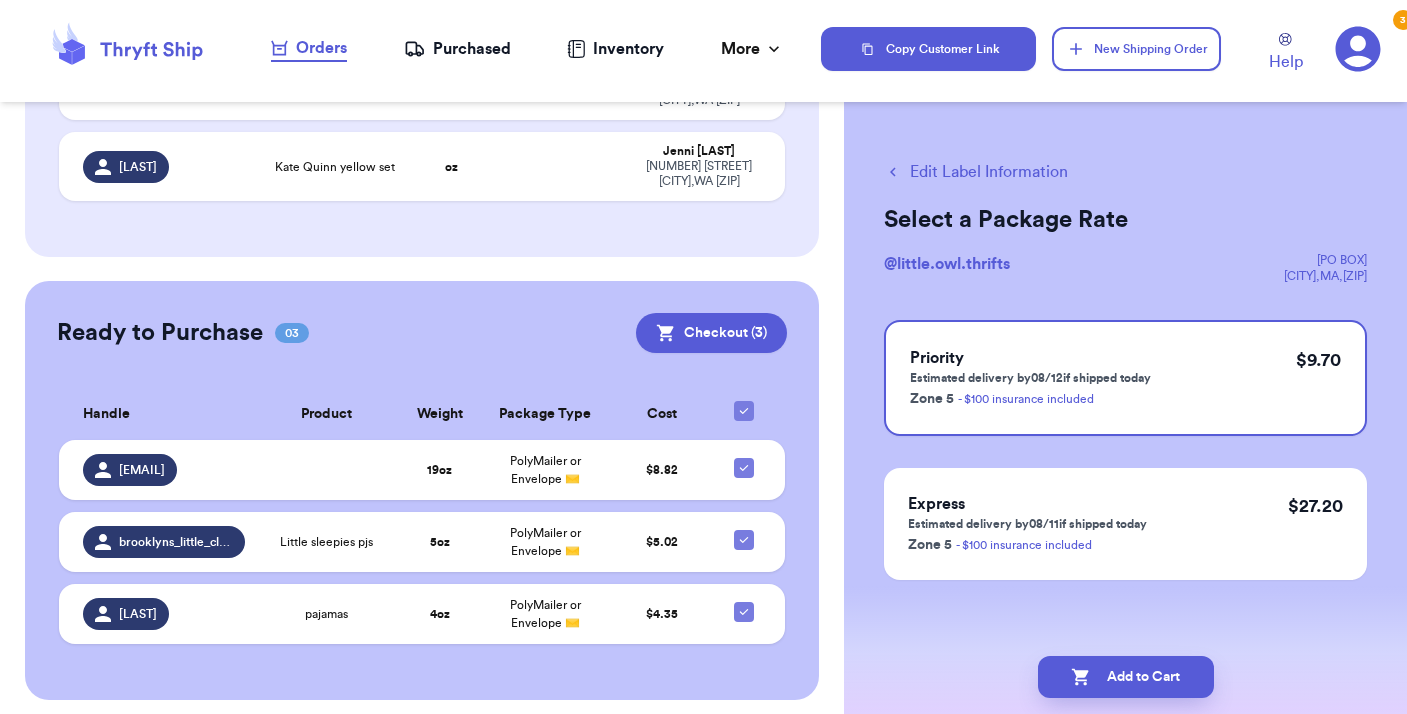 click on "Edit Label Information" at bounding box center (976, 172) 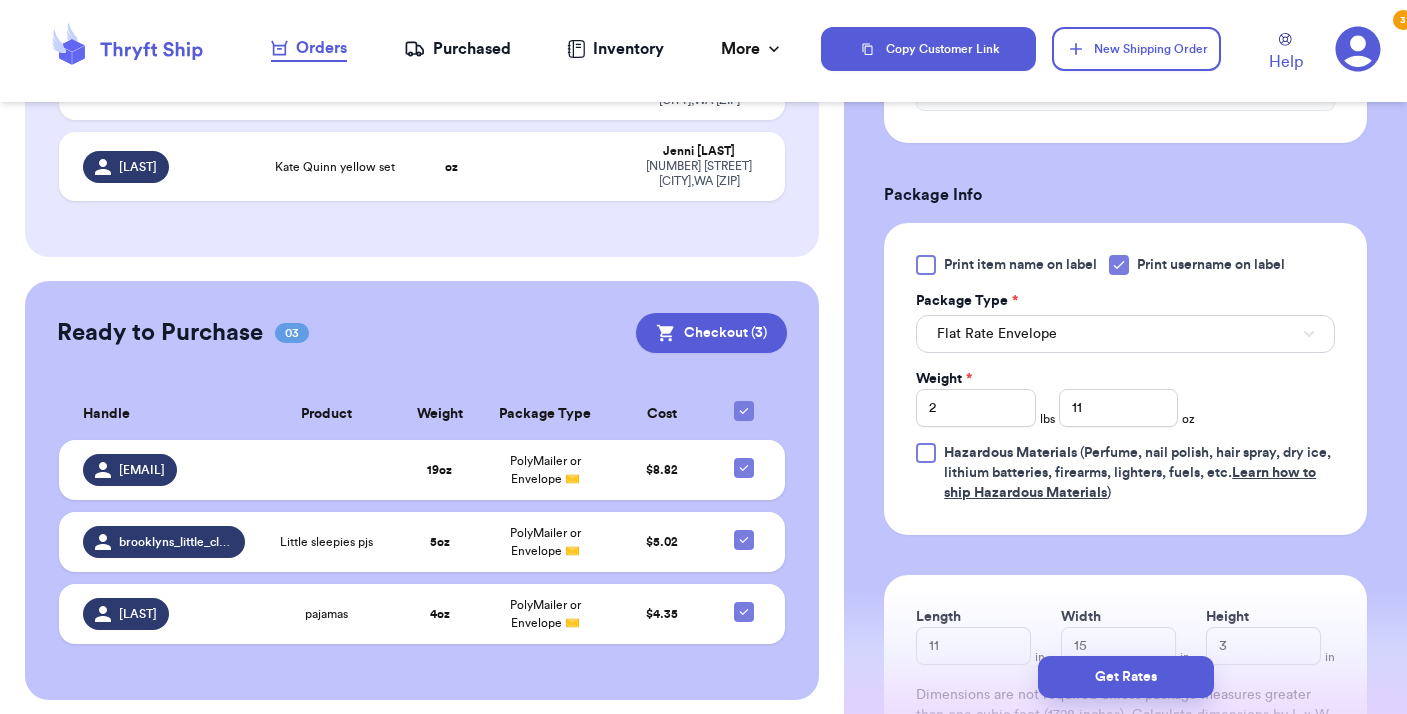 scroll, scrollTop: 703, scrollLeft: 0, axis: vertical 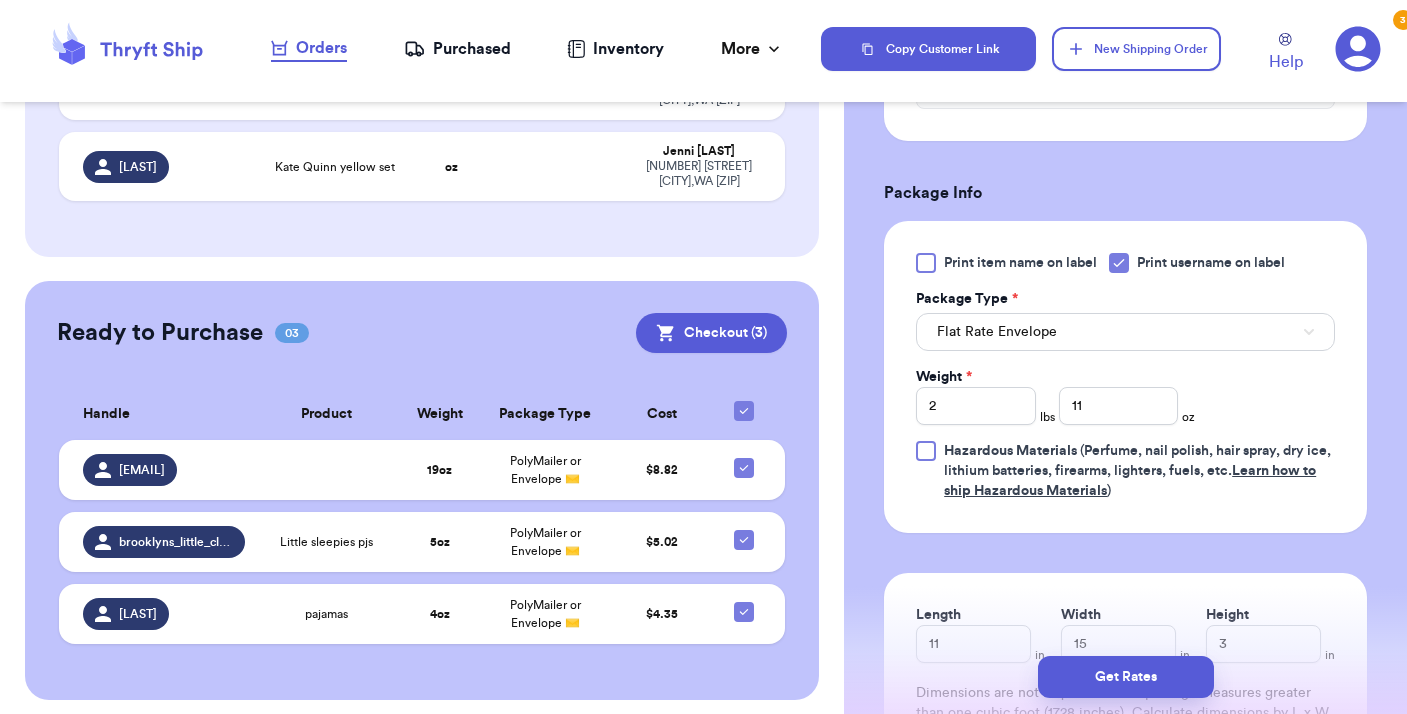 click on "Flat Rate Envelope" at bounding box center (997, 332) 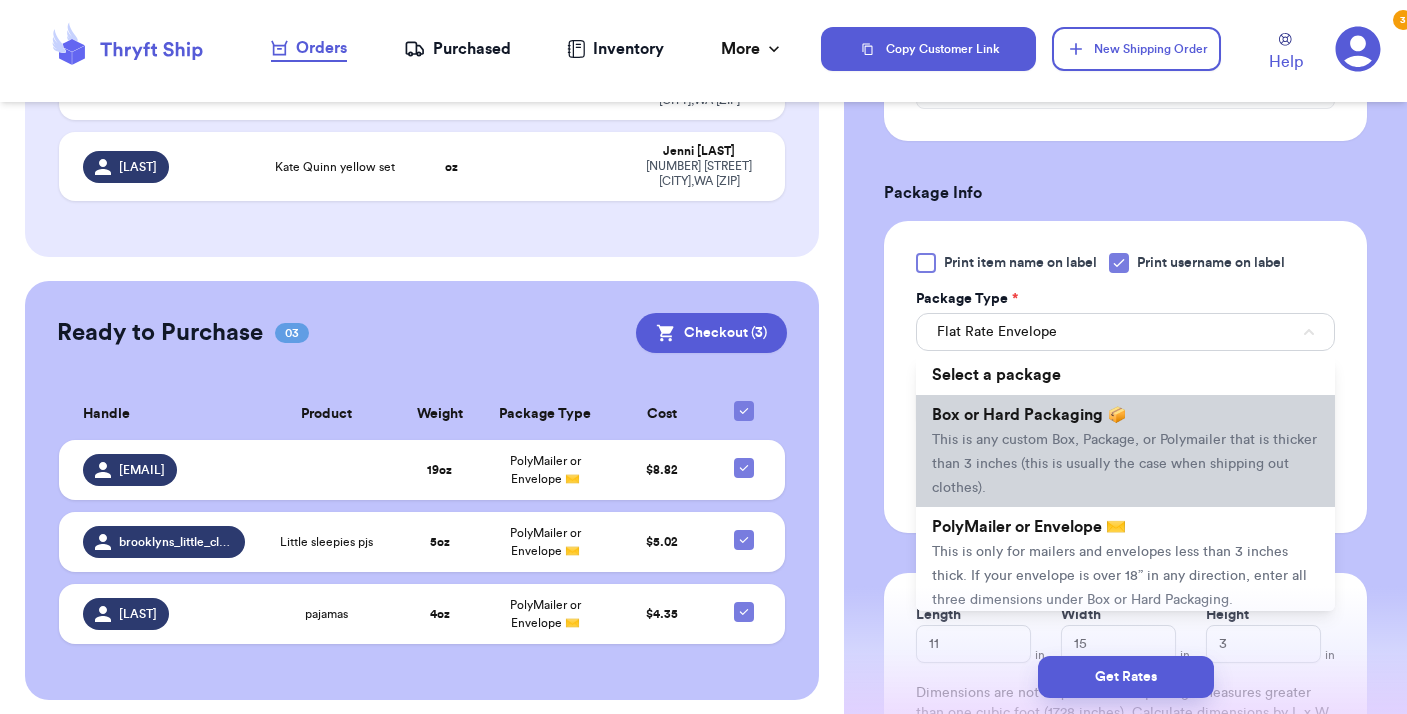 scroll, scrollTop: 0, scrollLeft: 0, axis: both 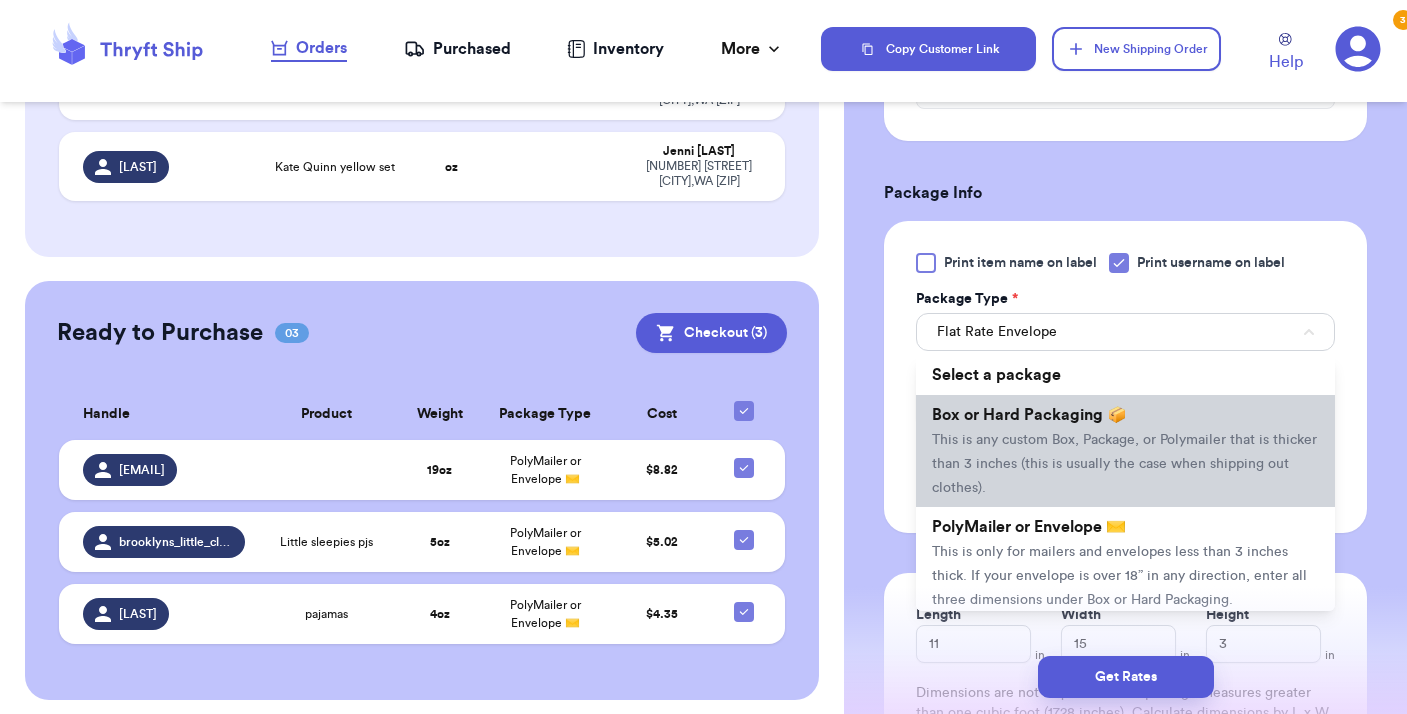 click on "Box or Hard Packaging 📦" at bounding box center (1029, 415) 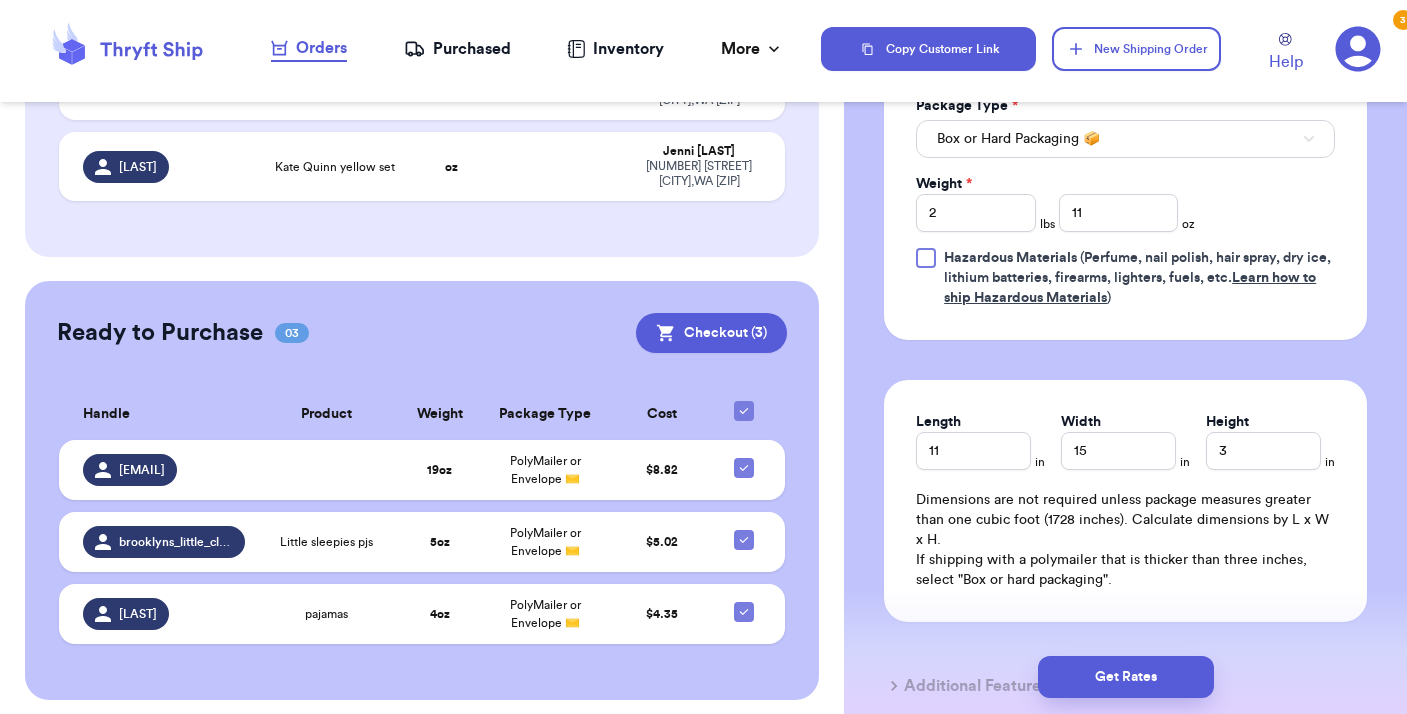 scroll, scrollTop: 909, scrollLeft: 0, axis: vertical 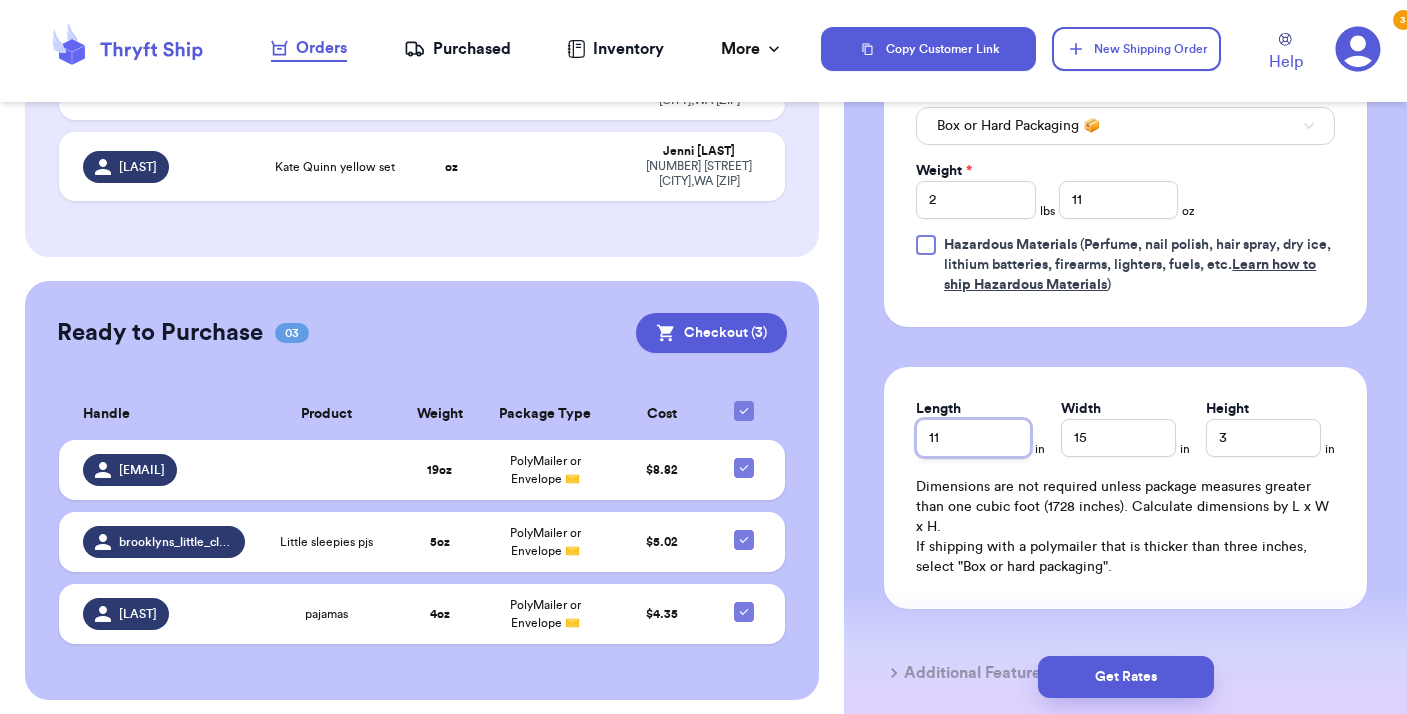 click on "11" at bounding box center [973, 438] 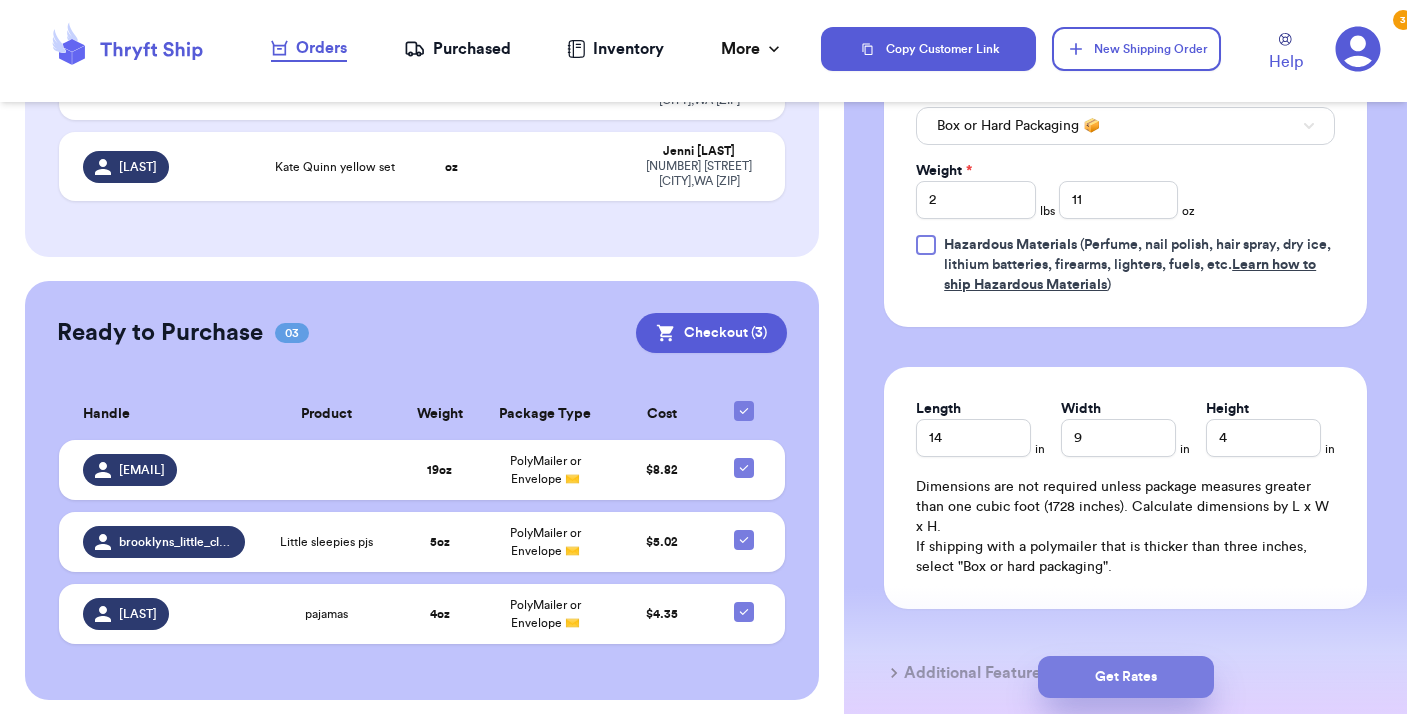 click on "Get Rates" at bounding box center [1126, 677] 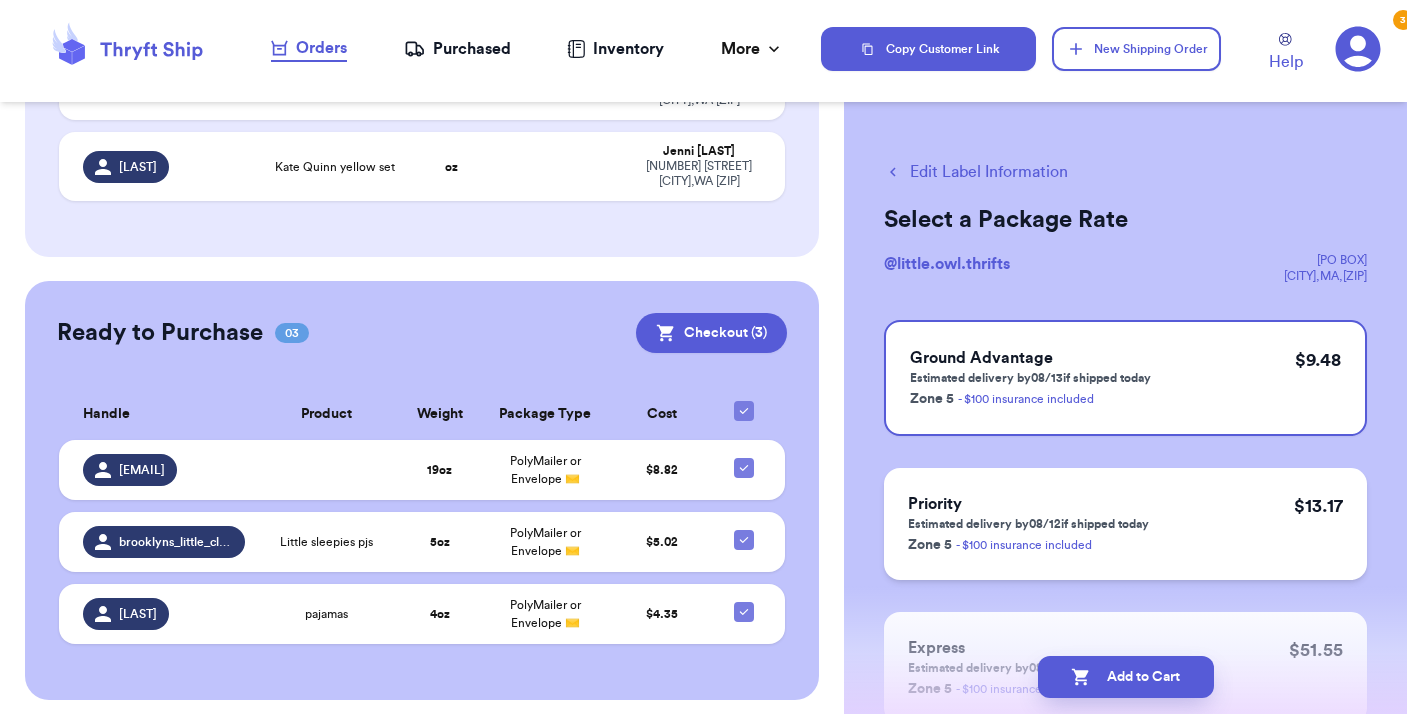 scroll, scrollTop: 60, scrollLeft: 0, axis: vertical 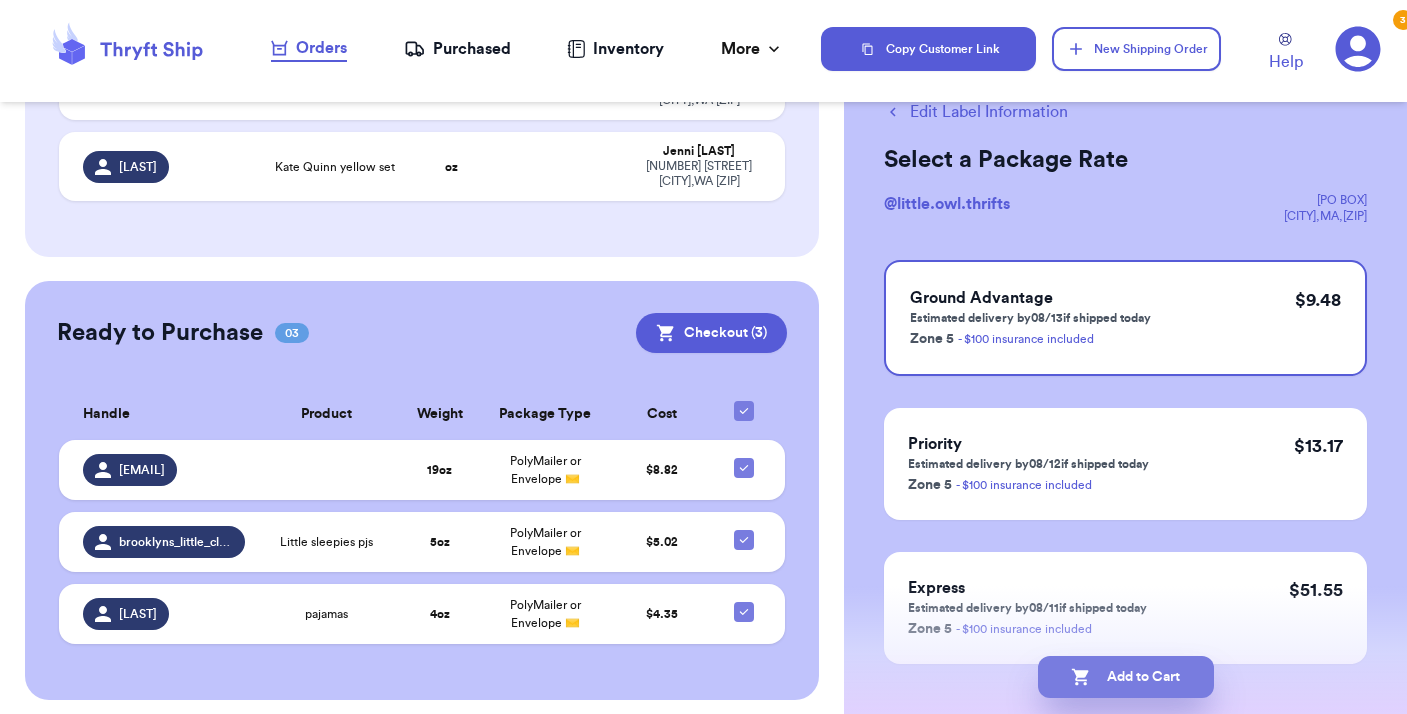 click on "Add to Cart" at bounding box center [1126, 677] 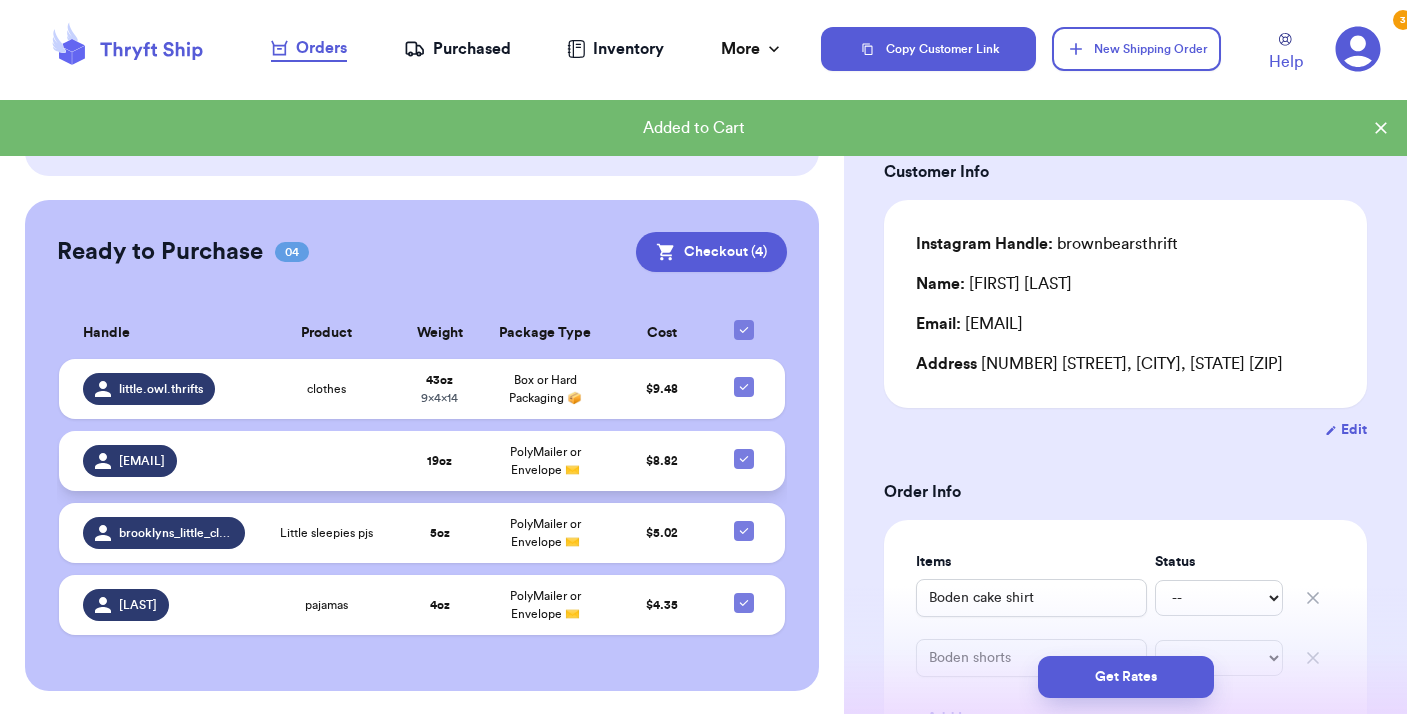 scroll, scrollTop: 0, scrollLeft: 0, axis: both 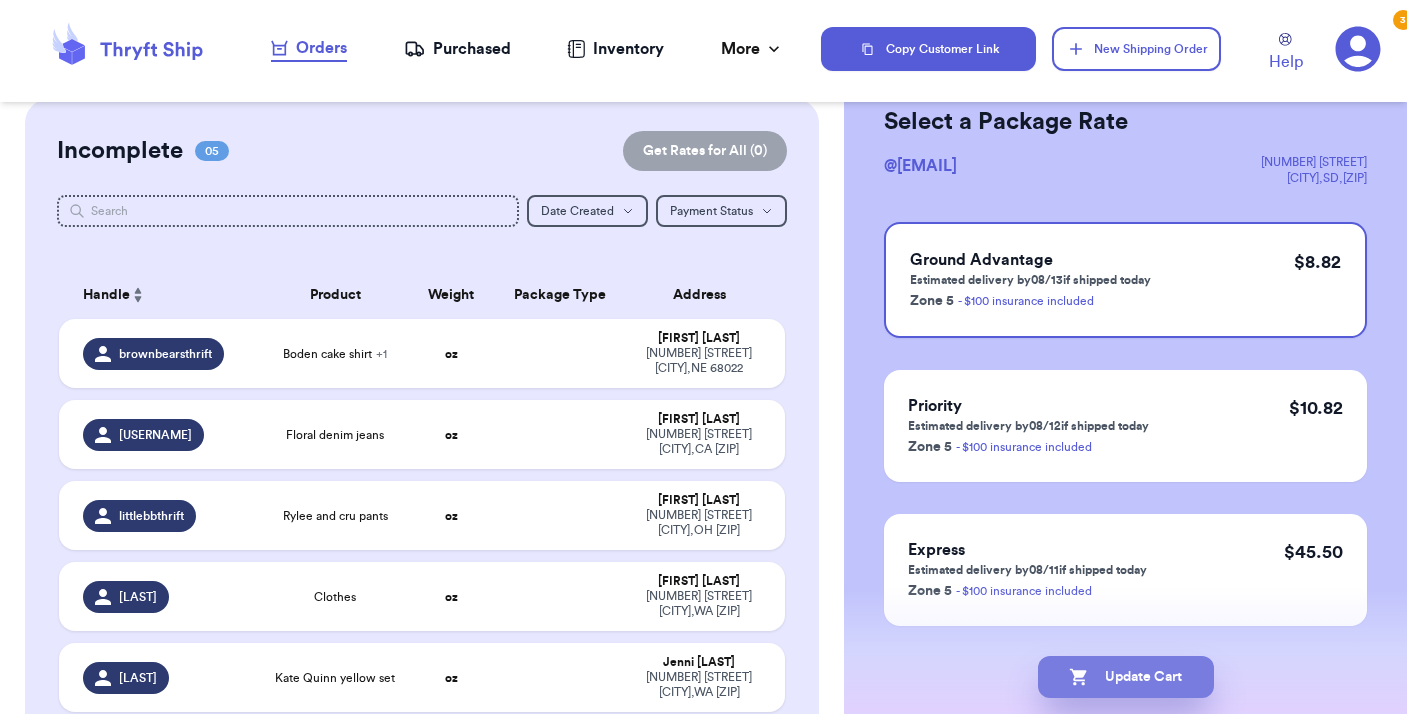click on "Update Cart" at bounding box center (1126, 677) 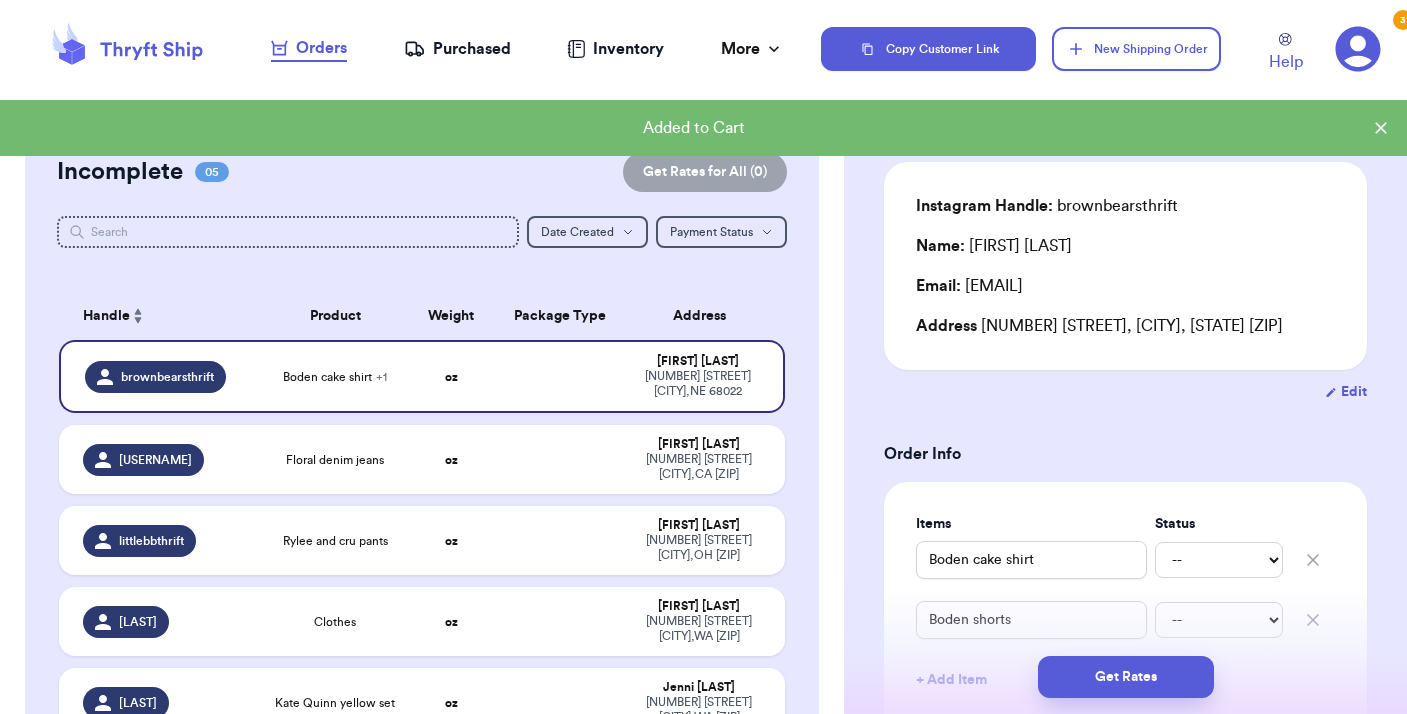scroll, scrollTop: 0, scrollLeft: 0, axis: both 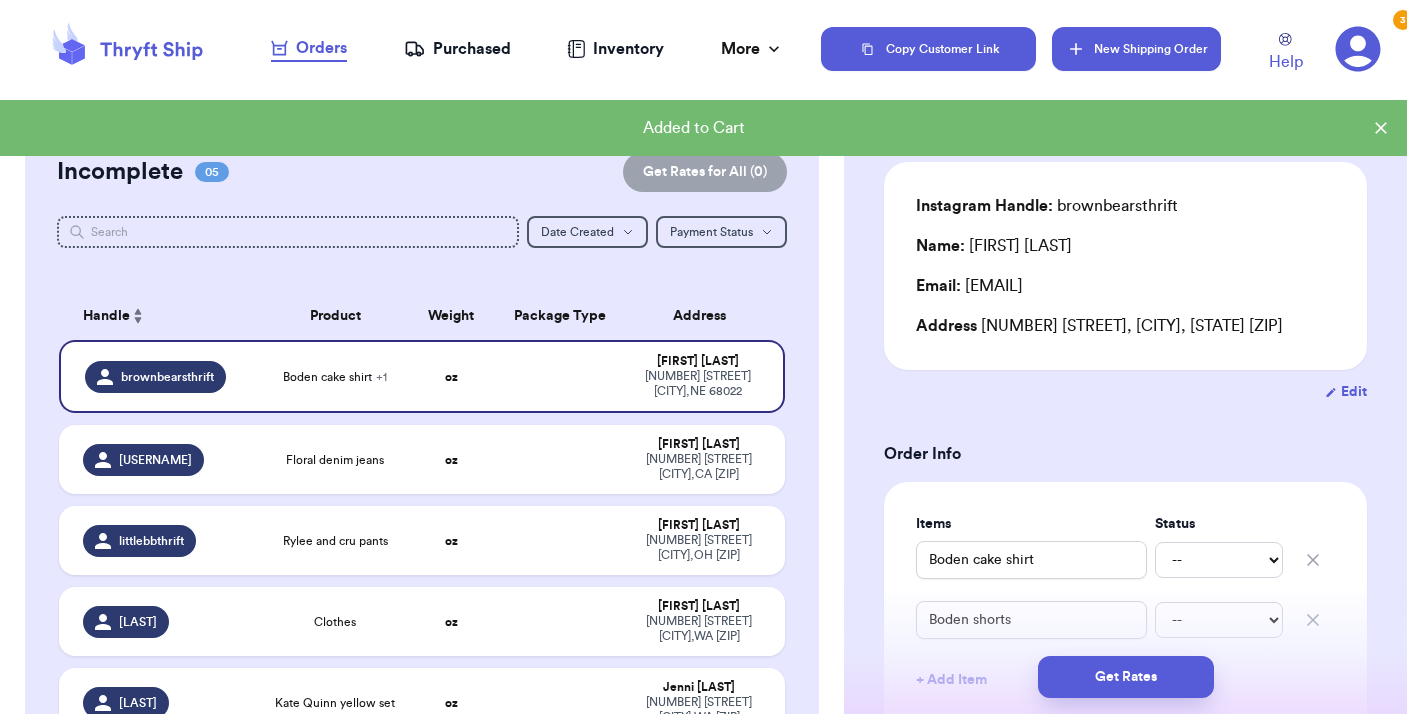 click on "New Shipping Order" at bounding box center (1136, 49) 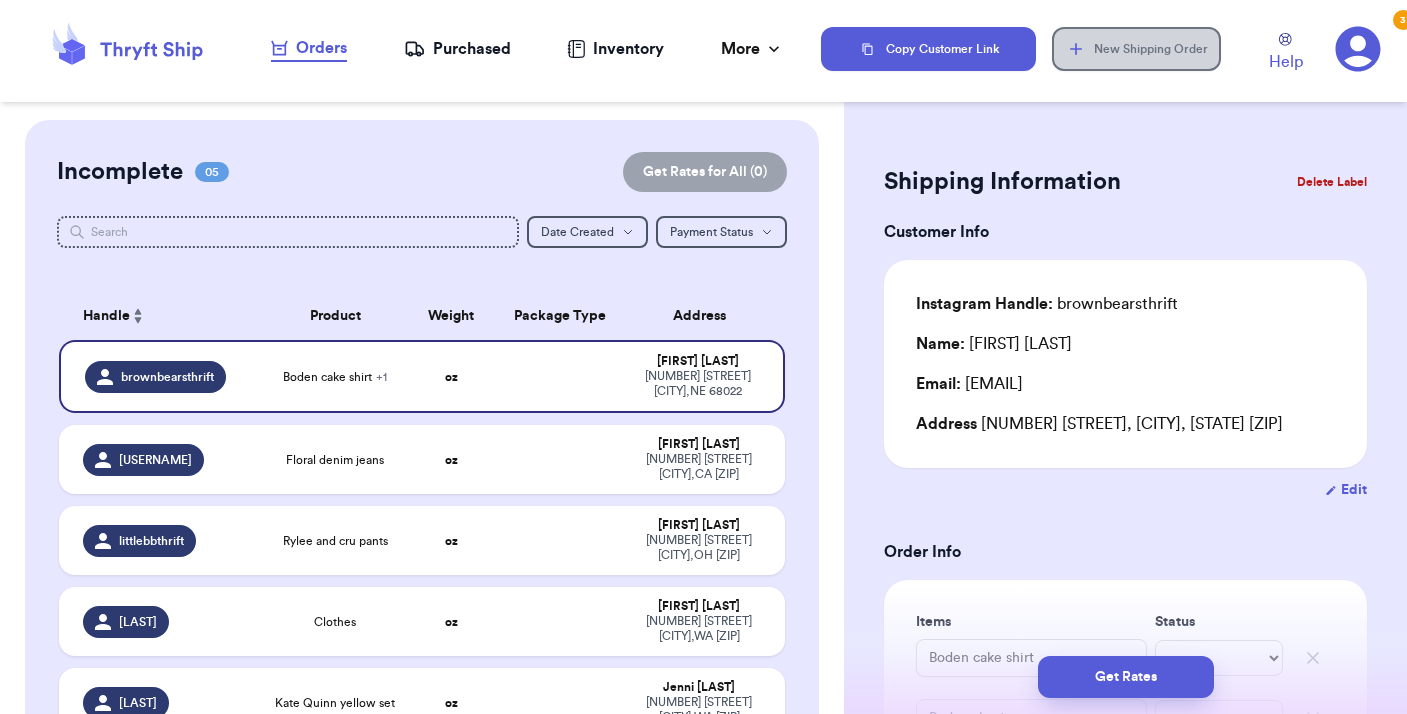 scroll, scrollTop: 0, scrollLeft: 0, axis: both 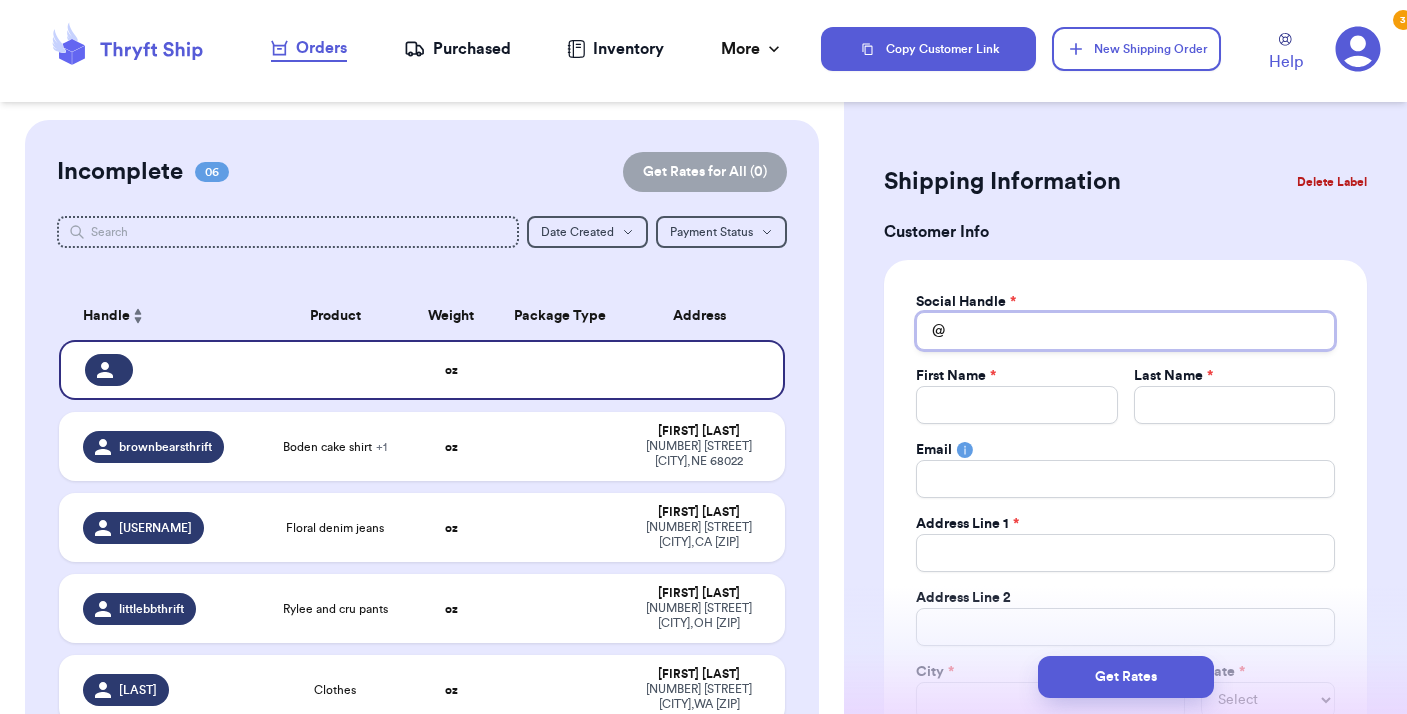 click on "Total Amount Paid" at bounding box center (1125, 331) 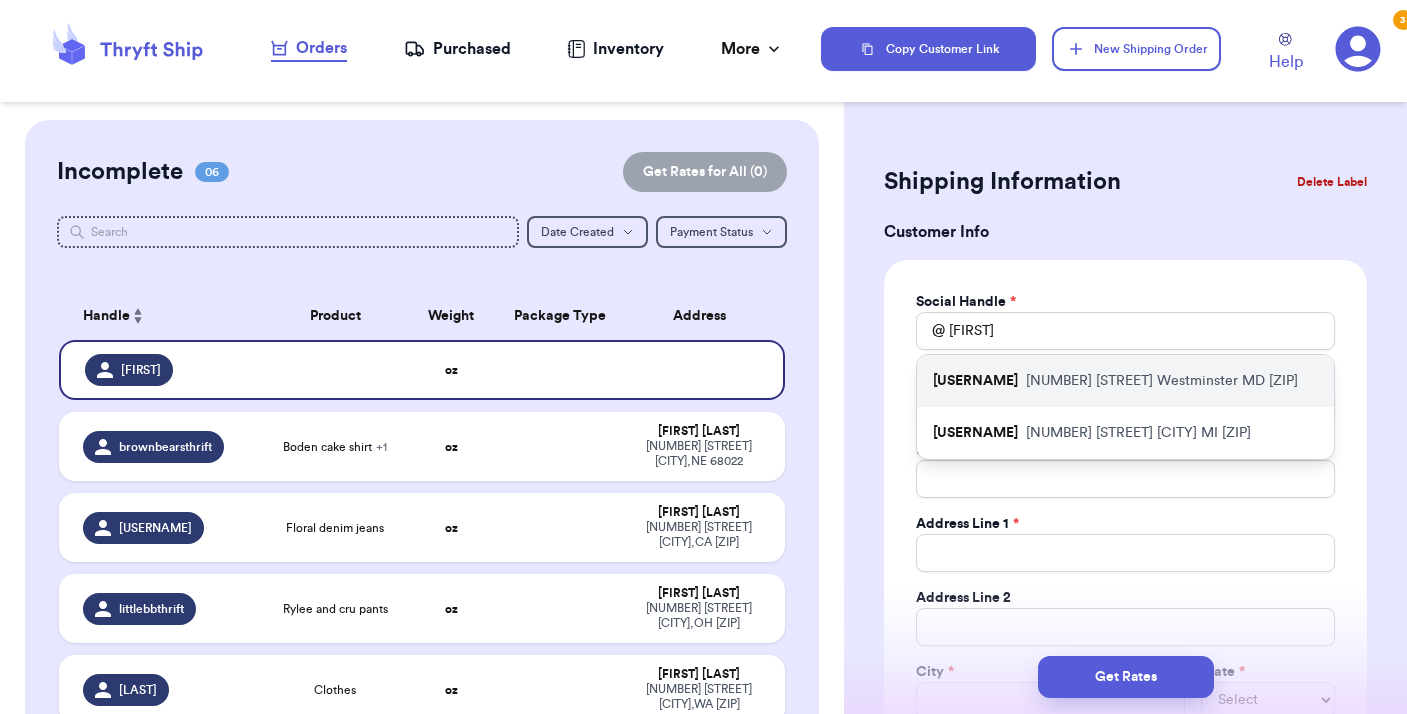 click on "[USERNAME]" at bounding box center [975, 381] 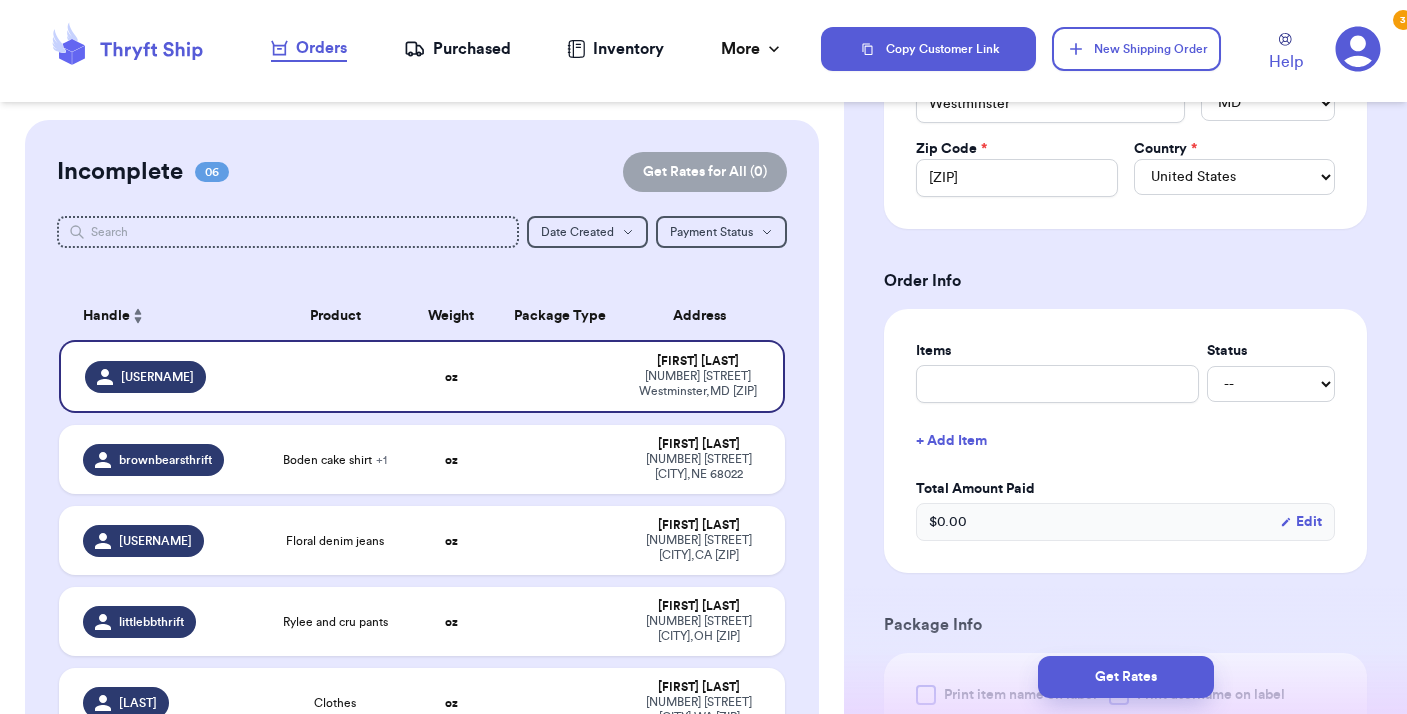 scroll, scrollTop: 612, scrollLeft: 0, axis: vertical 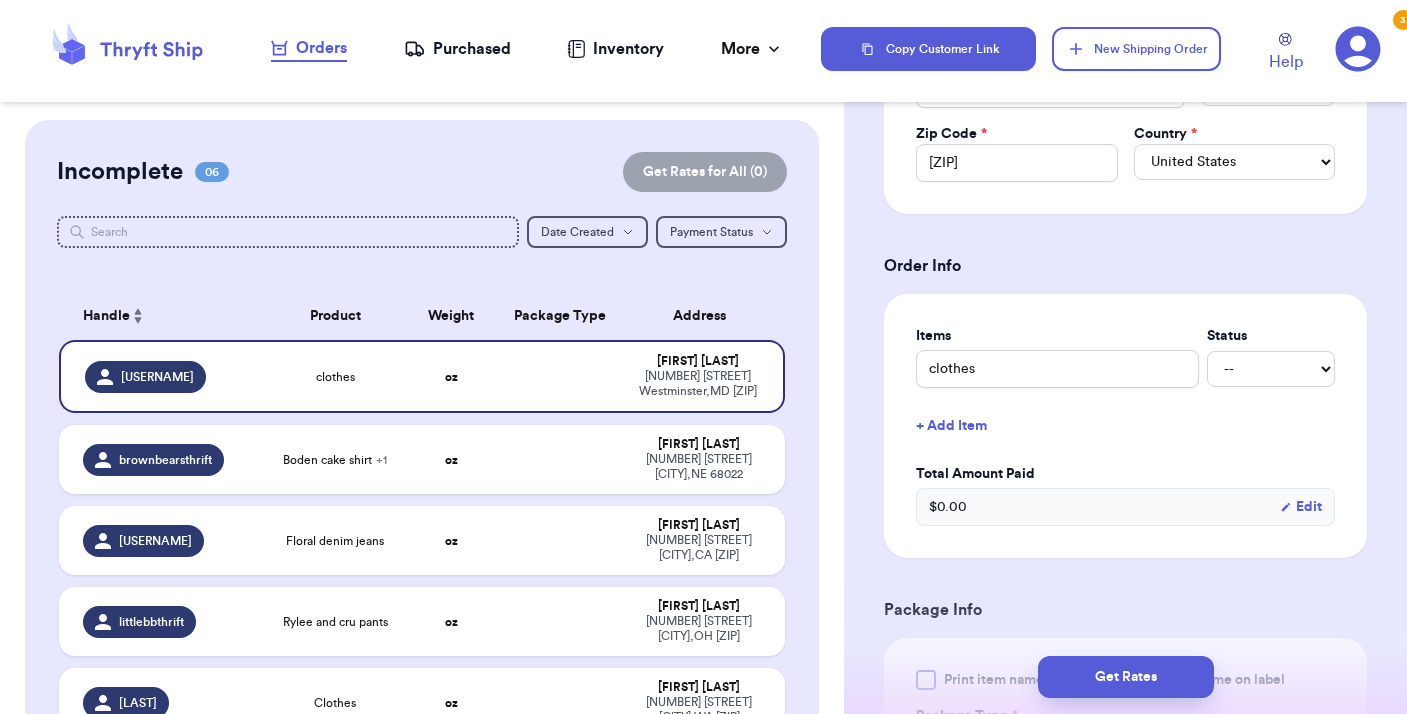 click on "+ Add Item" at bounding box center (1125, 426) 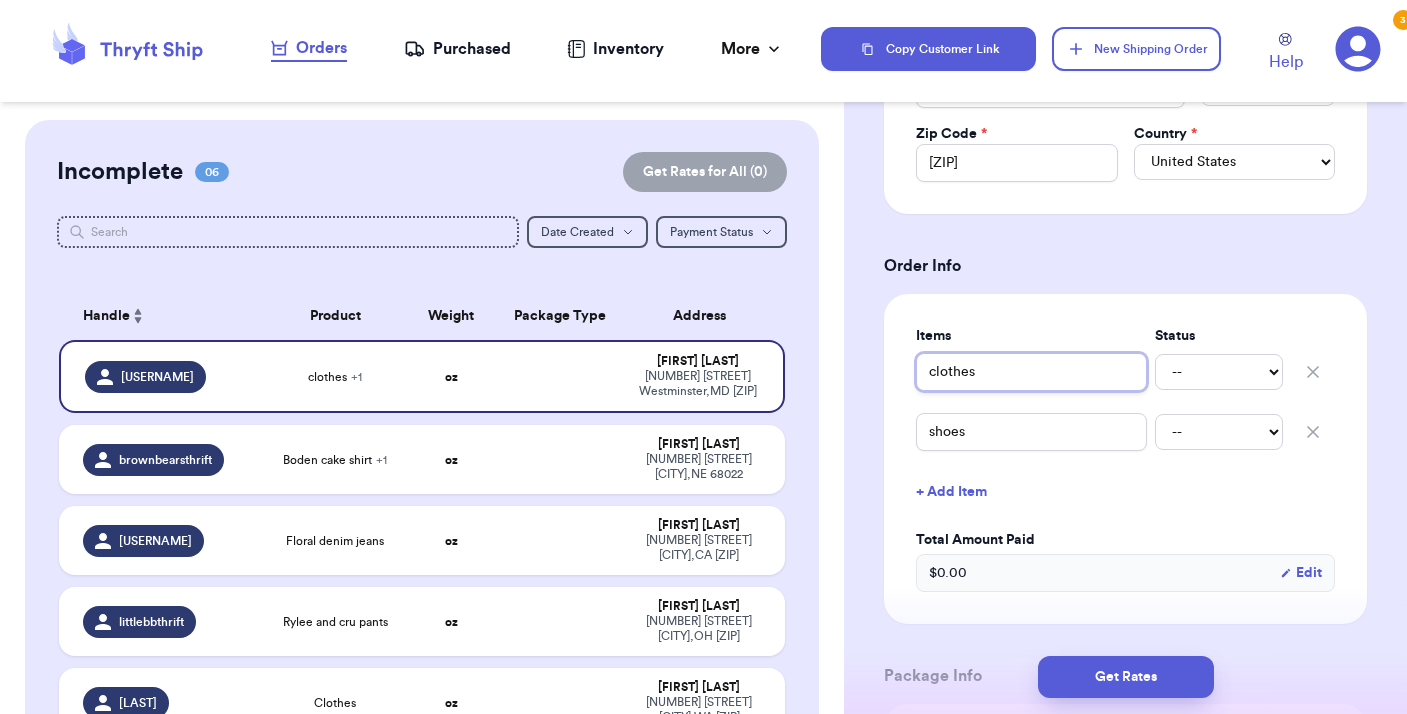 drag, startPoint x: 984, startPoint y: 370, endPoint x: 873, endPoint y: 351, distance: 112.61439 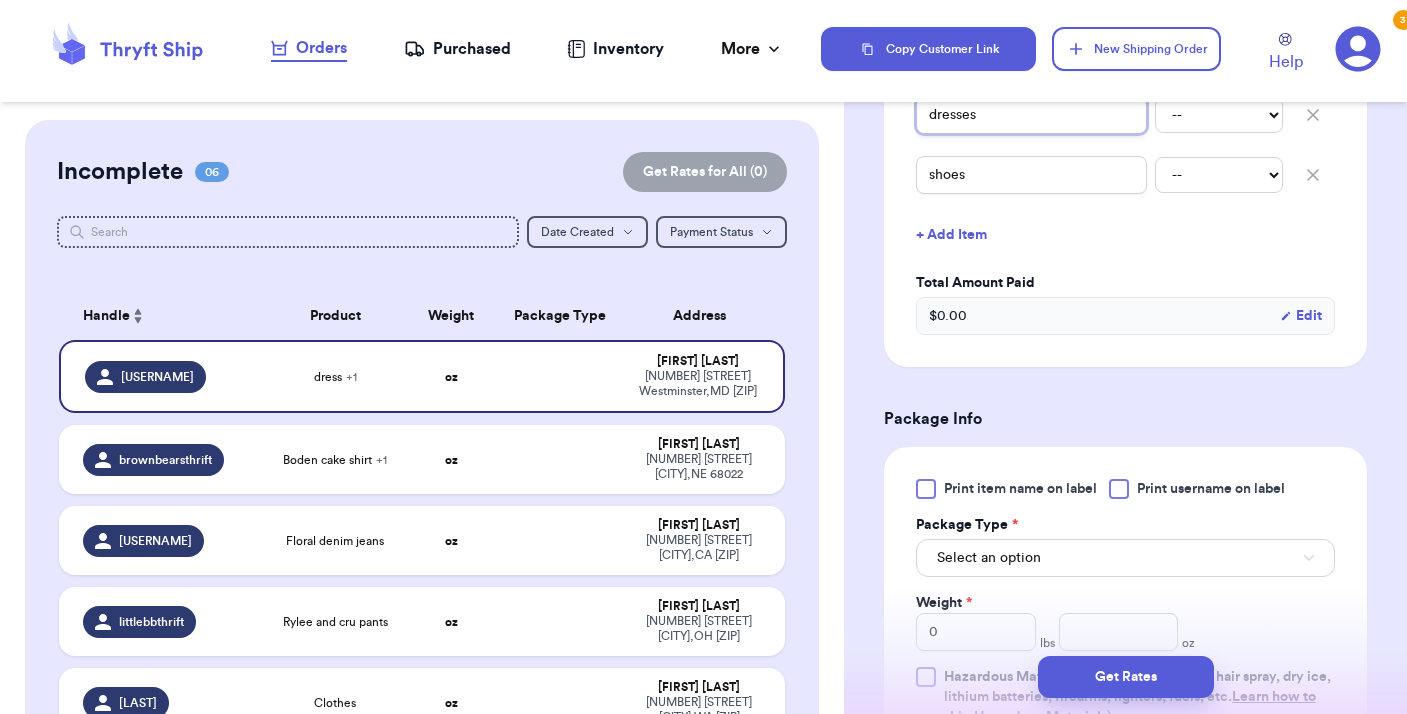 scroll, scrollTop: 872, scrollLeft: 0, axis: vertical 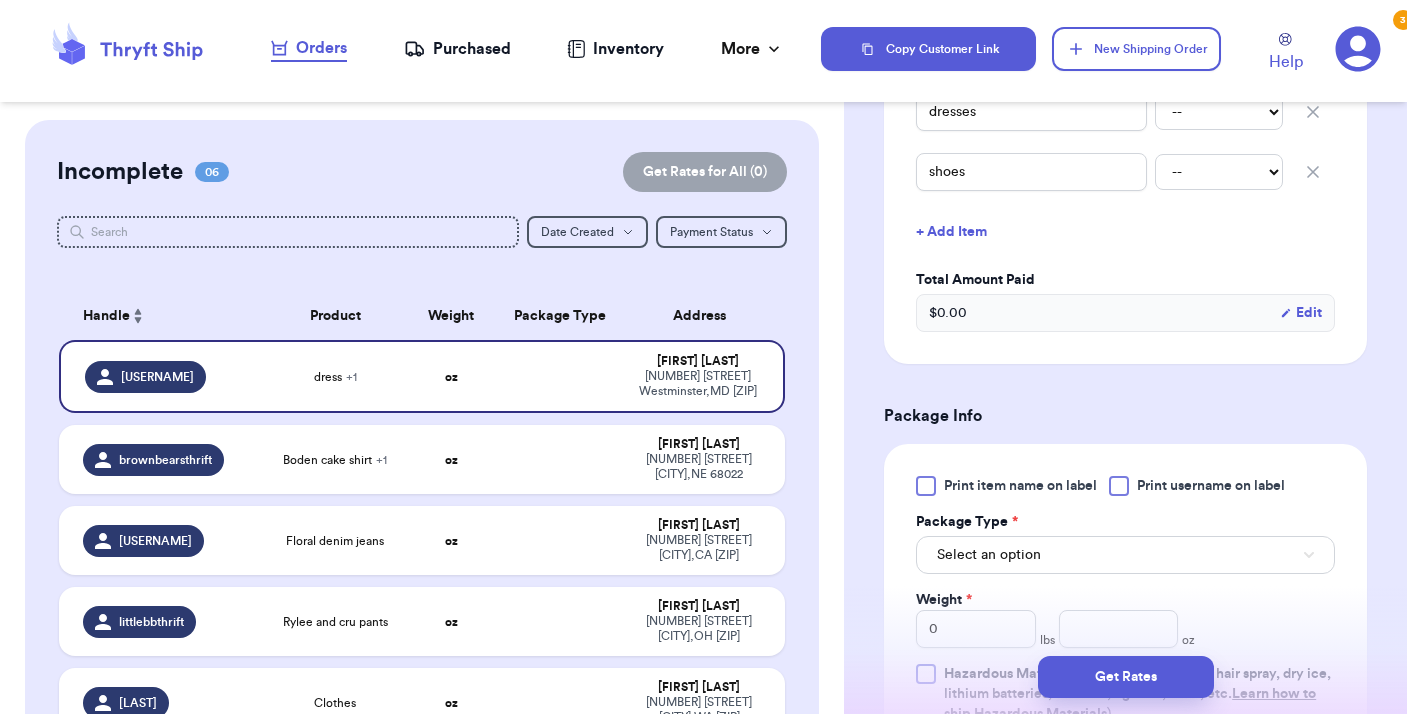 click on "Select an option" at bounding box center (1125, 555) 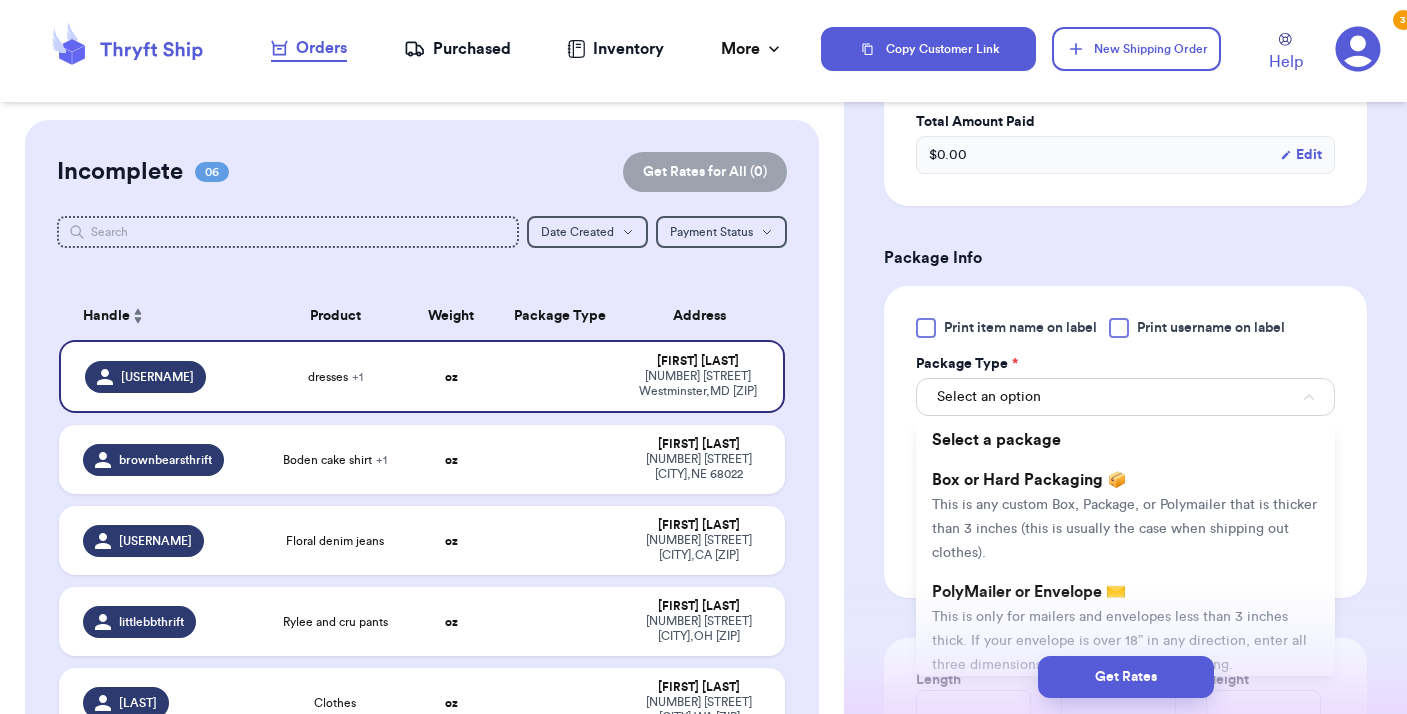 scroll, scrollTop: 1060, scrollLeft: 0, axis: vertical 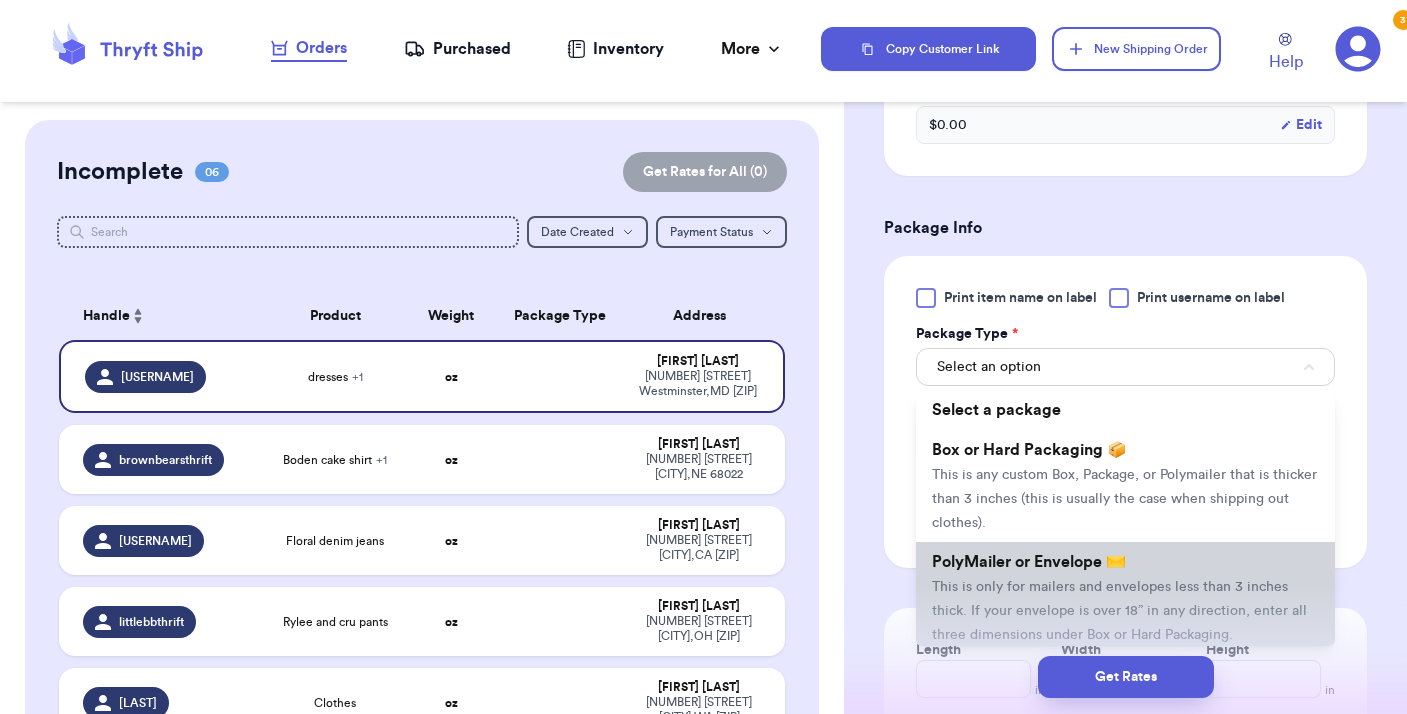 click on "PolyMailer or Envelope ✉️ This is only for mailers and envelopes less than 3 inches thick. If your envelope is over 18” in any direction, enter all three dimensions under Box or Hard Packaging." at bounding box center [1125, 598] 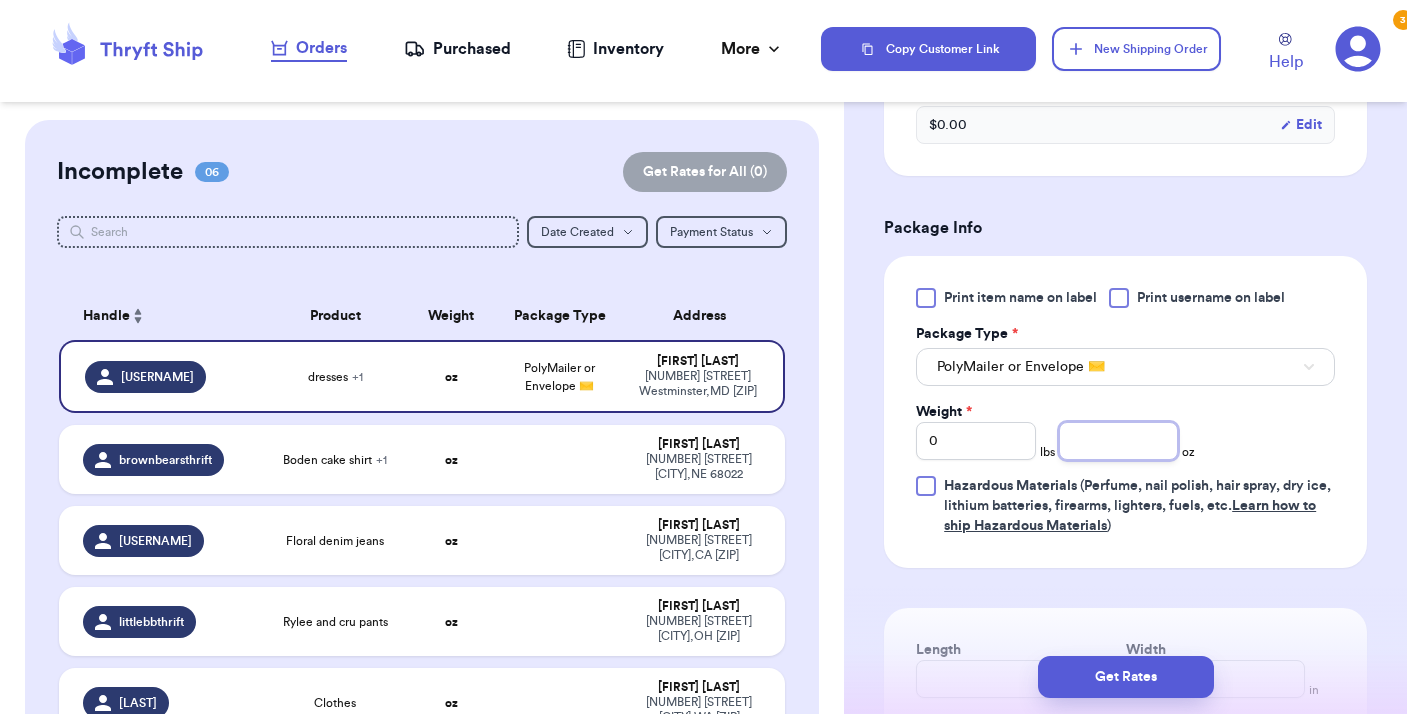 click at bounding box center [1119, 441] 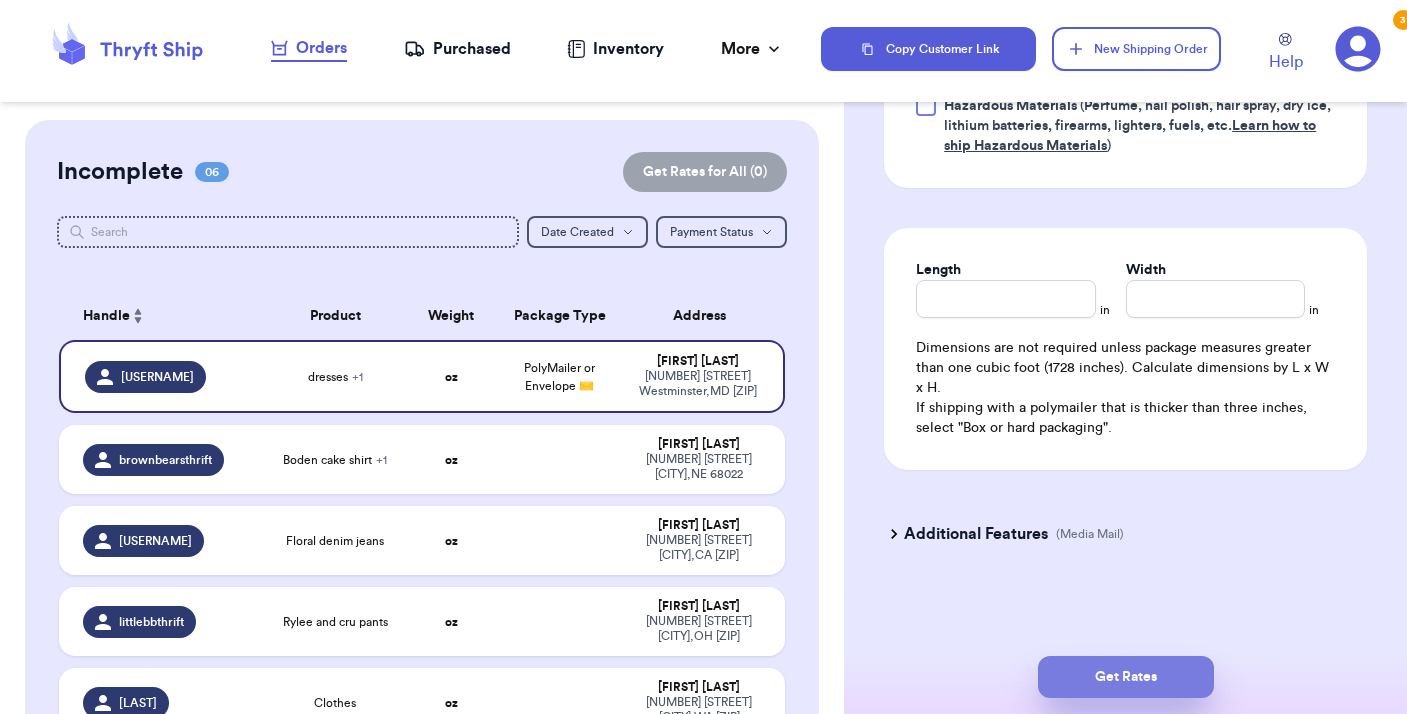 click on "Get Rates" at bounding box center (1126, 677) 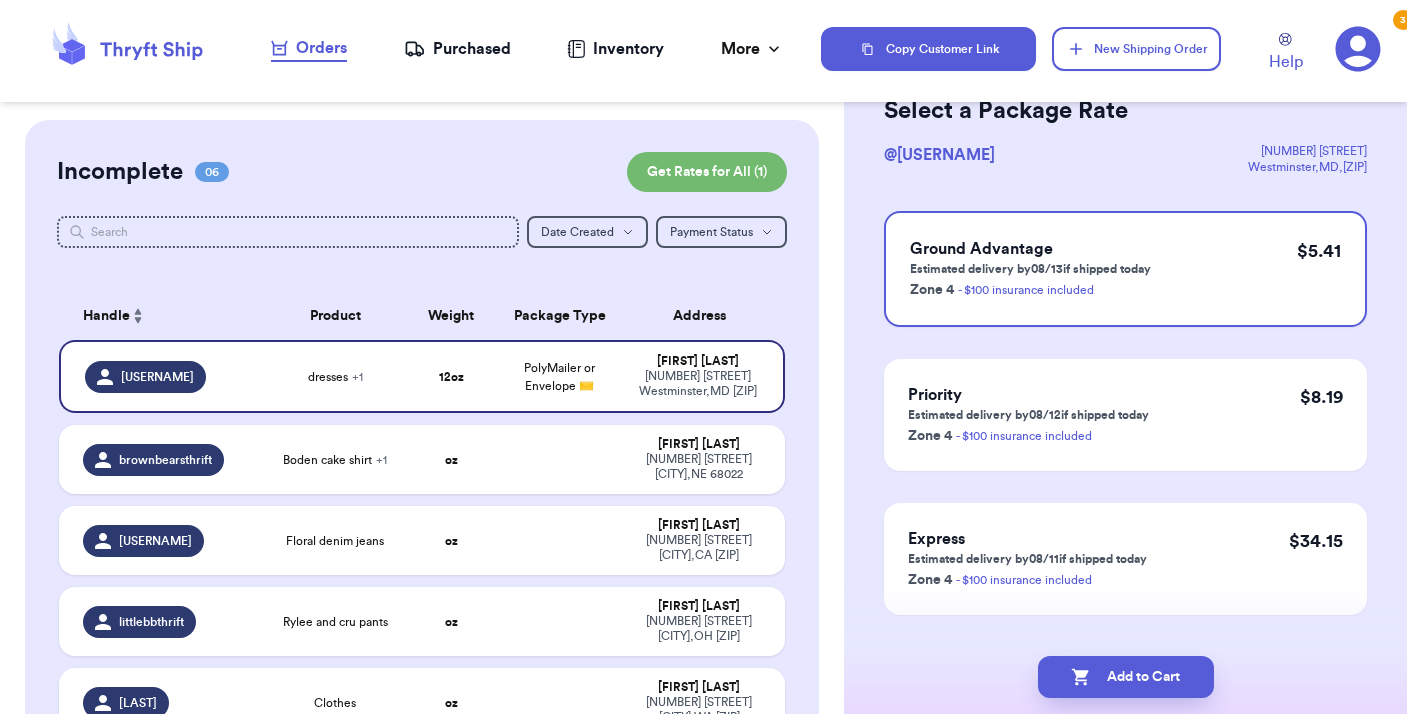 scroll, scrollTop: 131, scrollLeft: 0, axis: vertical 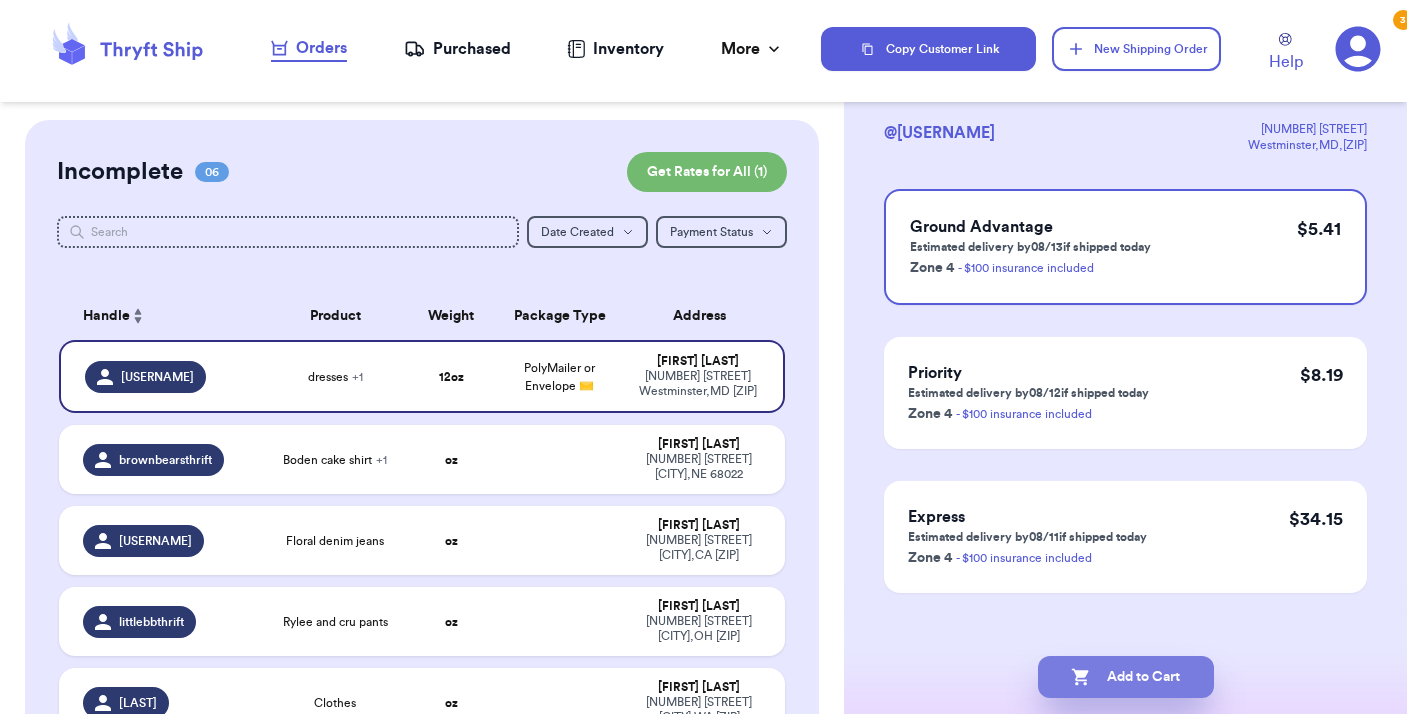 click on "Add to Cart" at bounding box center (1126, 677) 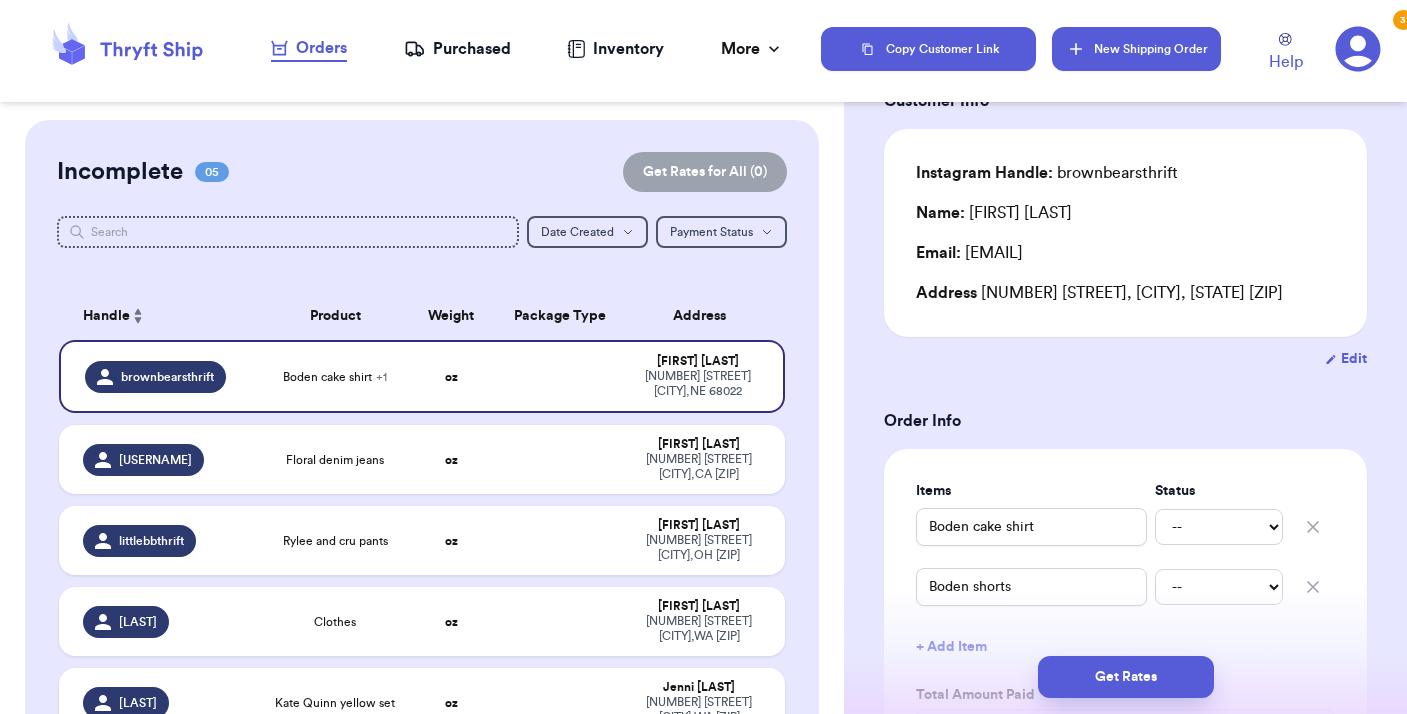 click on "New Shipping Order" at bounding box center [1136, 49] 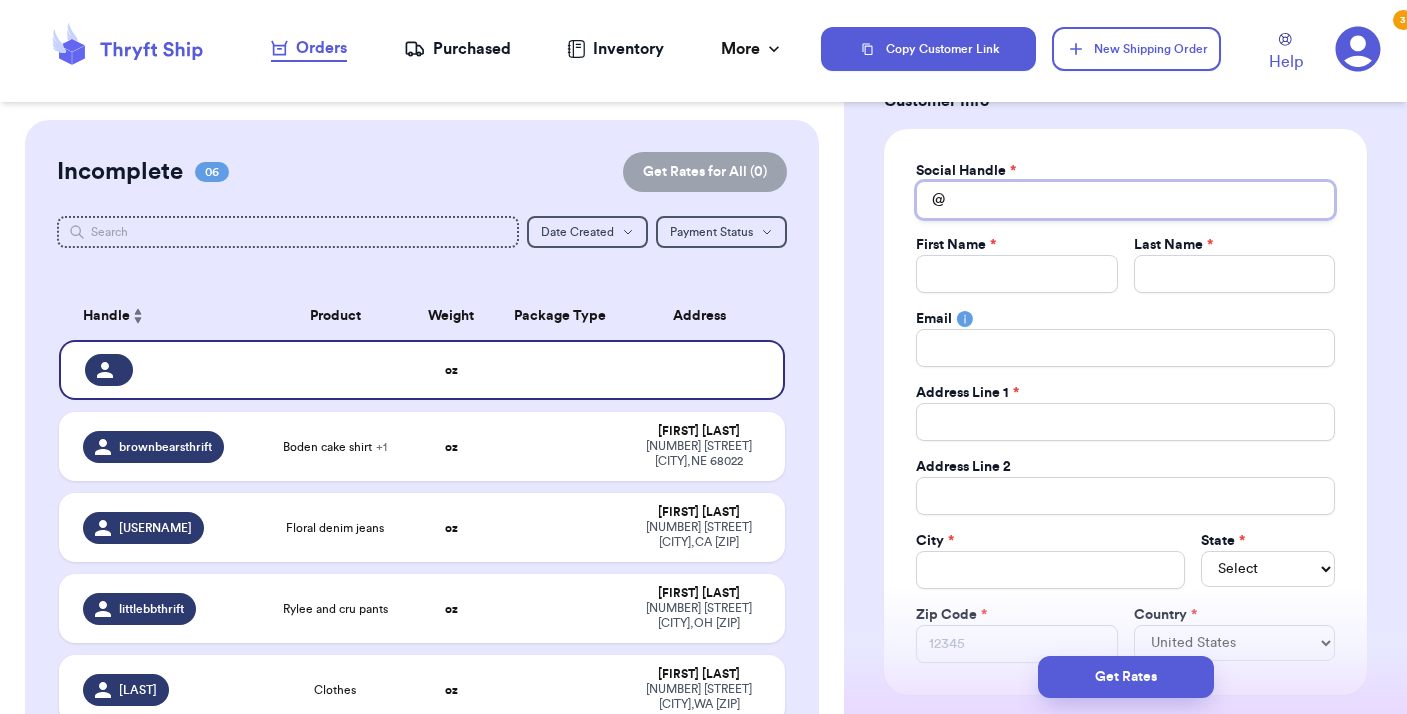 click on "Total Amount Paid" at bounding box center (1125, 200) 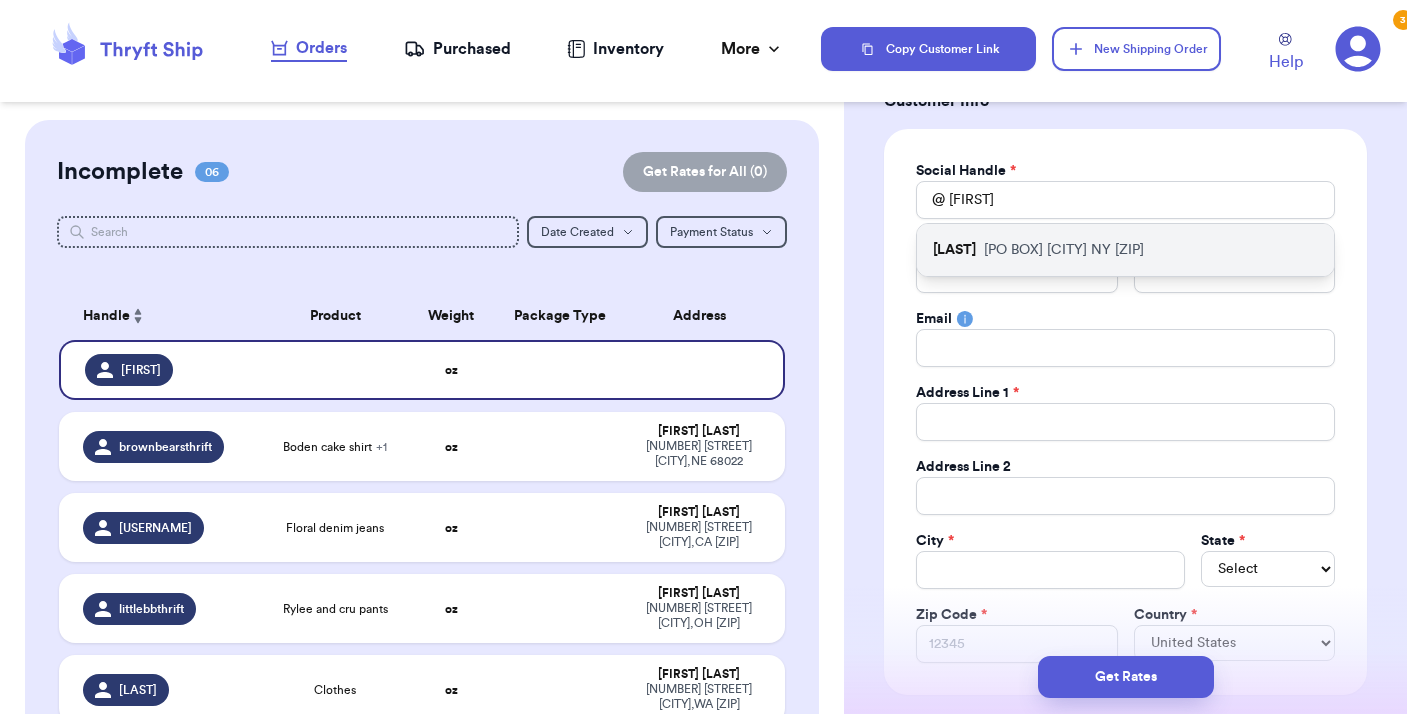 click on "[LAST]" at bounding box center [954, 250] 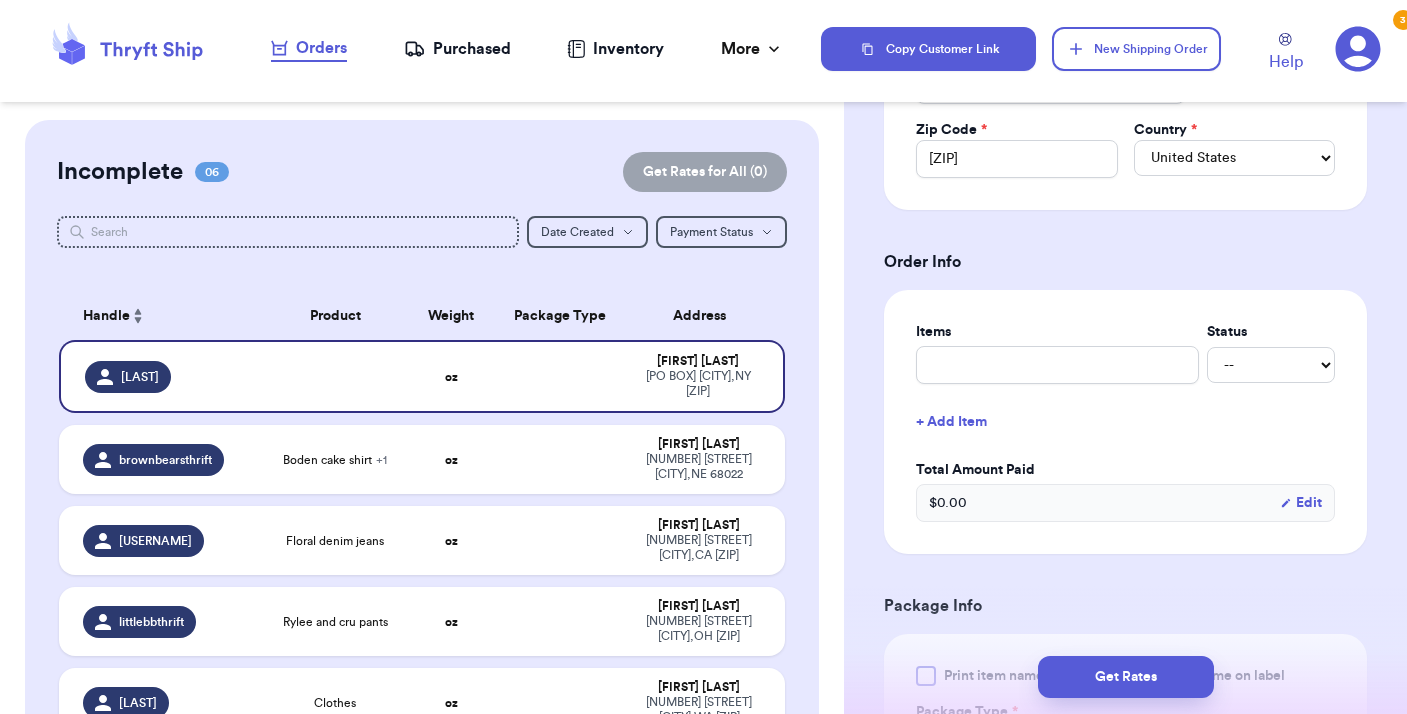 scroll, scrollTop: 617, scrollLeft: 0, axis: vertical 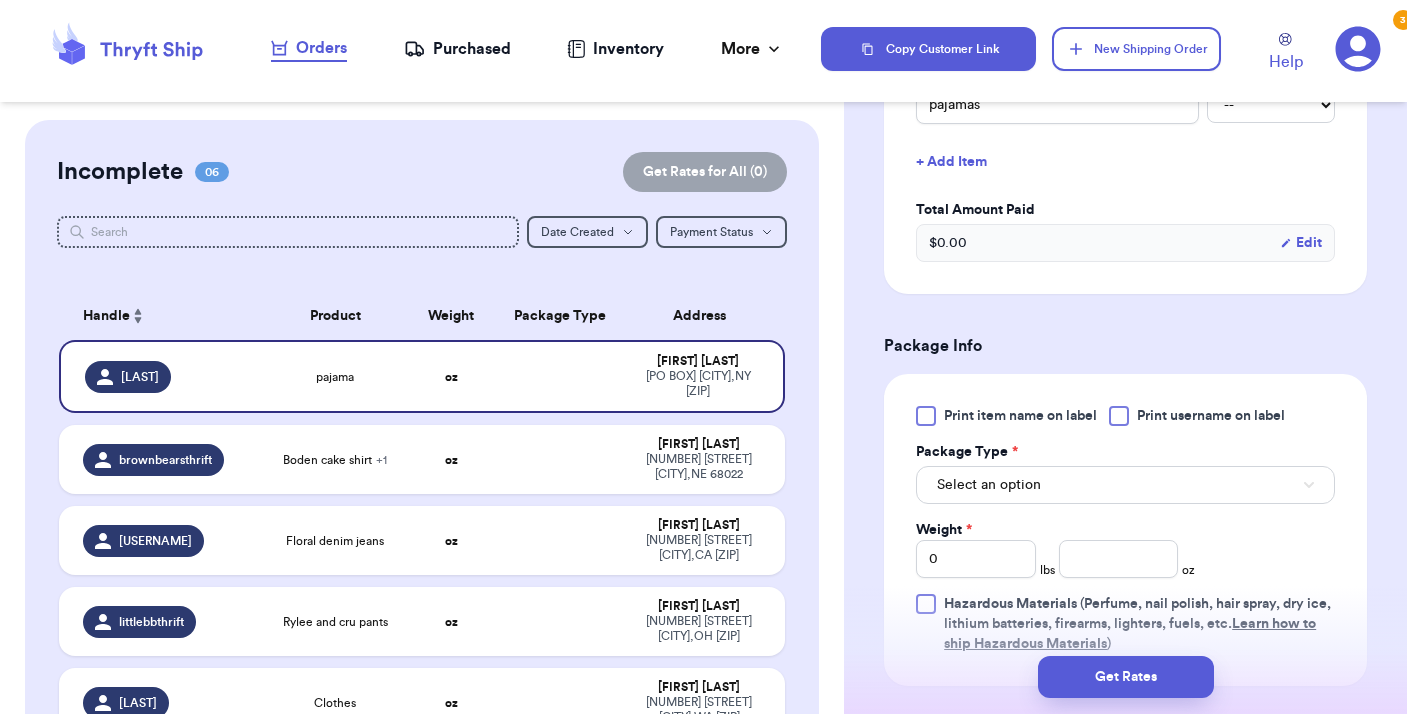 click on "Select an option" at bounding box center [1125, 485] 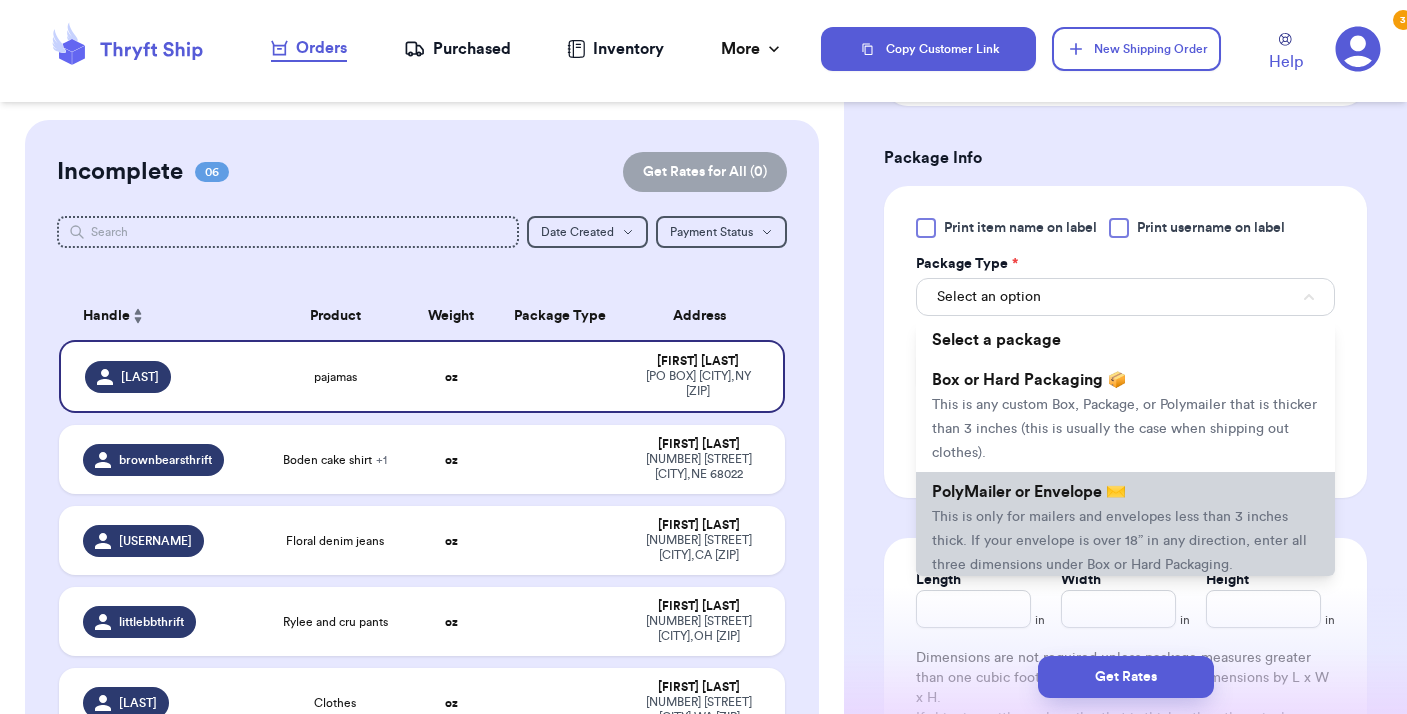 scroll, scrollTop: 1077, scrollLeft: 0, axis: vertical 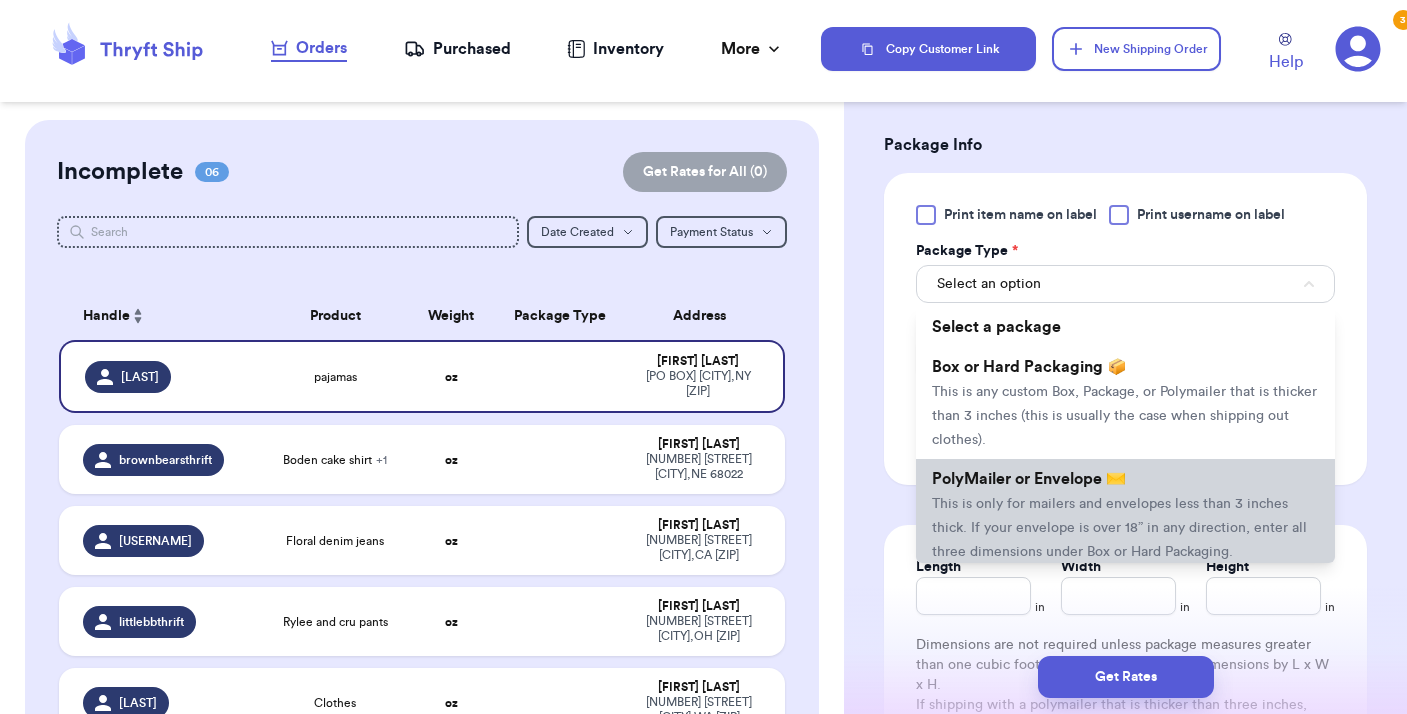 click on "This is only for mailers and envelopes less than 3 inches thick. If your envelope is over 18” in any direction, enter all three dimensions under Box or Hard Packaging." at bounding box center (1119, 528) 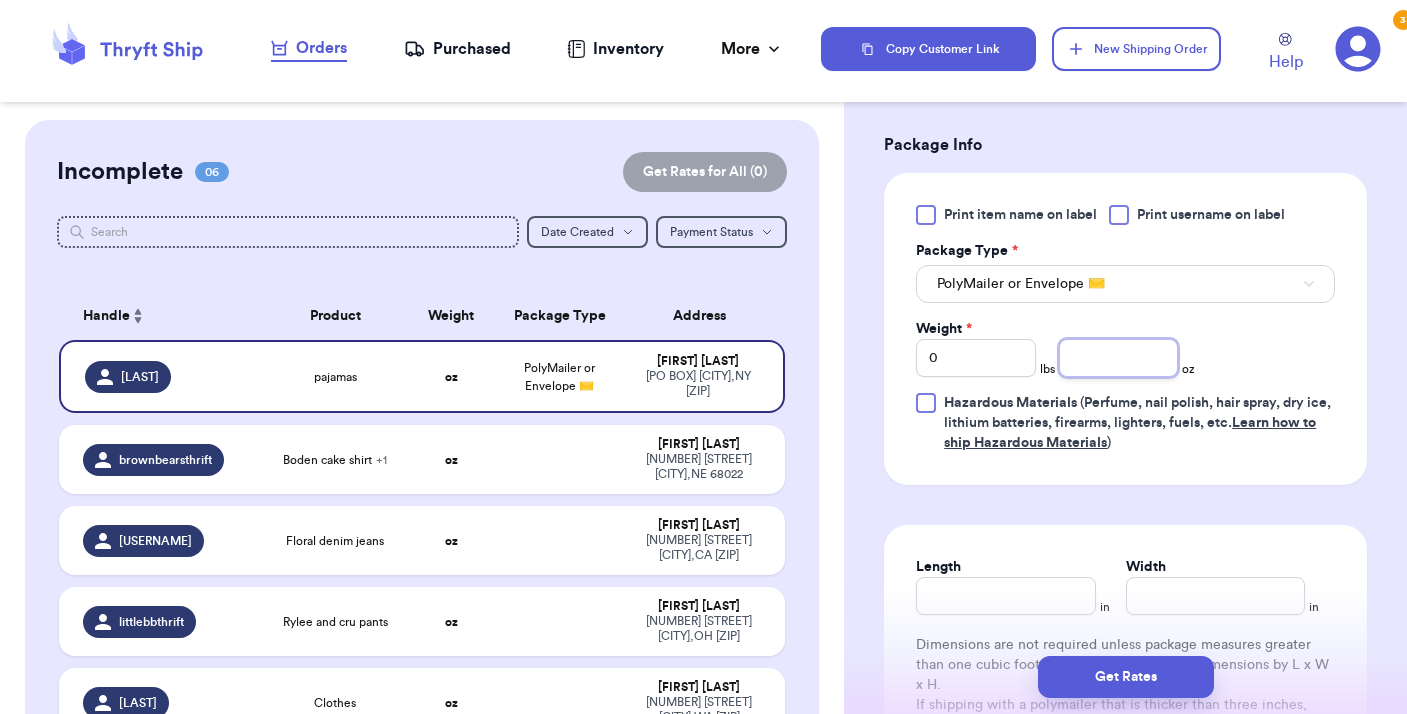 click at bounding box center [1119, 358] 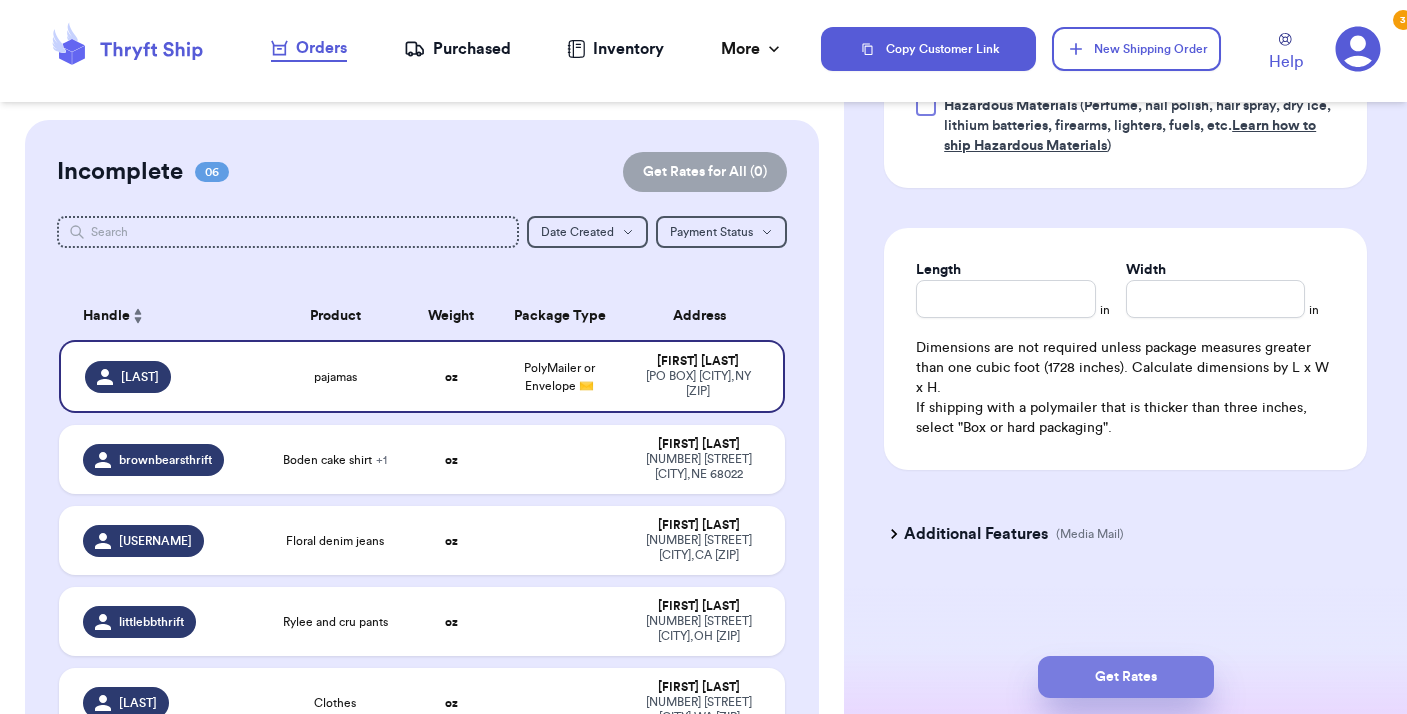 click on "Get Rates" at bounding box center [1126, 677] 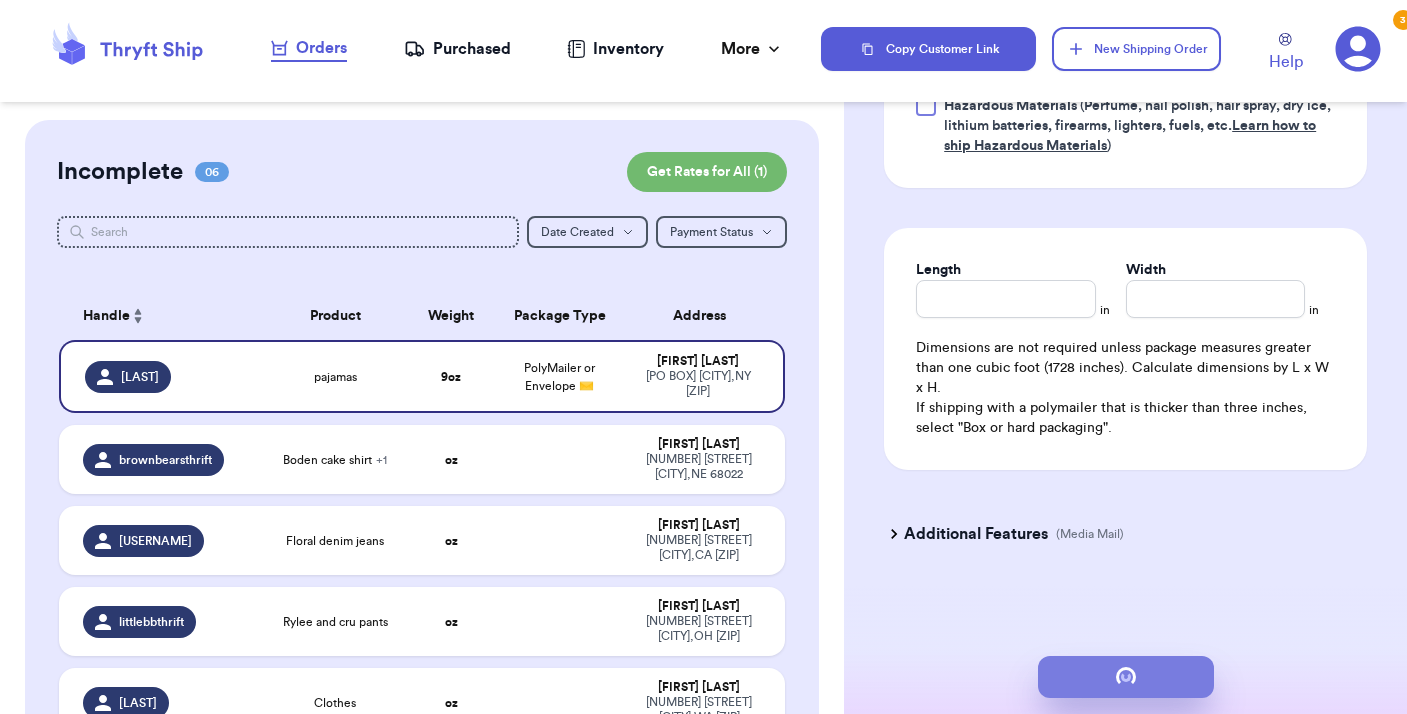 scroll, scrollTop: 150, scrollLeft: 0, axis: vertical 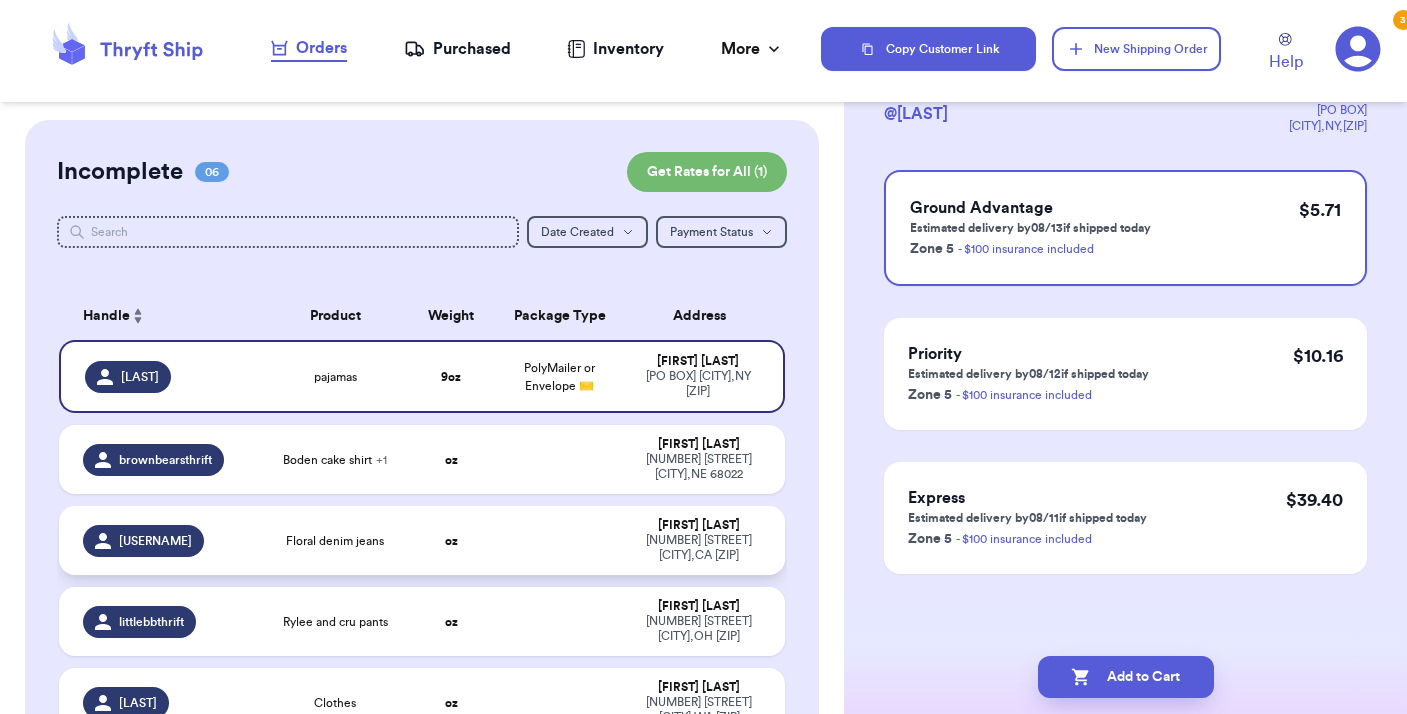 click on "oz" at bounding box center [451, 540] 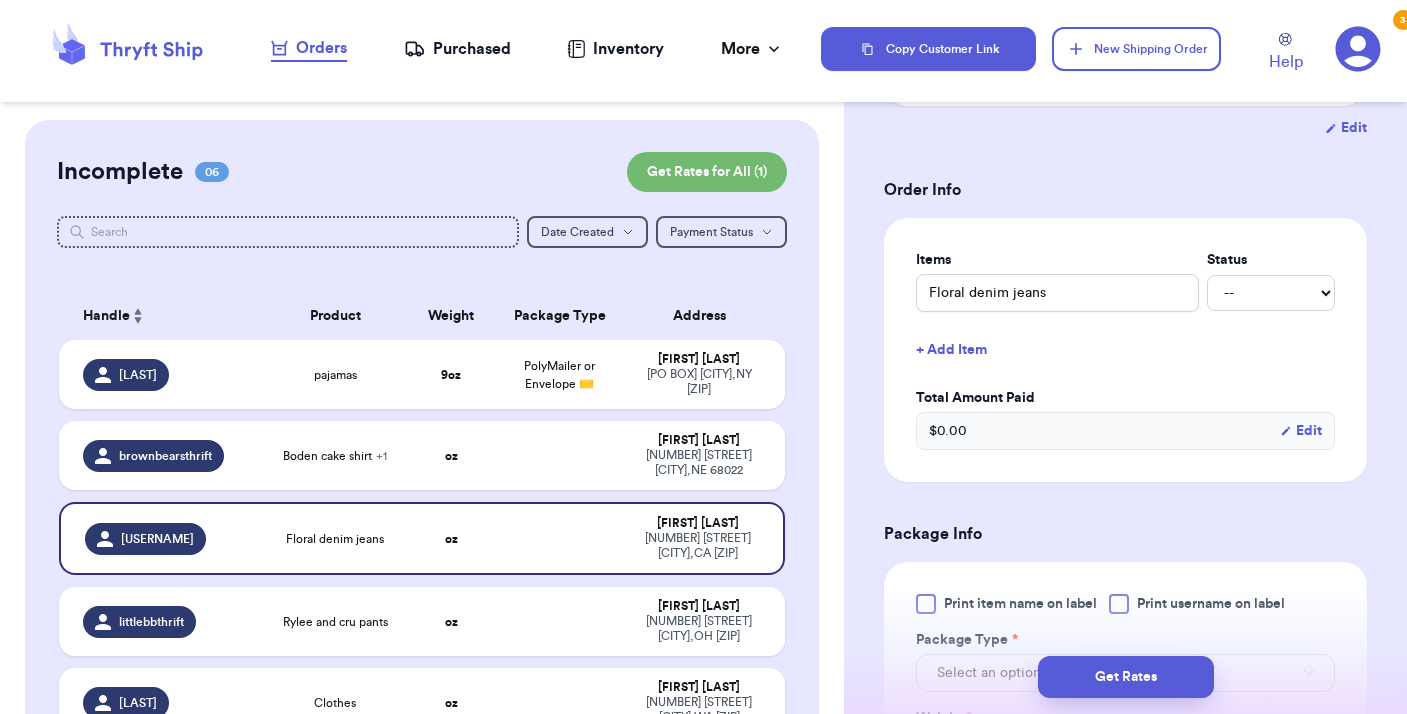 scroll, scrollTop: 364, scrollLeft: 0, axis: vertical 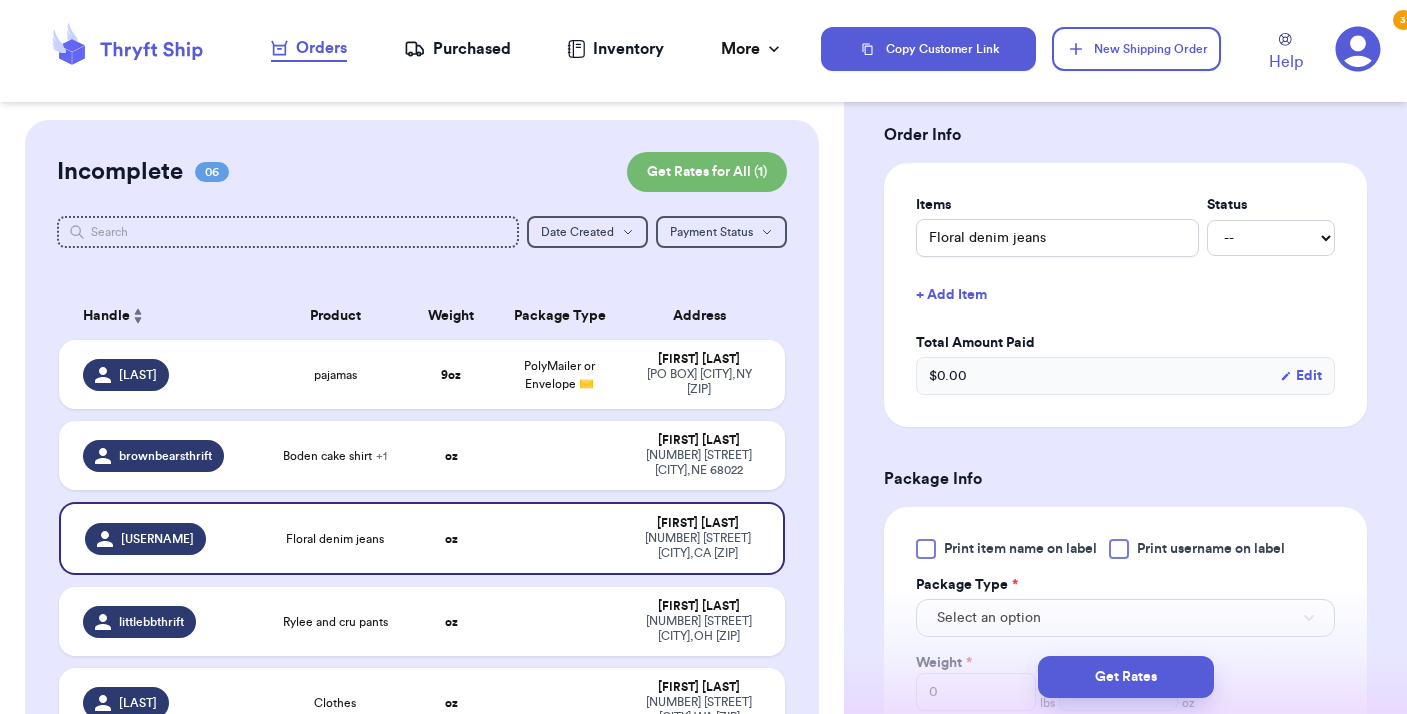 click at bounding box center [1119, 549] 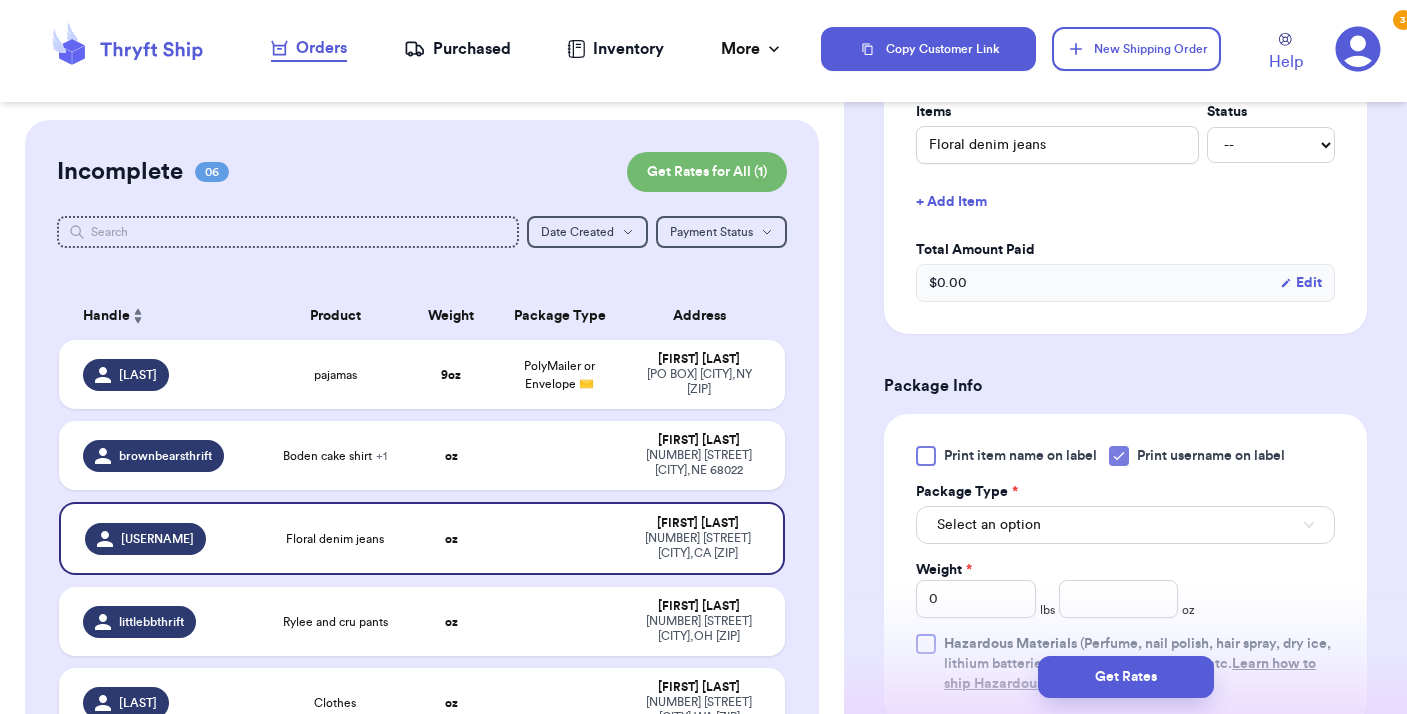 click on "Select an option" at bounding box center (1125, 525) 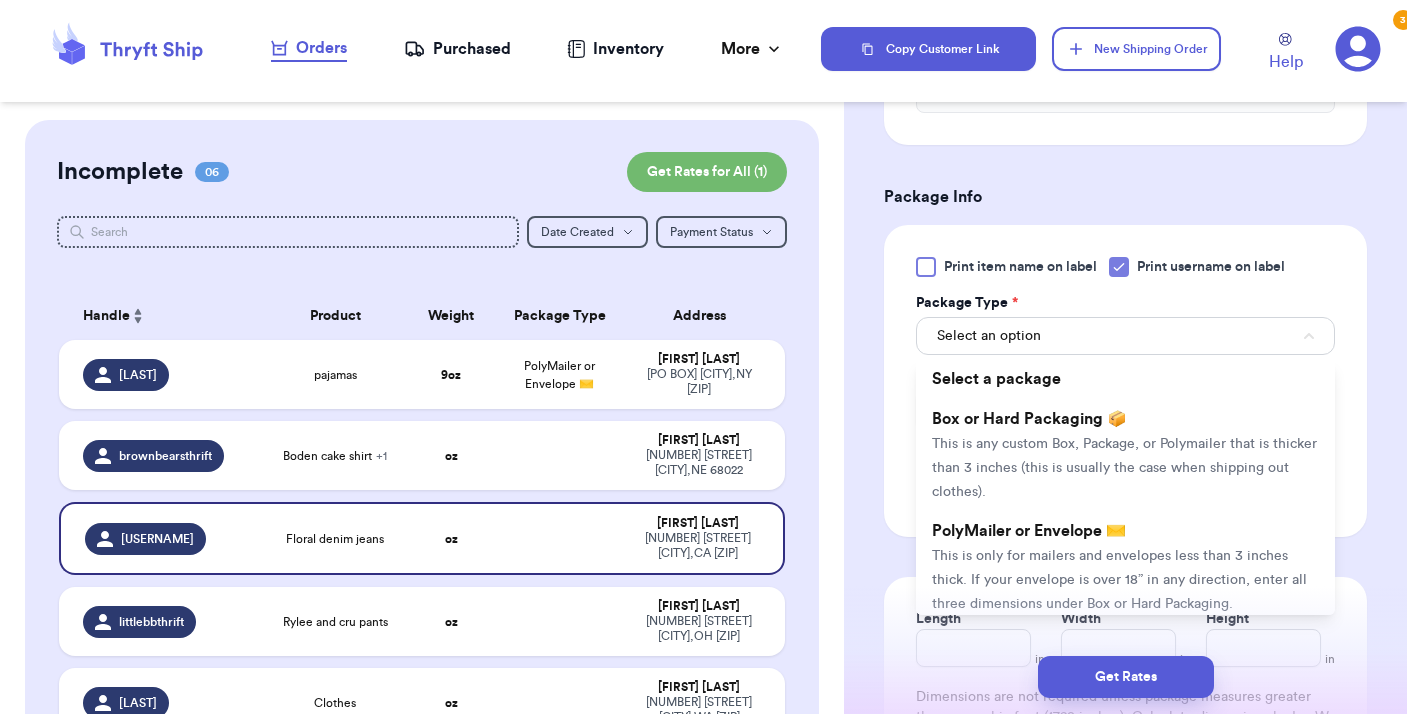 scroll, scrollTop: 709, scrollLeft: 0, axis: vertical 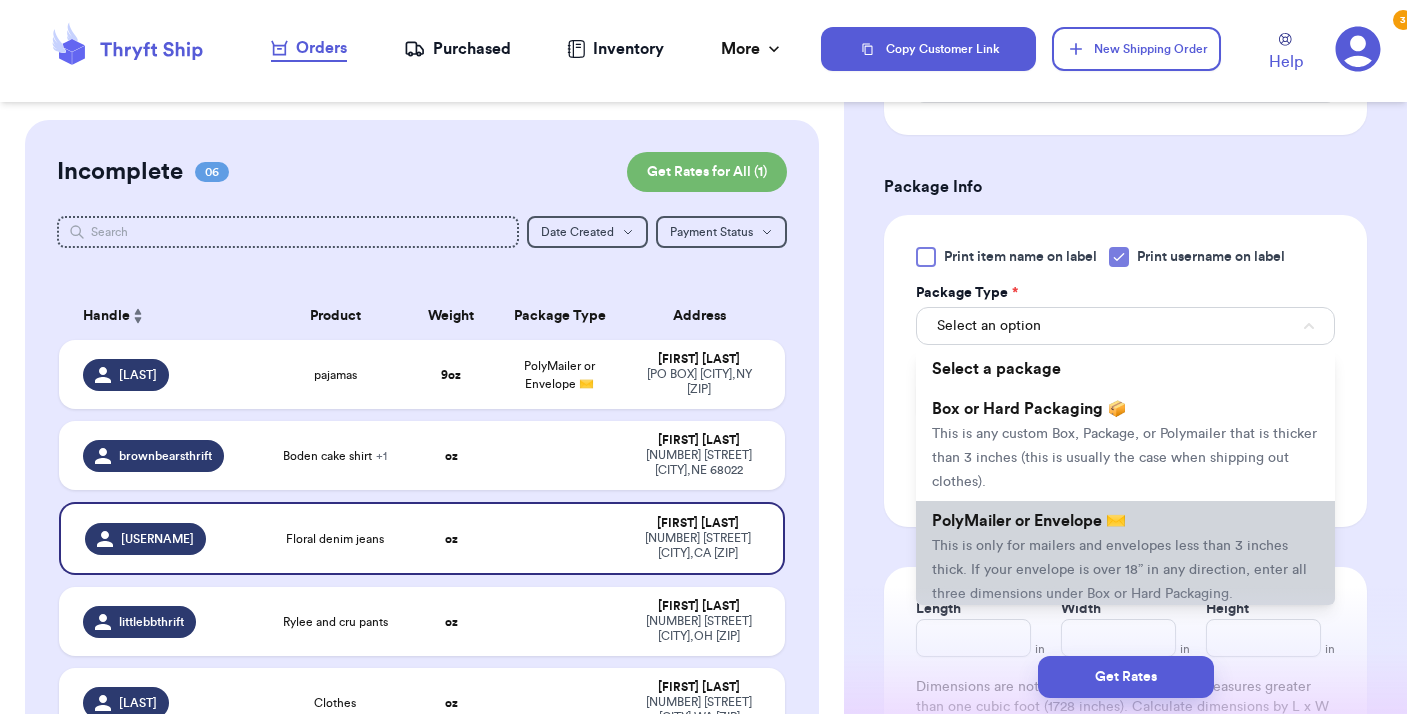 click on "PolyMailer or Envelope ✉️" at bounding box center (1029, 521) 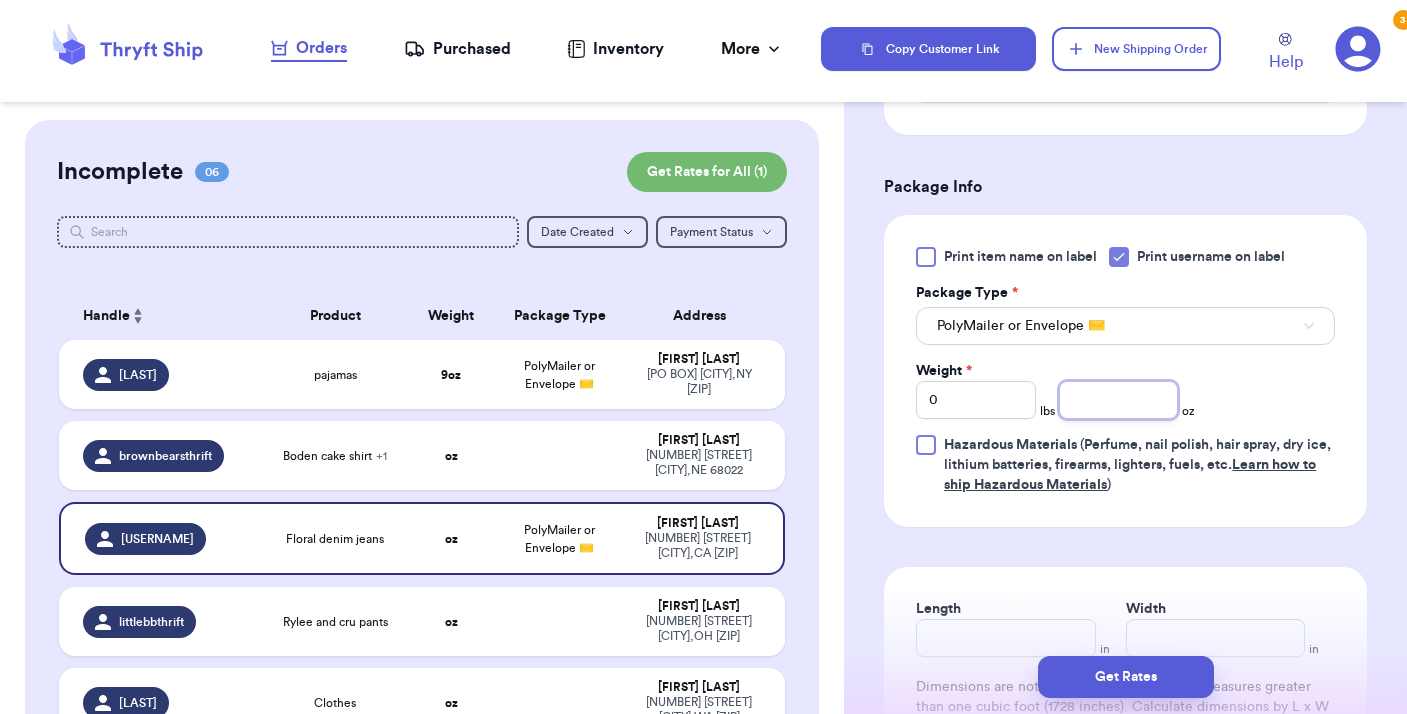 click at bounding box center [1119, 400] 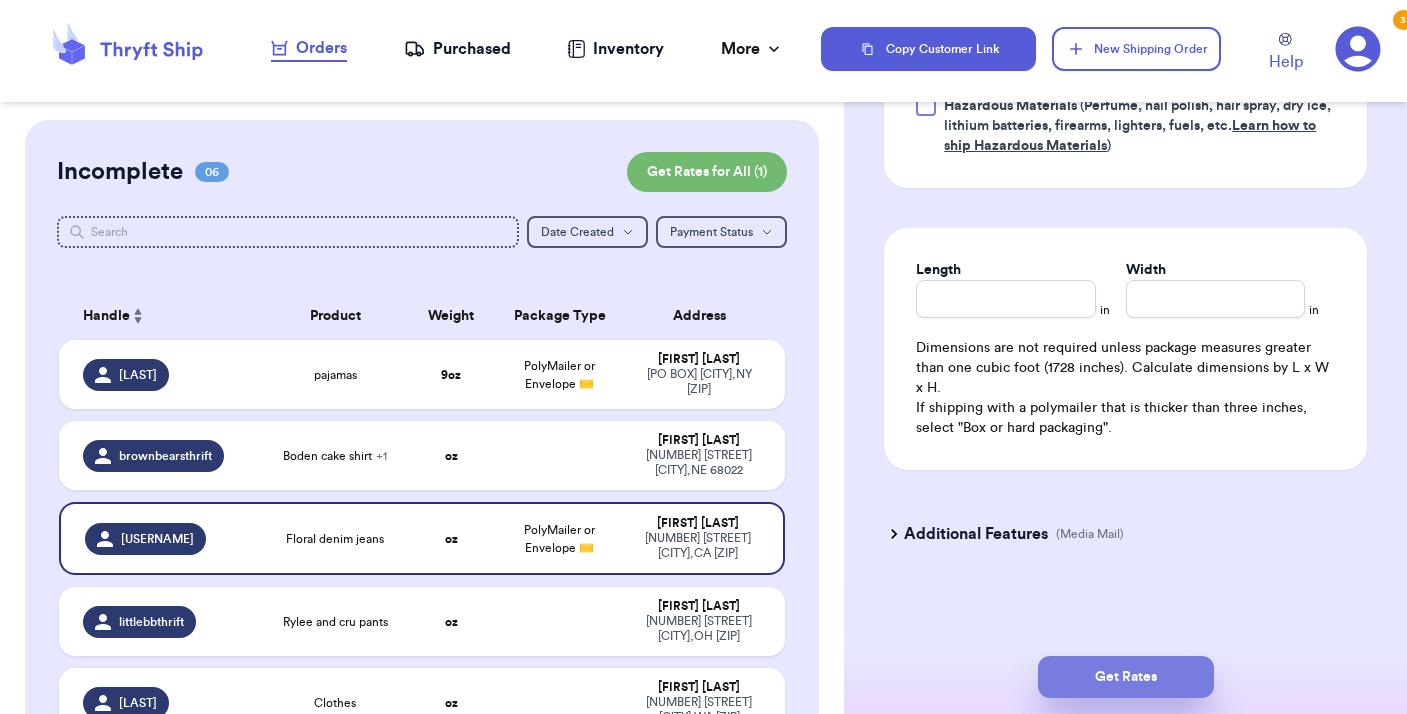 scroll, scrollTop: 1052, scrollLeft: 0, axis: vertical 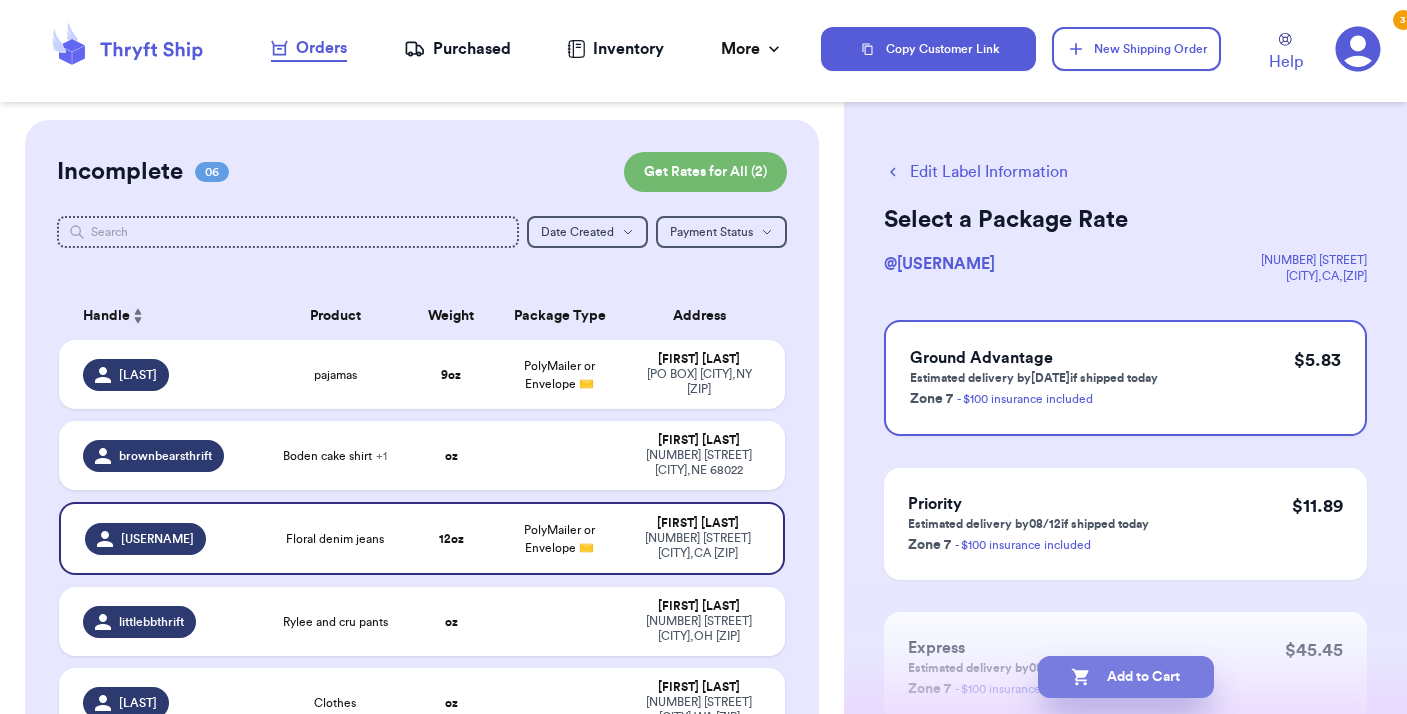 click on "Add to Cart" at bounding box center (1126, 677) 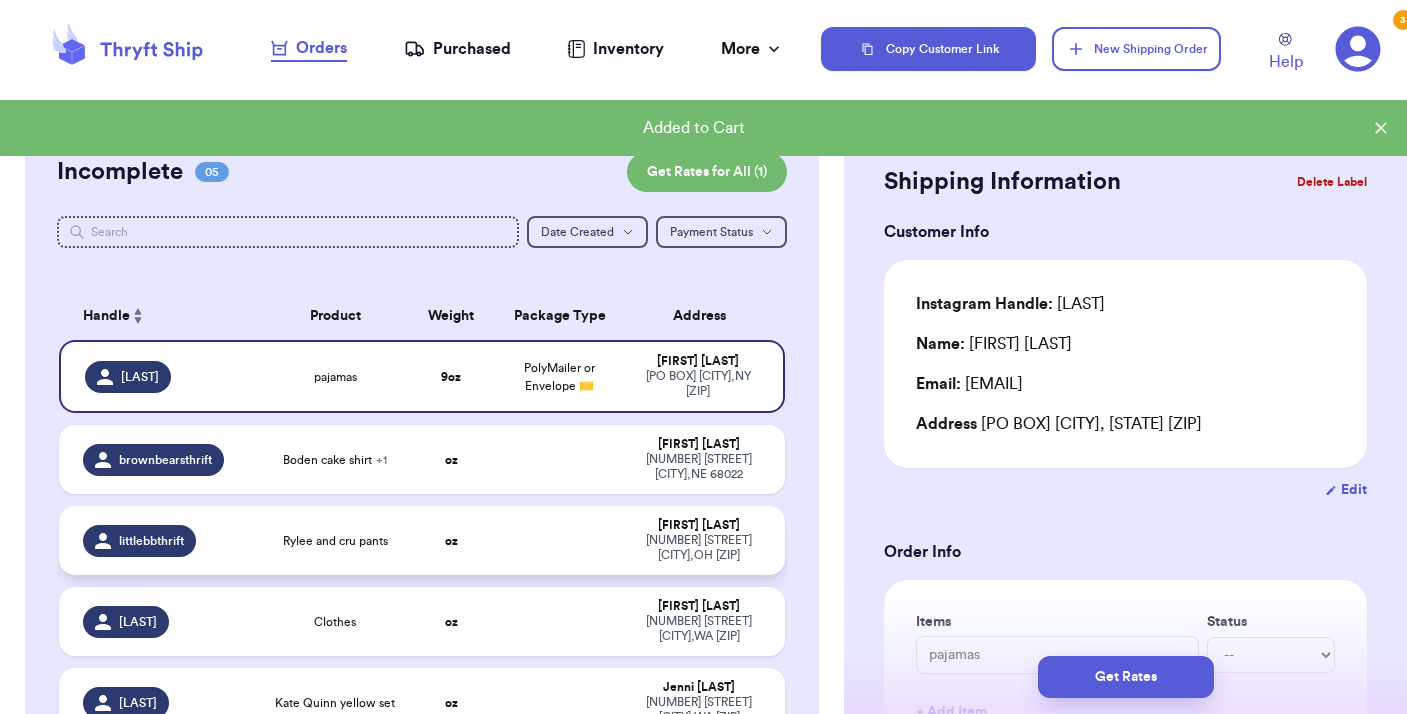 click at bounding box center [560, 540] 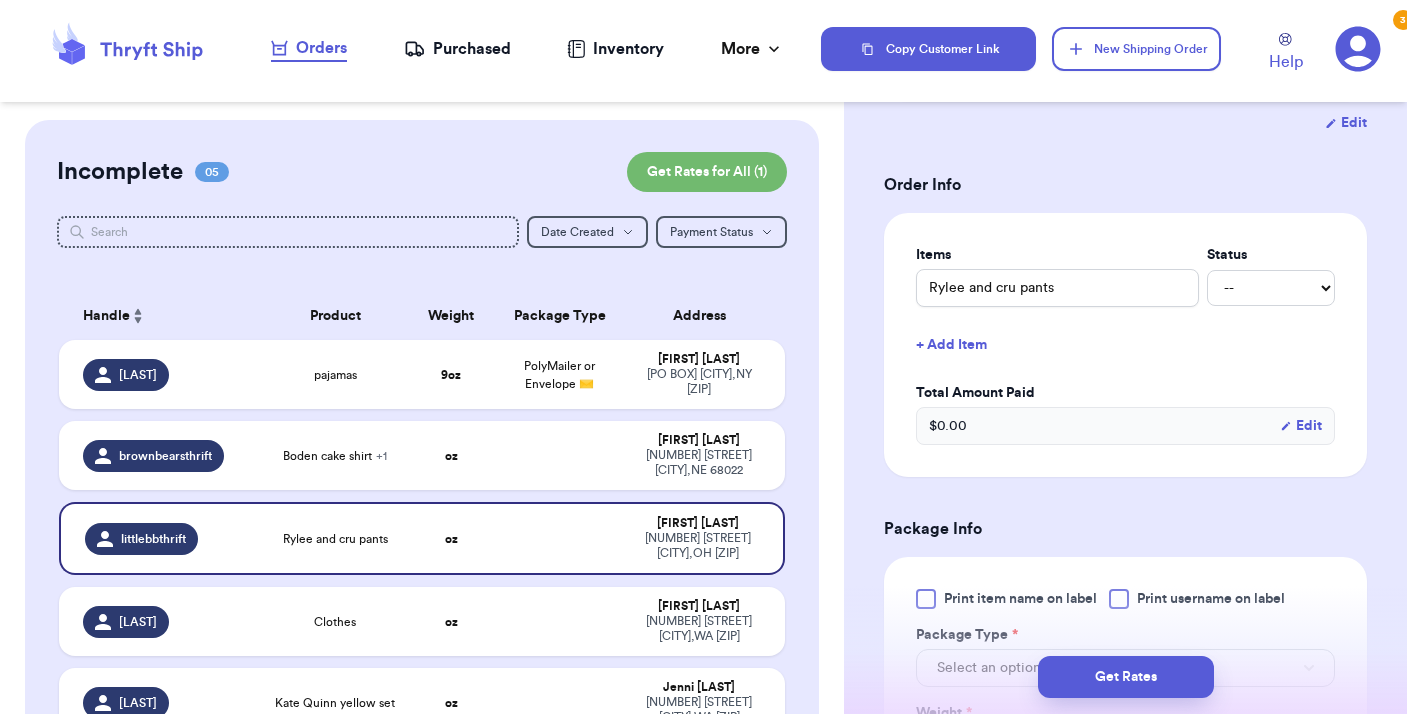 scroll, scrollTop: 443, scrollLeft: 0, axis: vertical 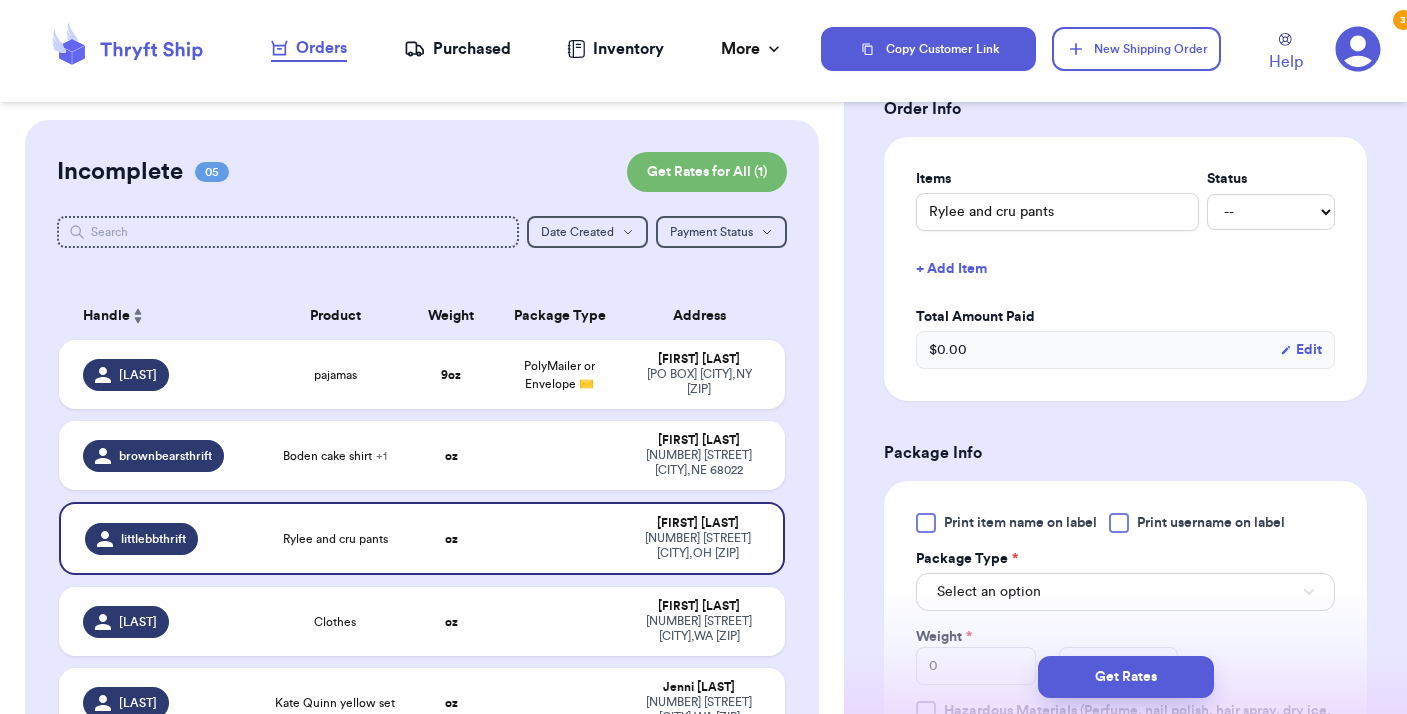 click at bounding box center (1119, 523) 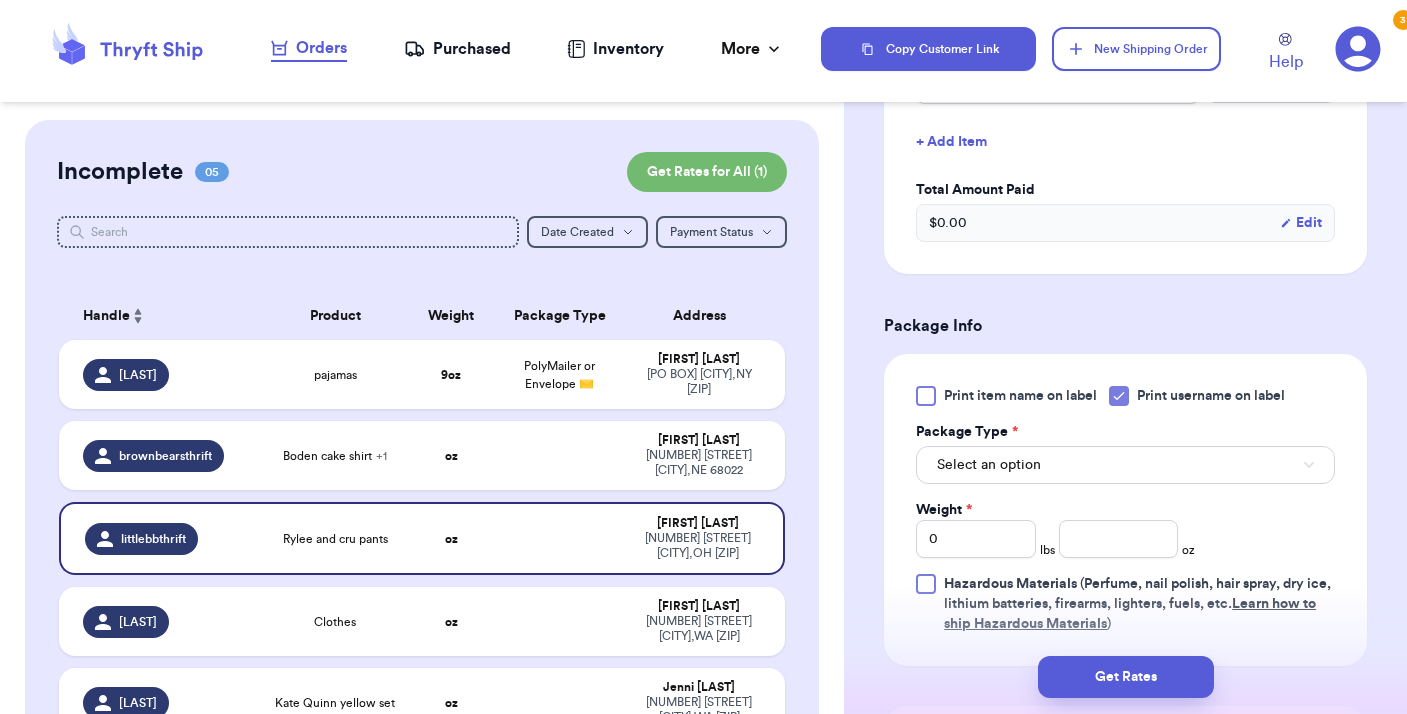 click on "Select an option" at bounding box center (1125, 465) 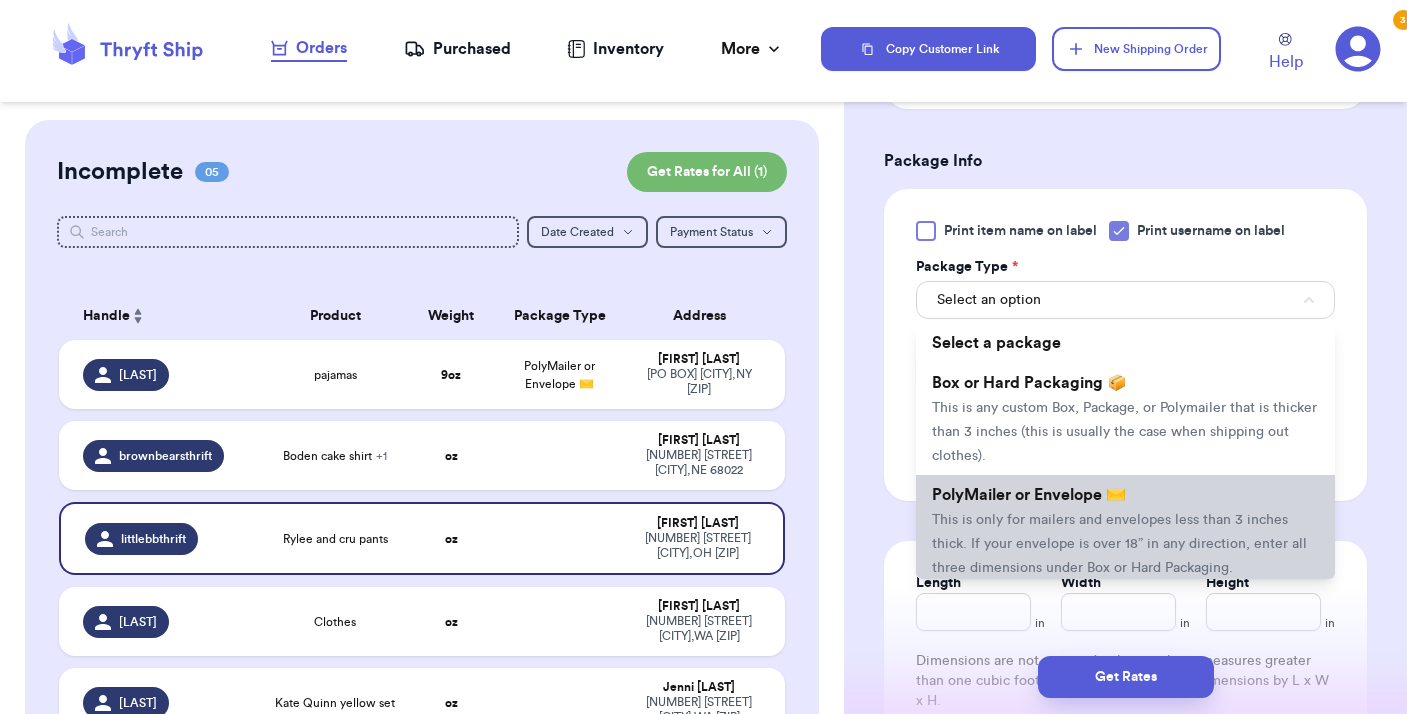 scroll, scrollTop: 759, scrollLeft: 0, axis: vertical 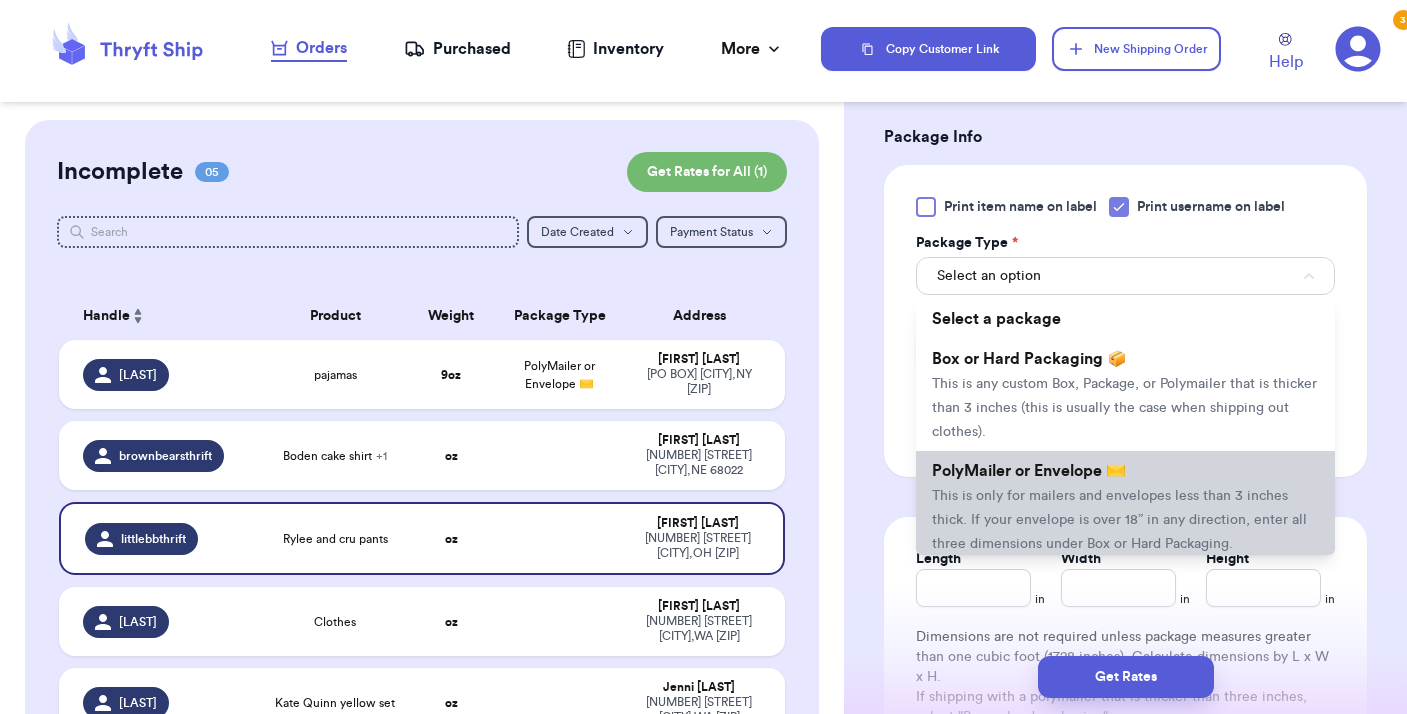 click on "PolyMailer or Envelope ✉️ This is only for mailers and envelopes less than 3 inches thick. If your envelope is over 18” in any direction, enter all three dimensions under Box or Hard Packaging." at bounding box center [1125, 507] 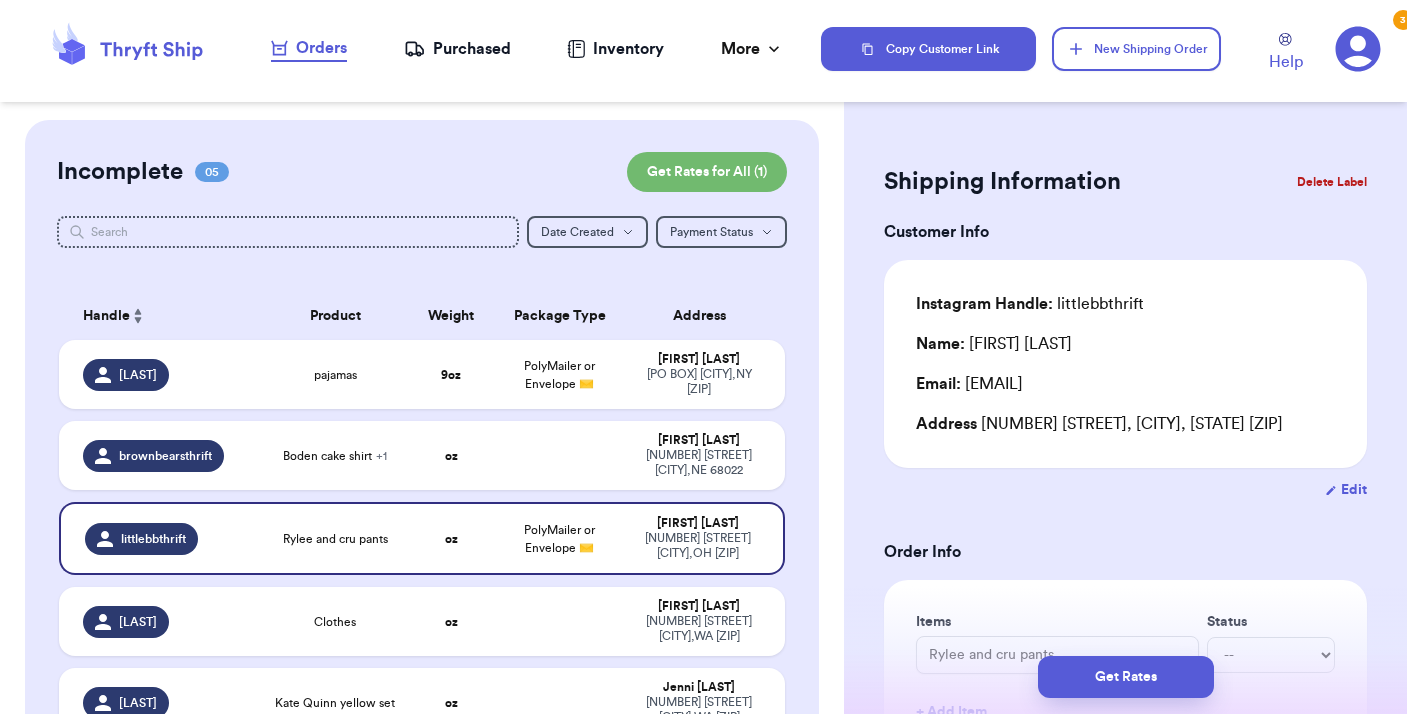 scroll, scrollTop: 0, scrollLeft: 0, axis: both 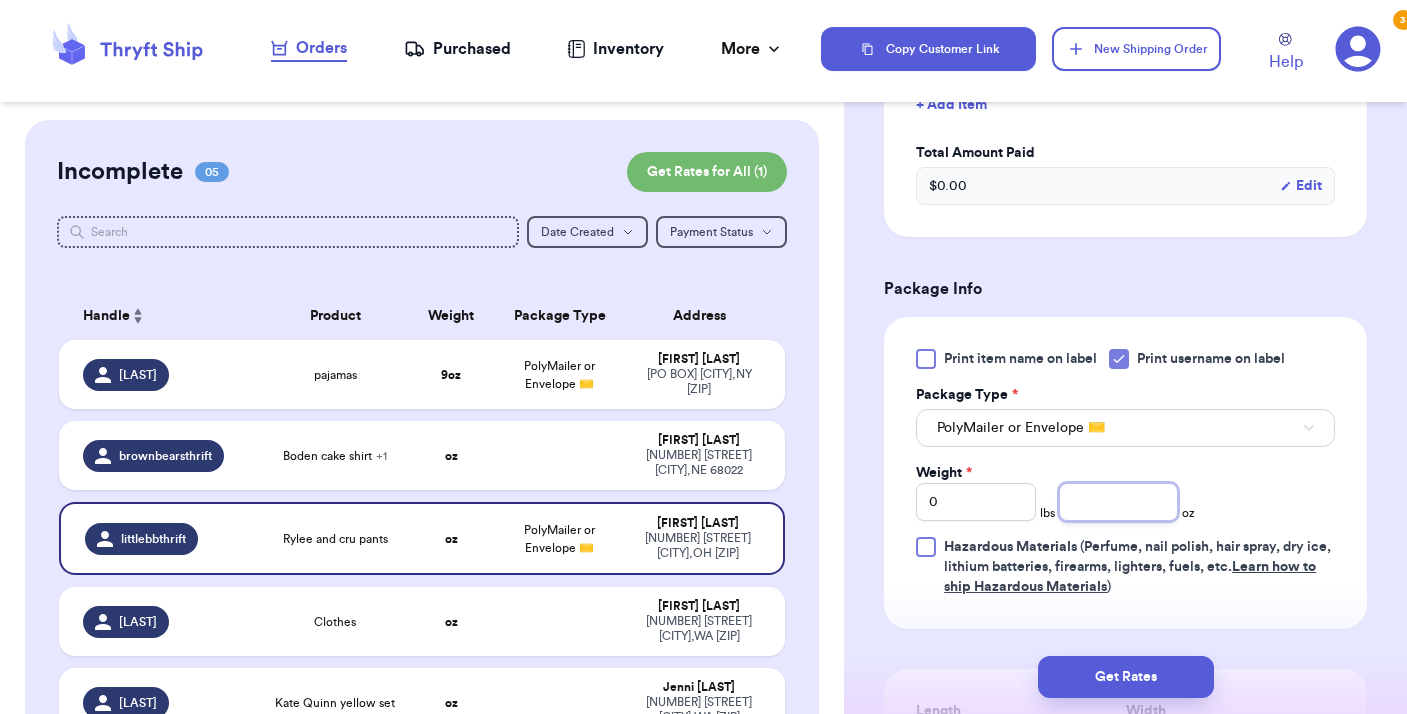 click at bounding box center (1119, 502) 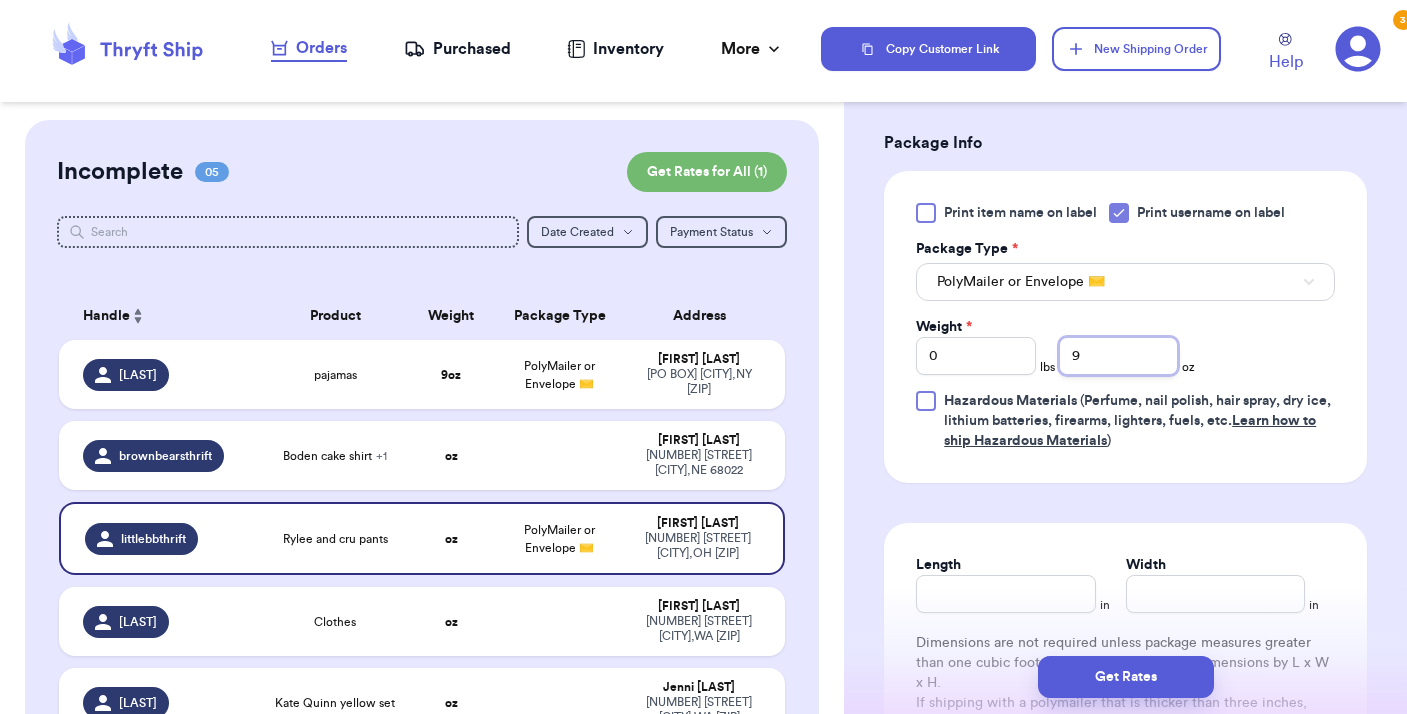 scroll, scrollTop: 784, scrollLeft: 0, axis: vertical 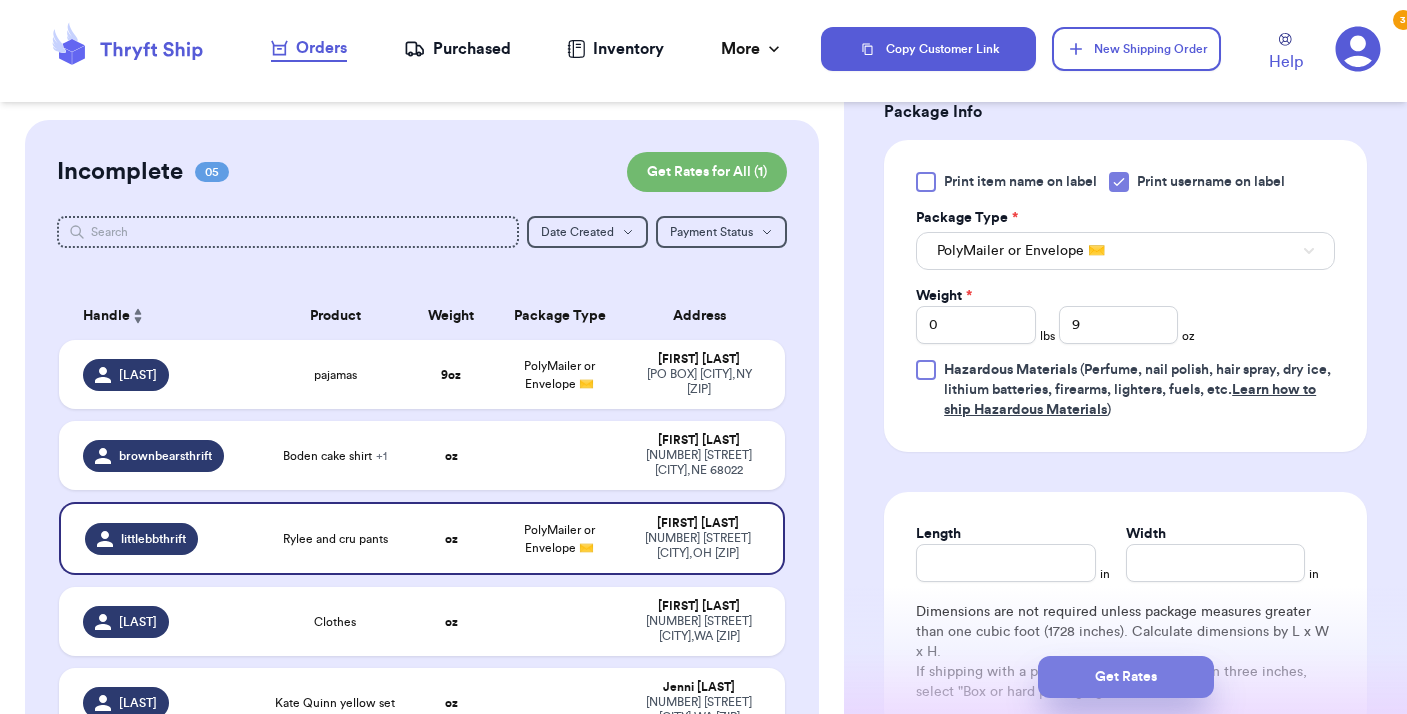 click on "Get Rates" at bounding box center [1126, 677] 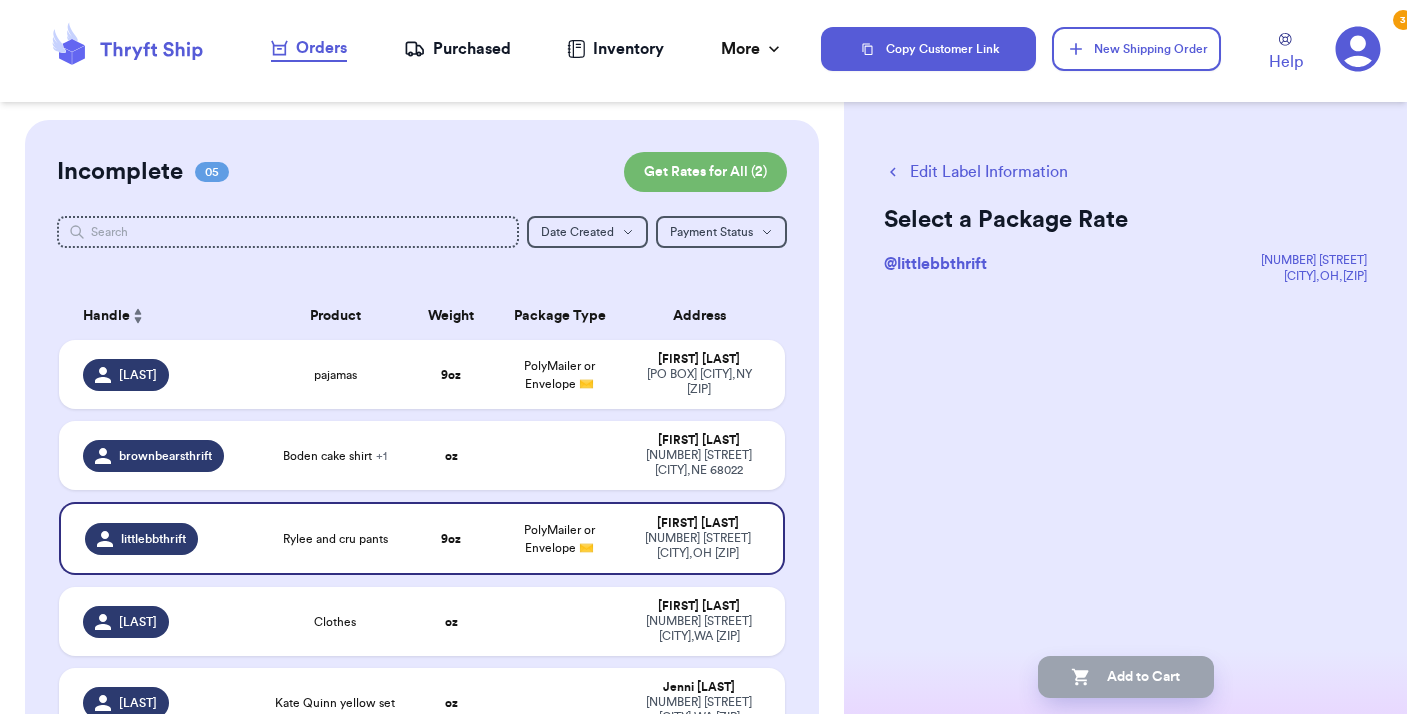 scroll, scrollTop: 0, scrollLeft: 0, axis: both 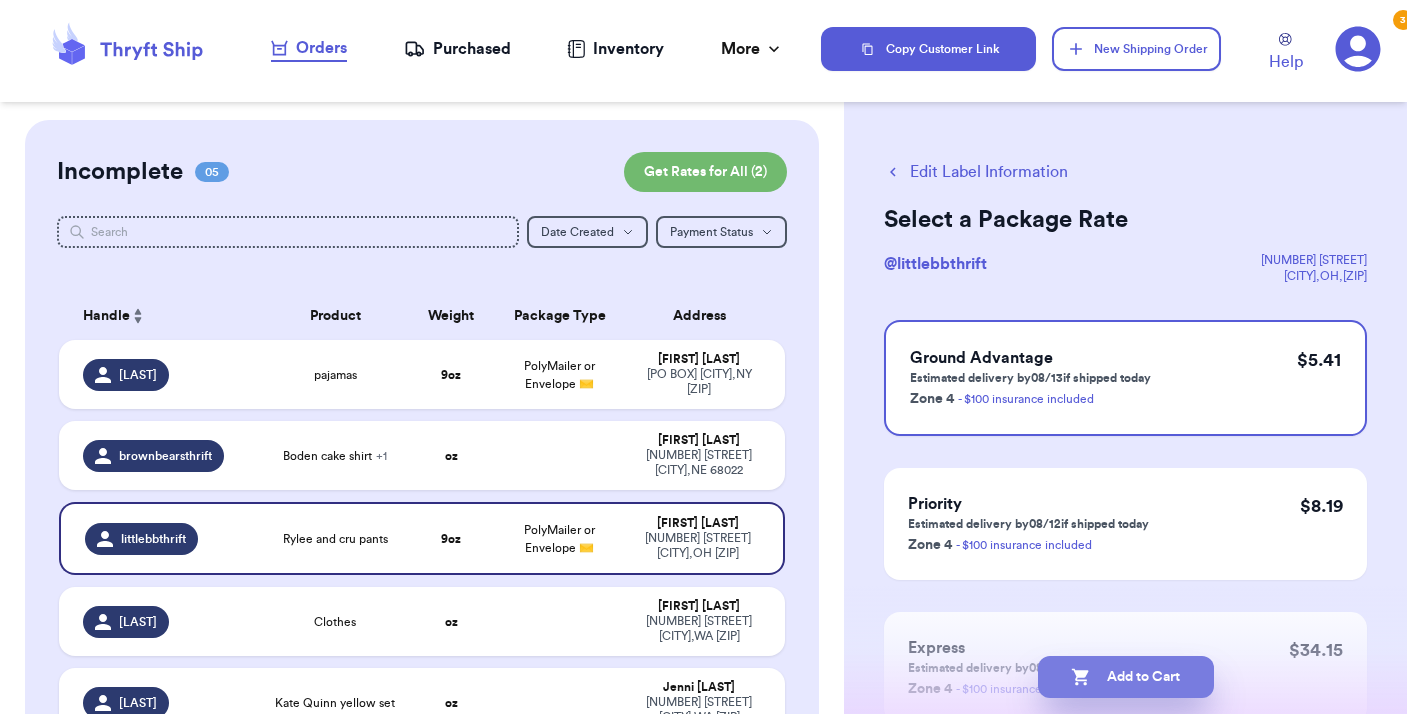 click on "Add to Cart" at bounding box center (1126, 677) 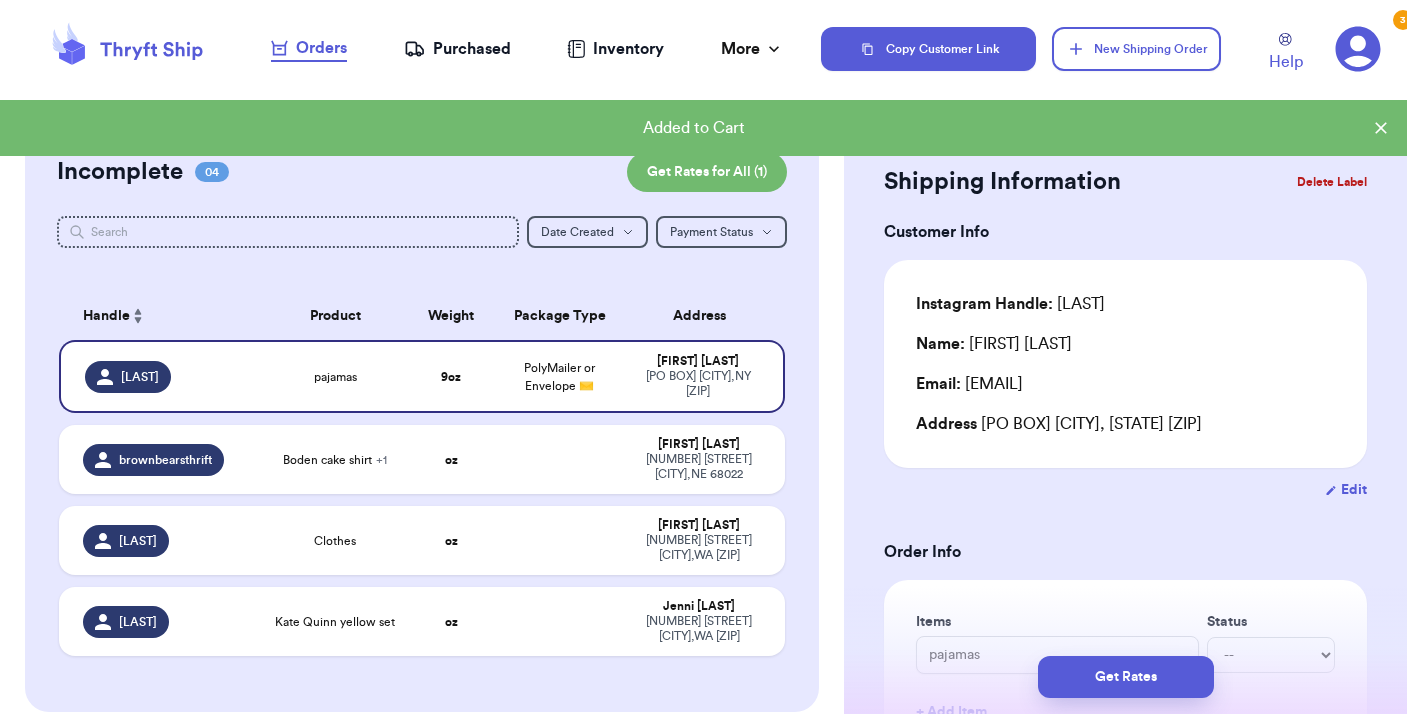 click 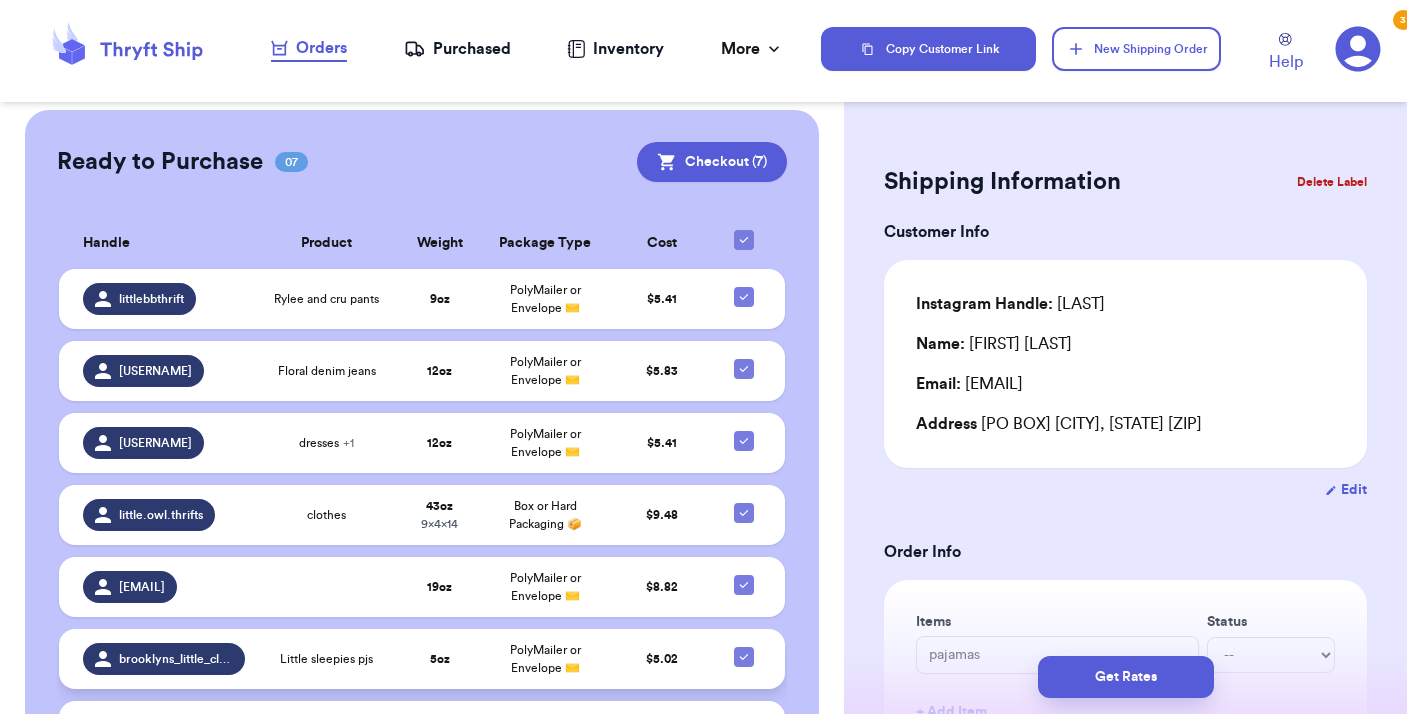 scroll, scrollTop: 624, scrollLeft: 0, axis: vertical 